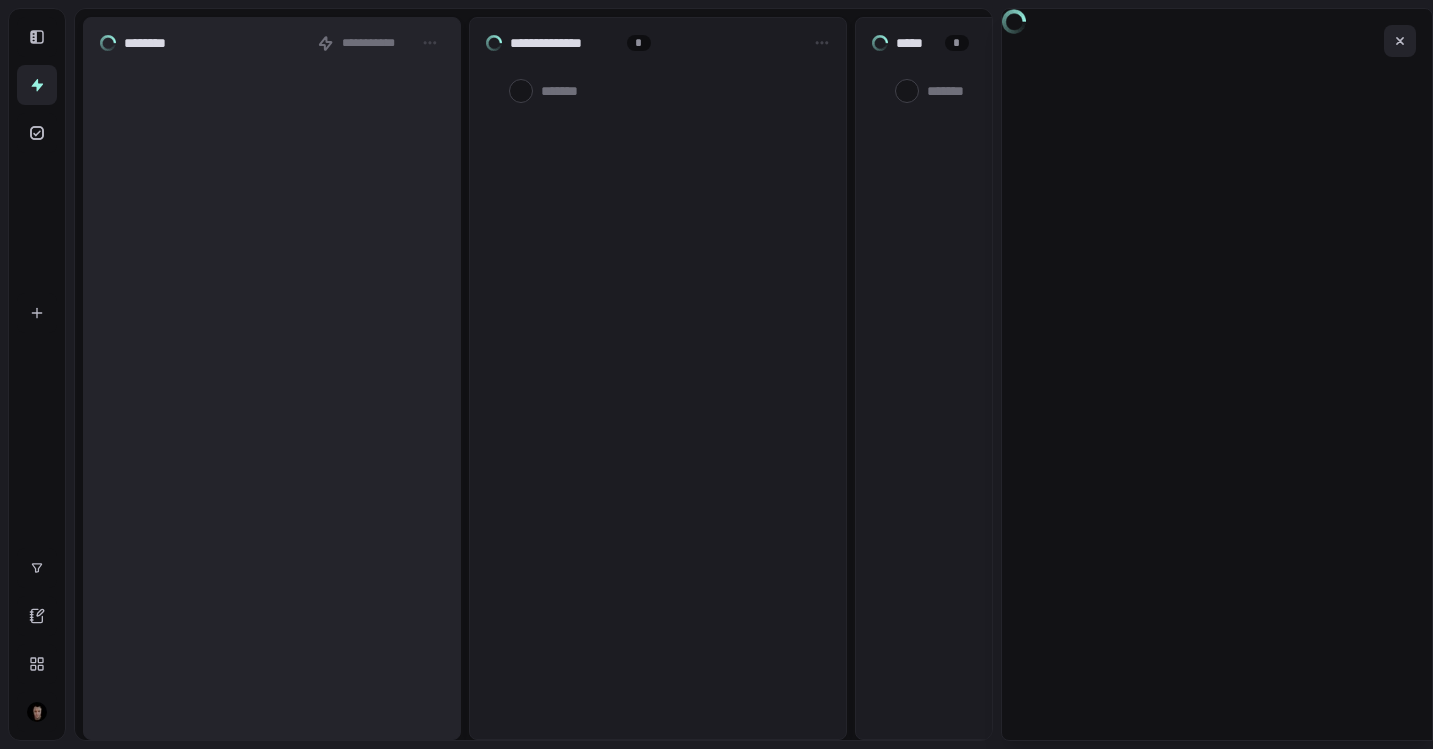 scroll, scrollTop: 0, scrollLeft: 0, axis: both 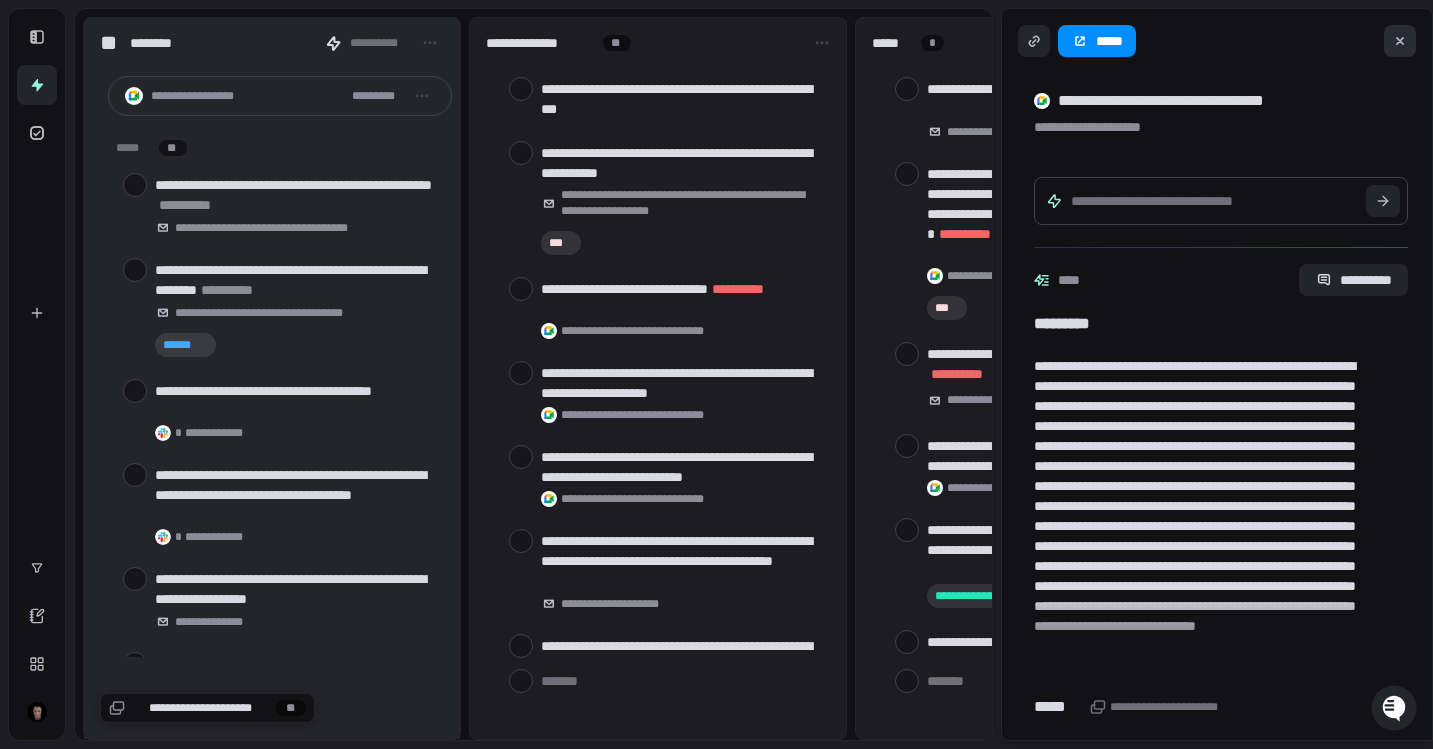 click at bounding box center (1400, 41) 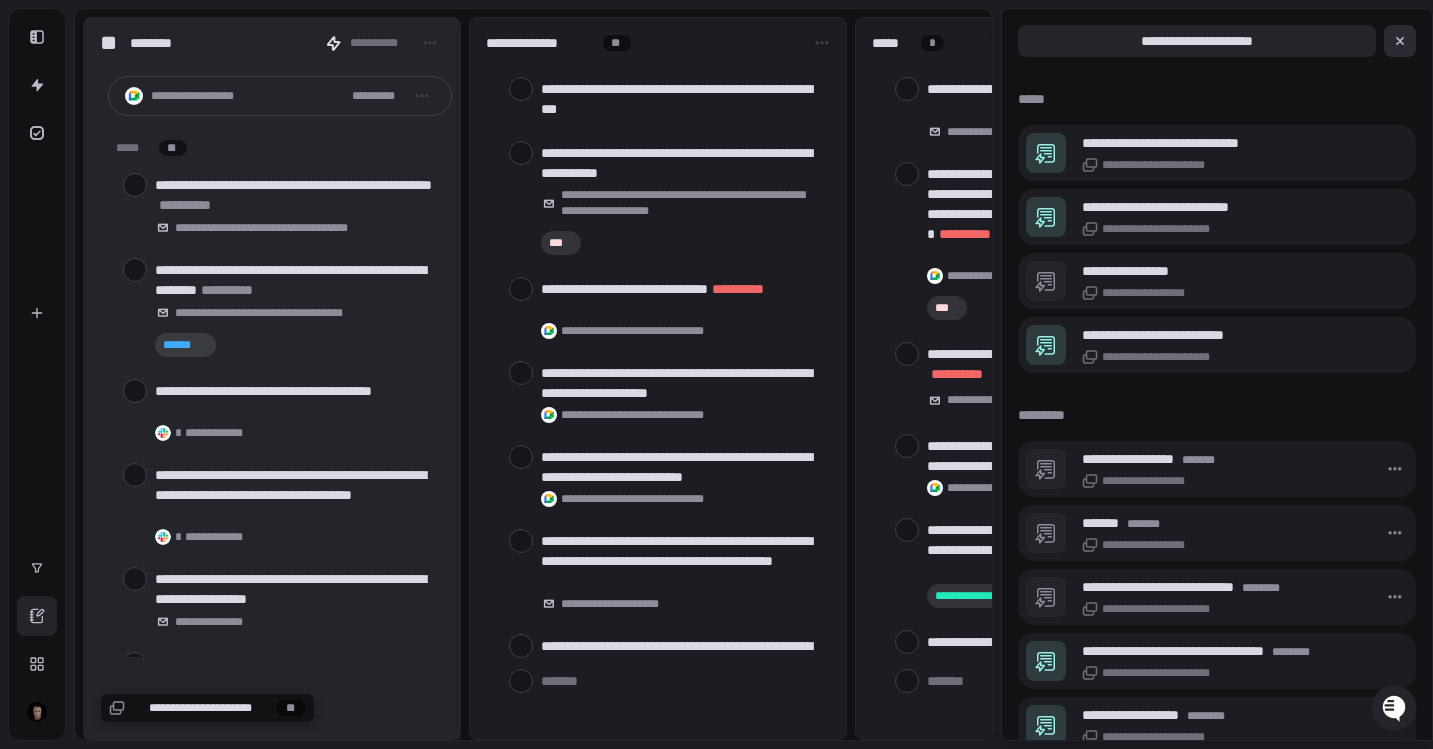 type on "*" 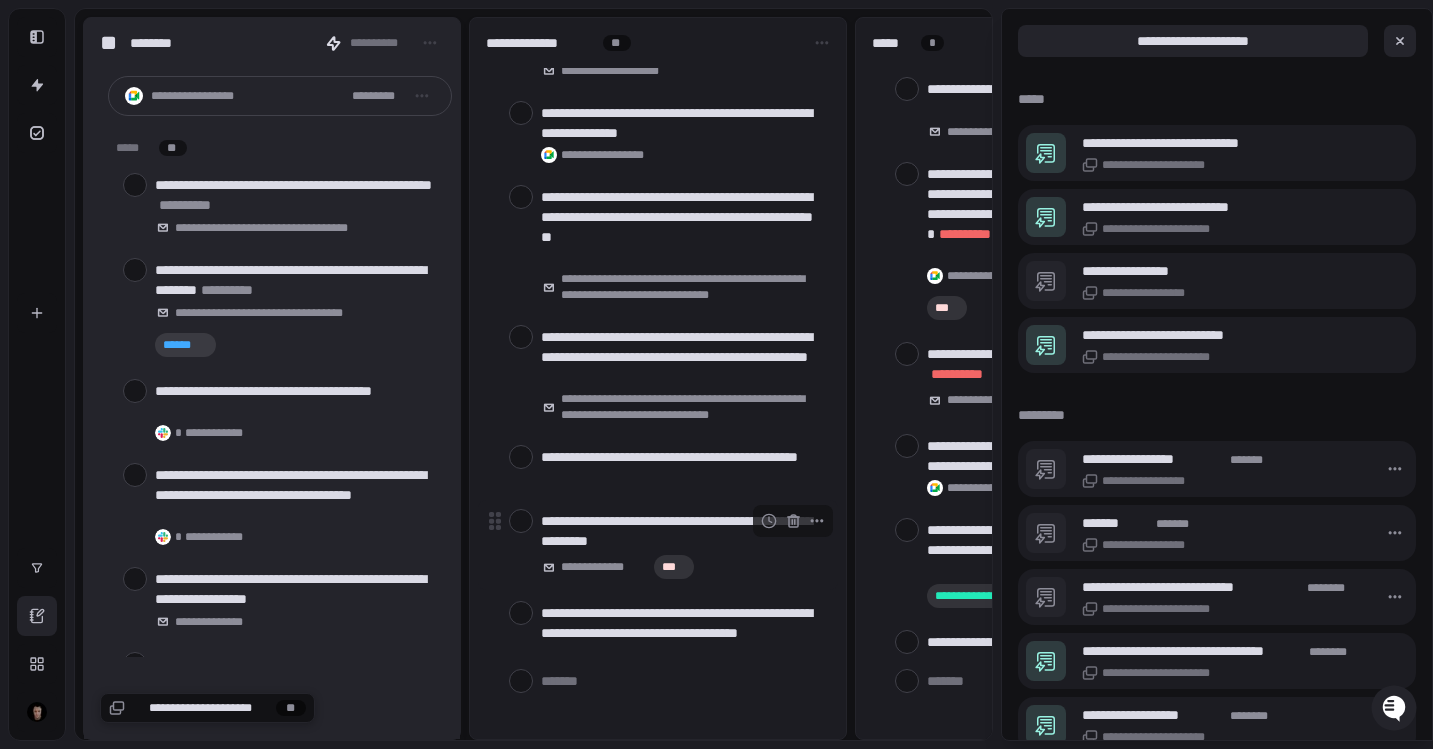 scroll, scrollTop: 570, scrollLeft: 0, axis: vertical 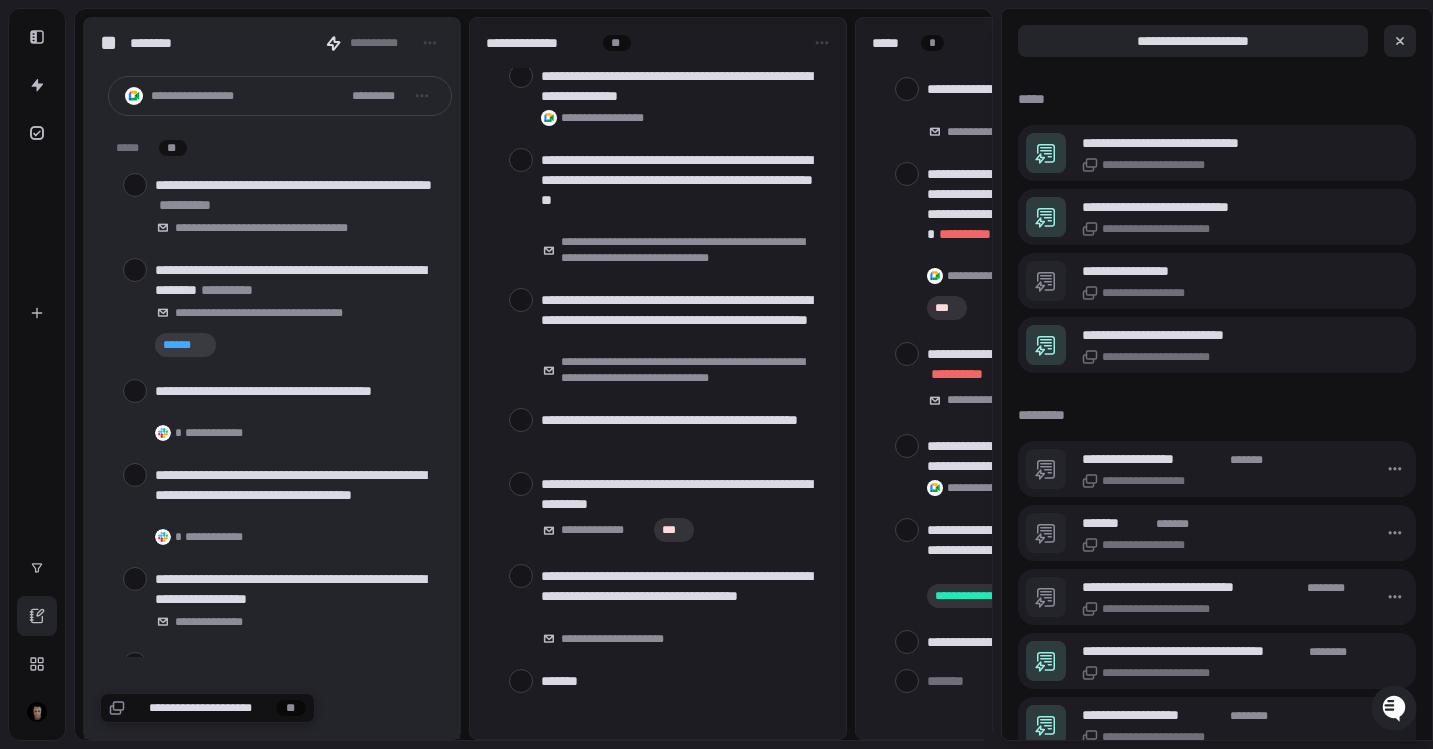 click at bounding box center [681, 680] 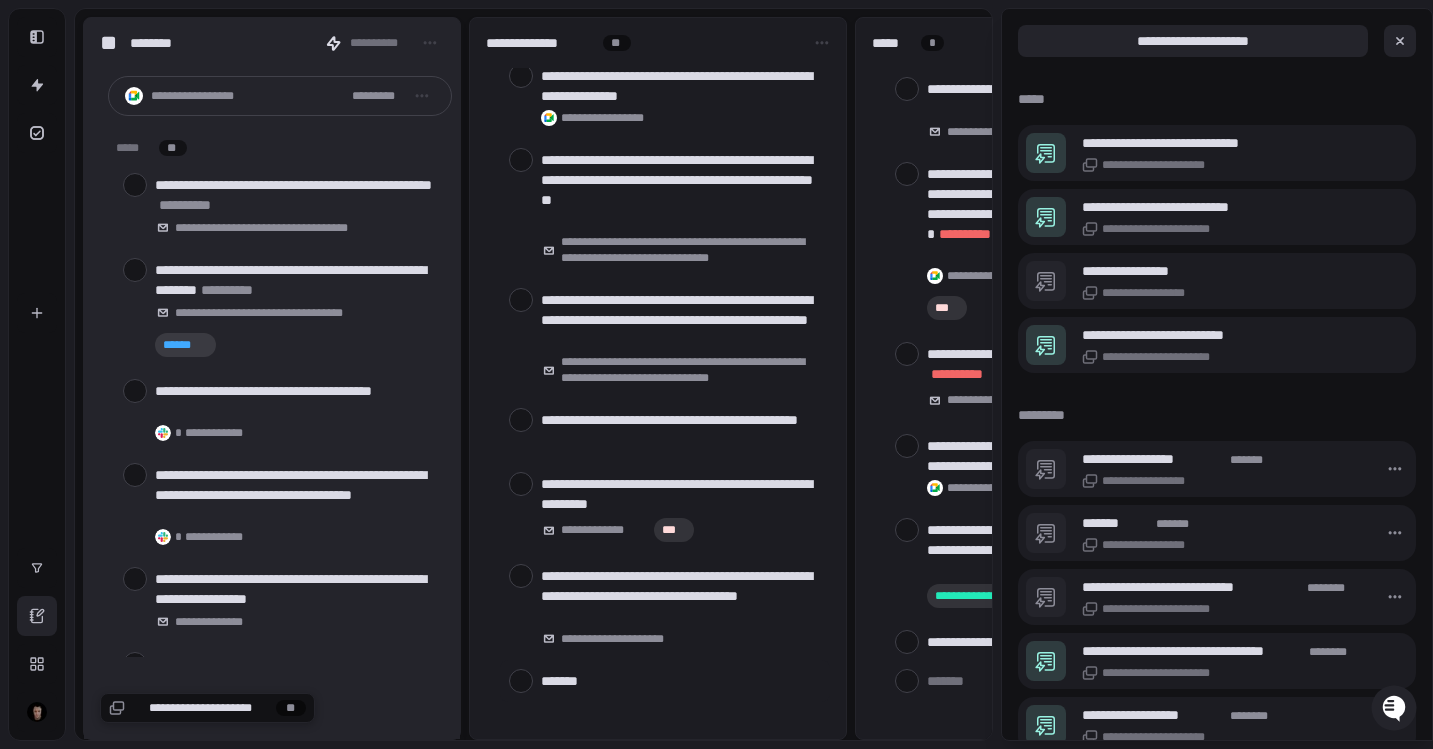 type on "*" 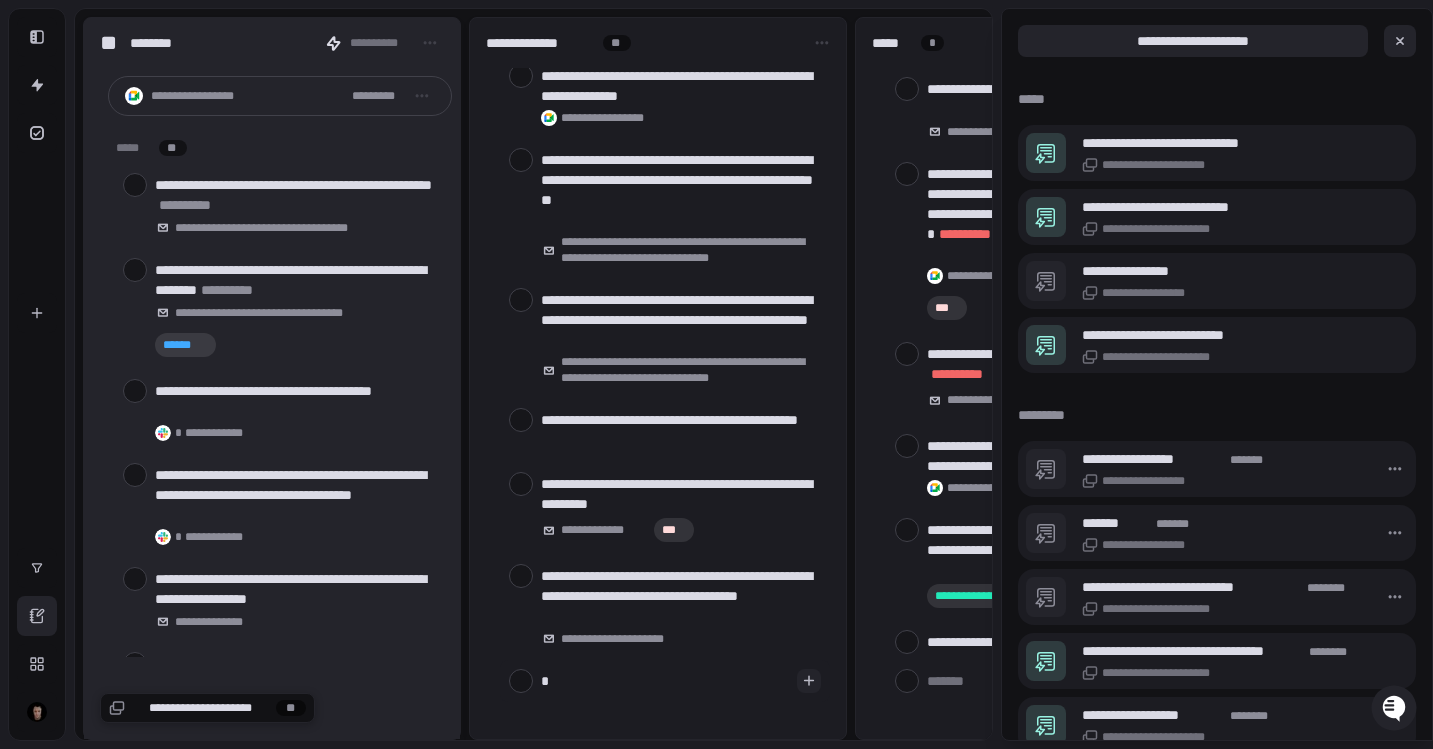 type on "**" 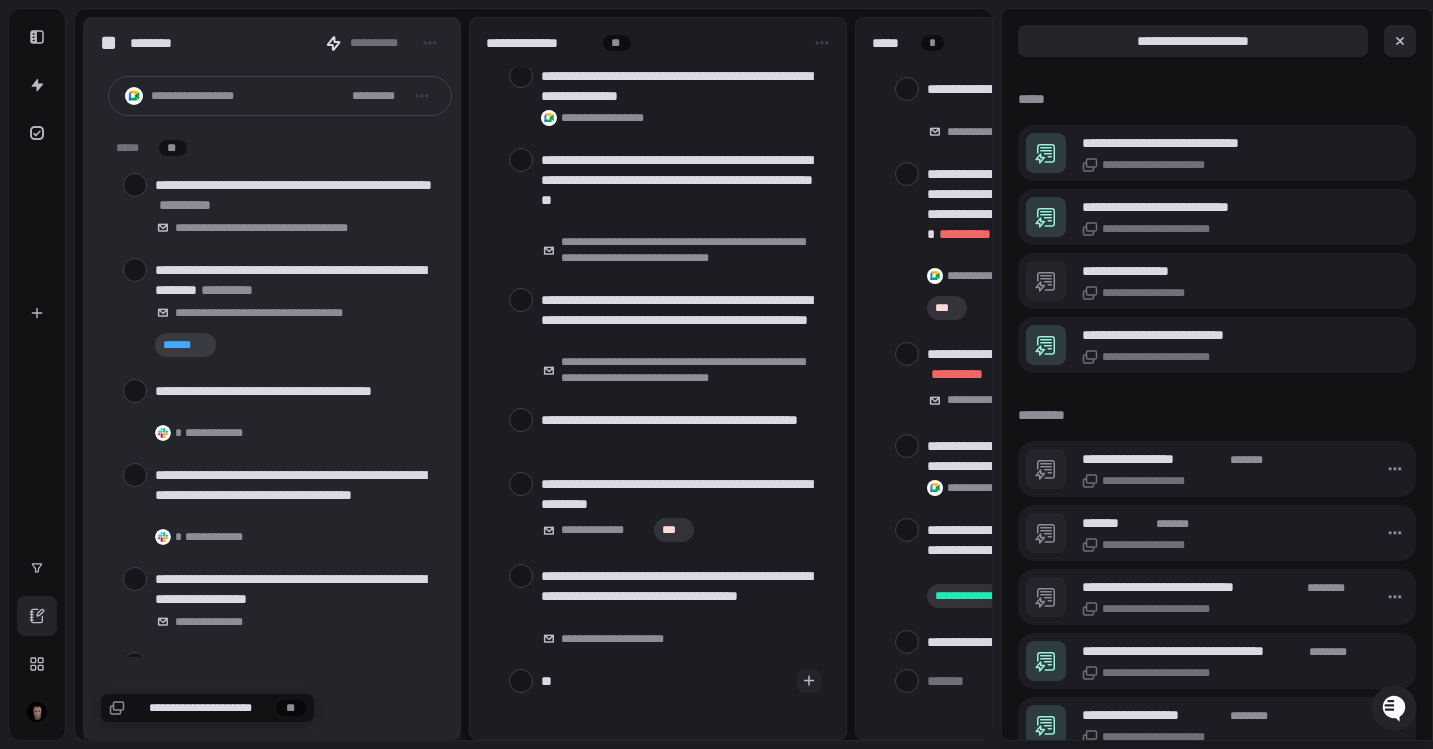 type on "***" 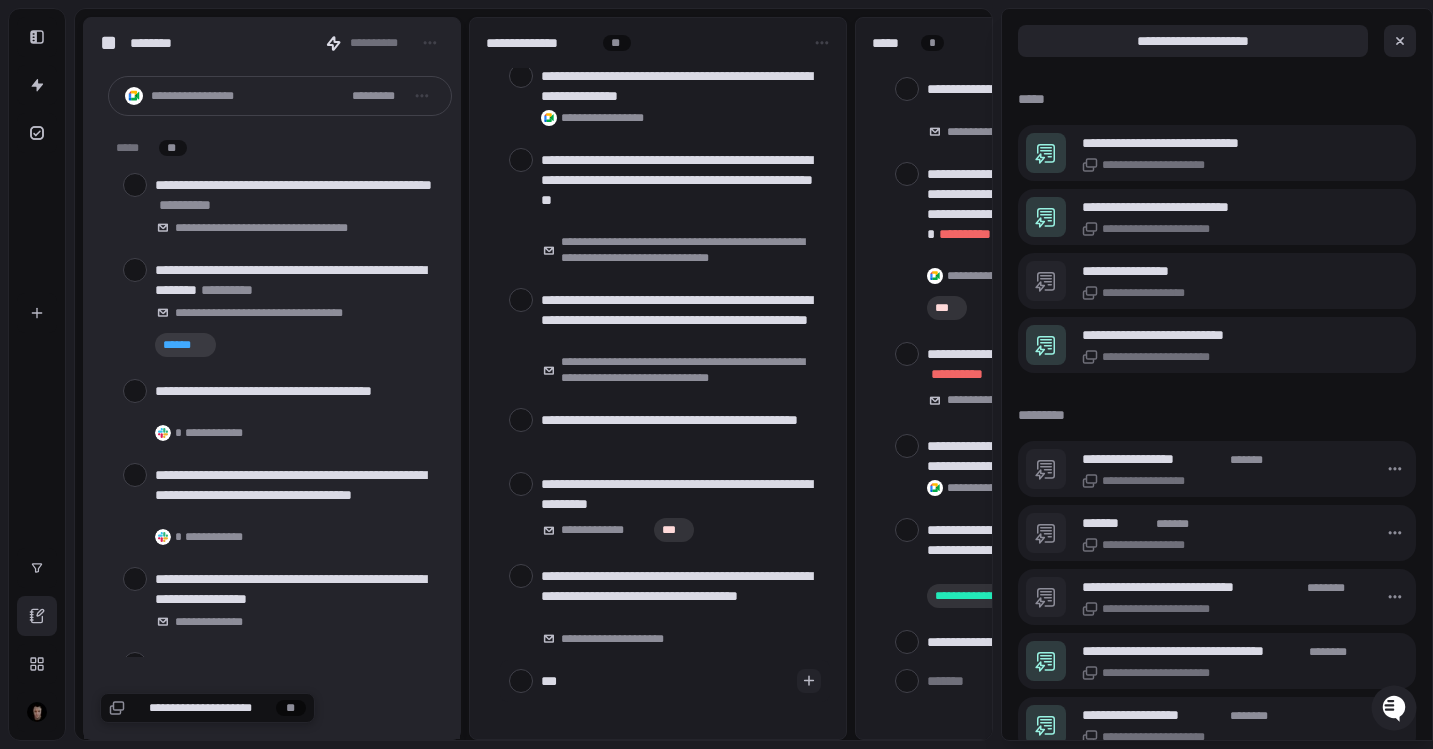 type on "****" 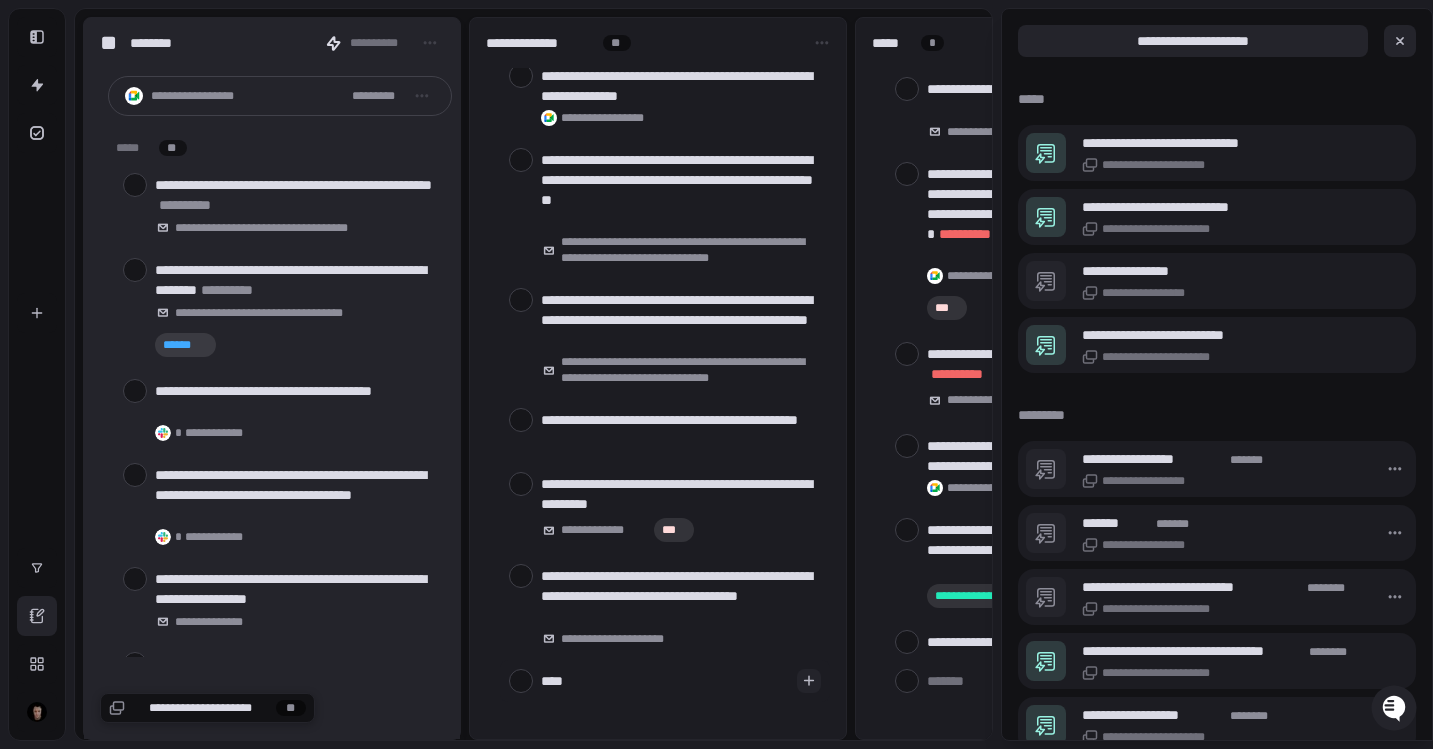 type on "*****" 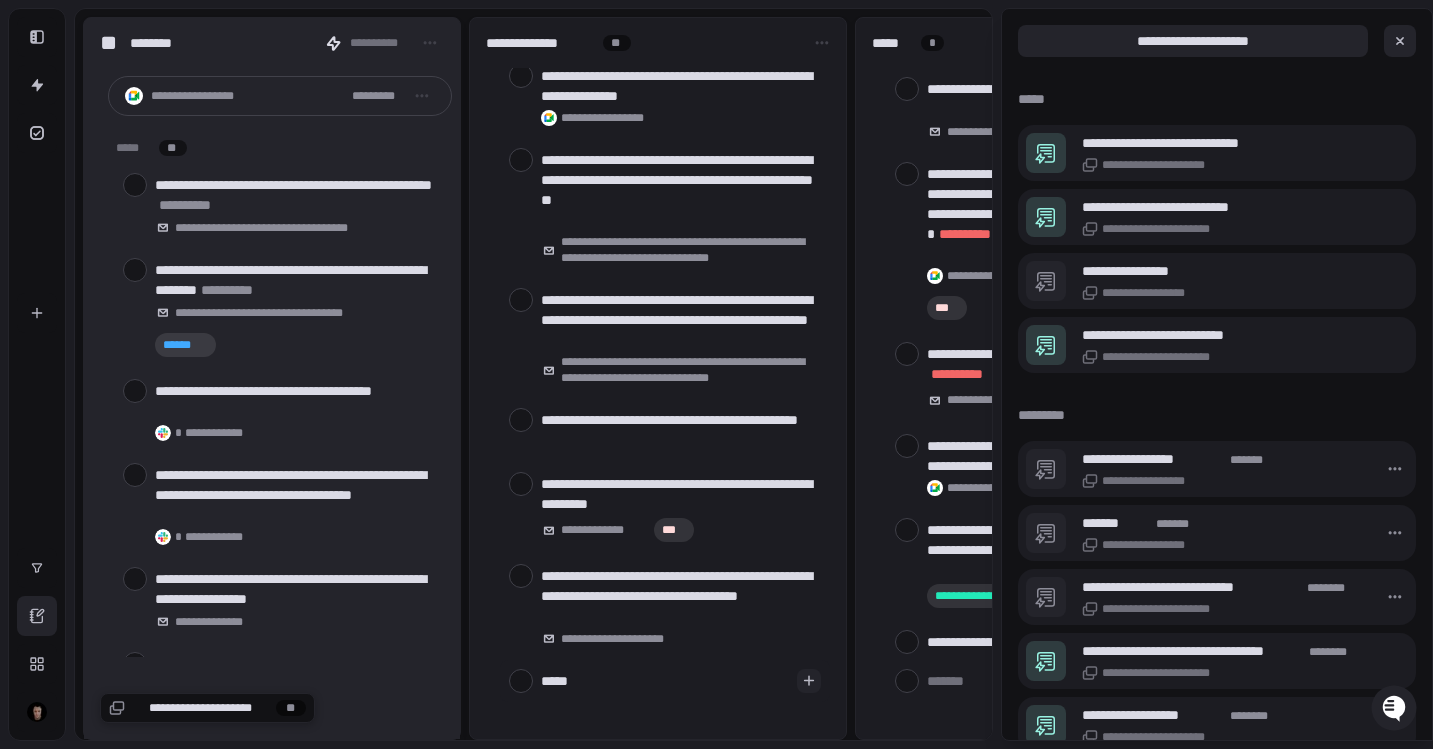 type on "******" 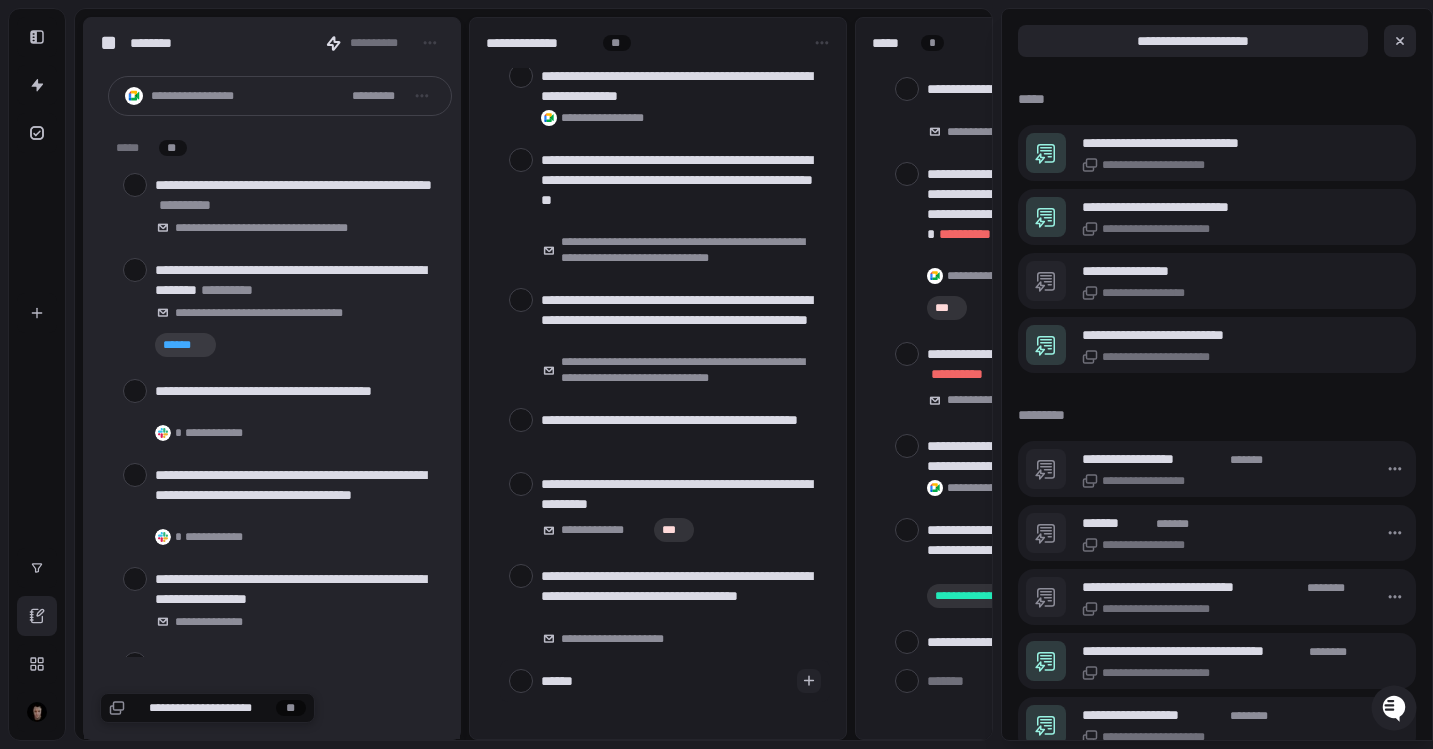 type on "******" 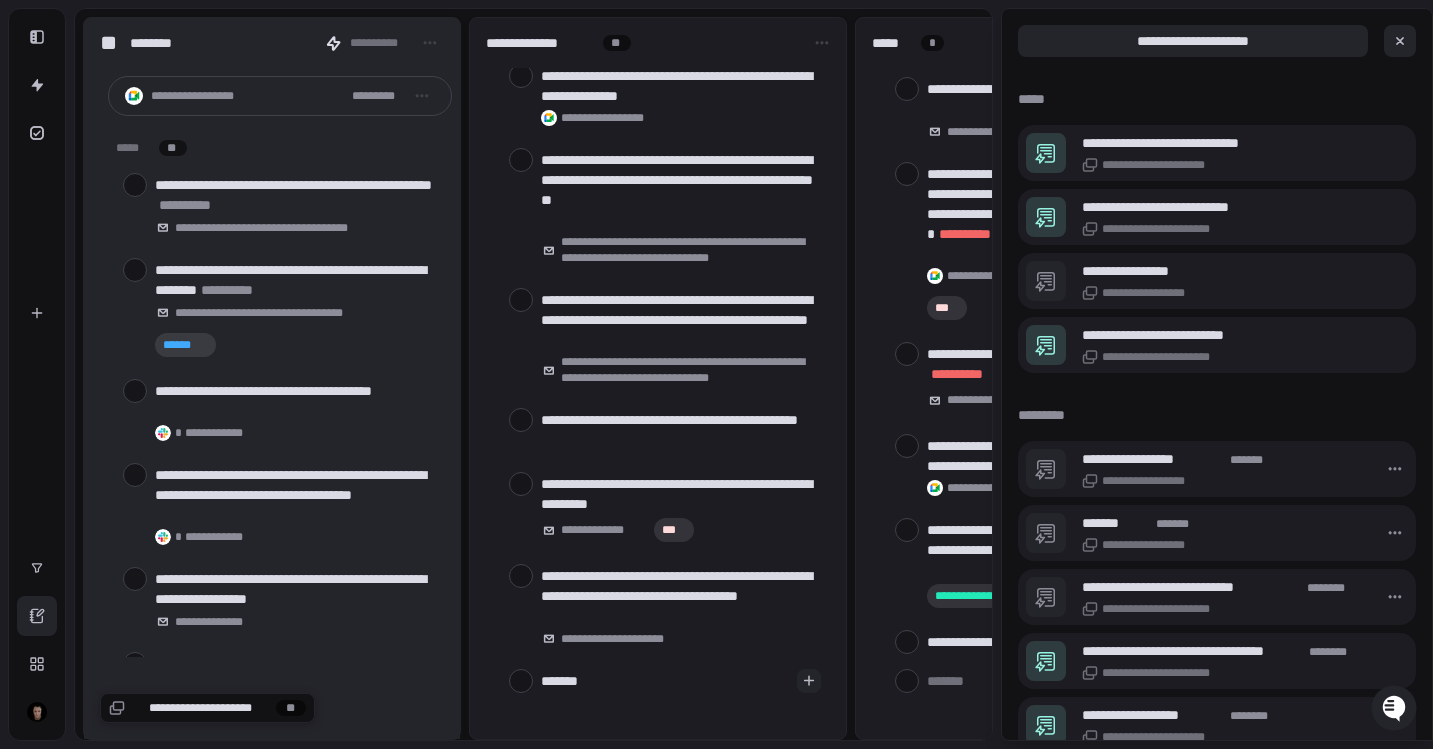 type on "********" 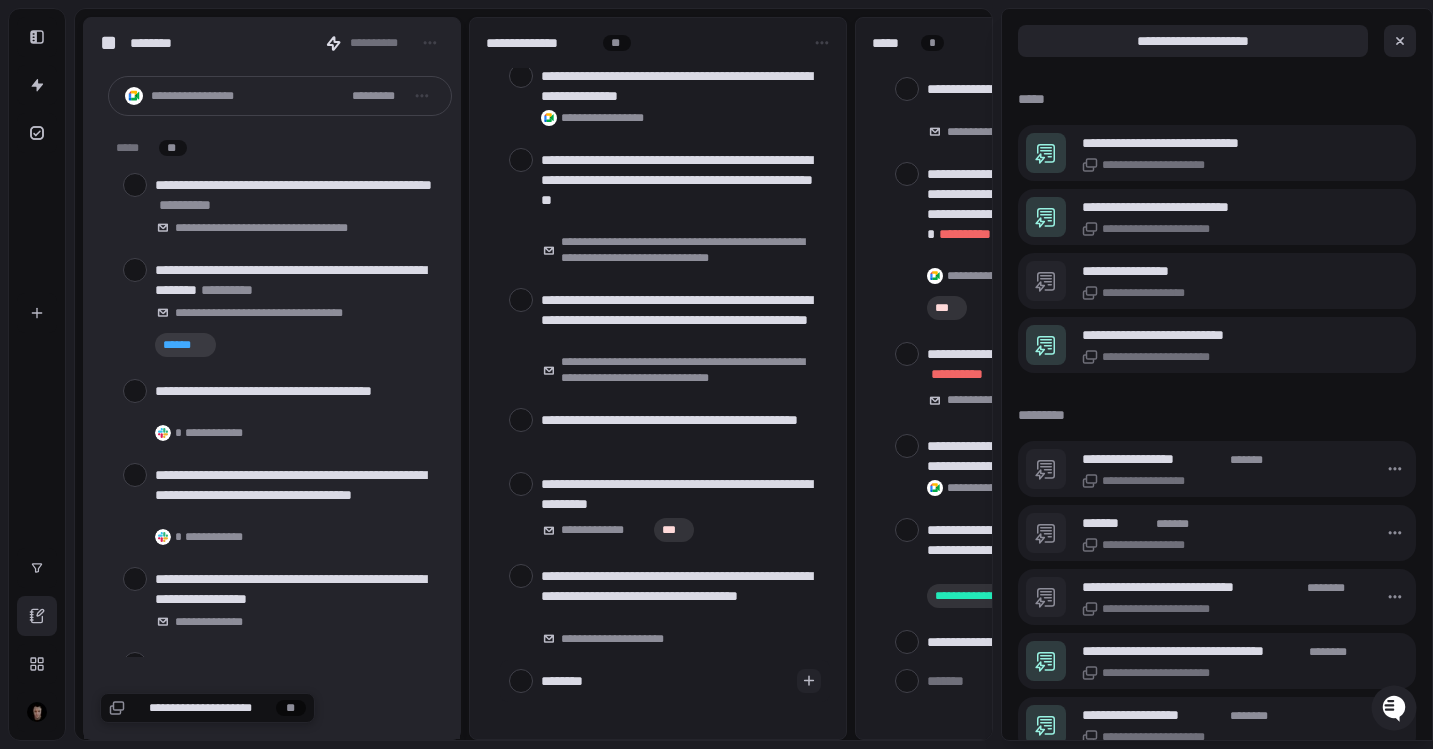type on "*********" 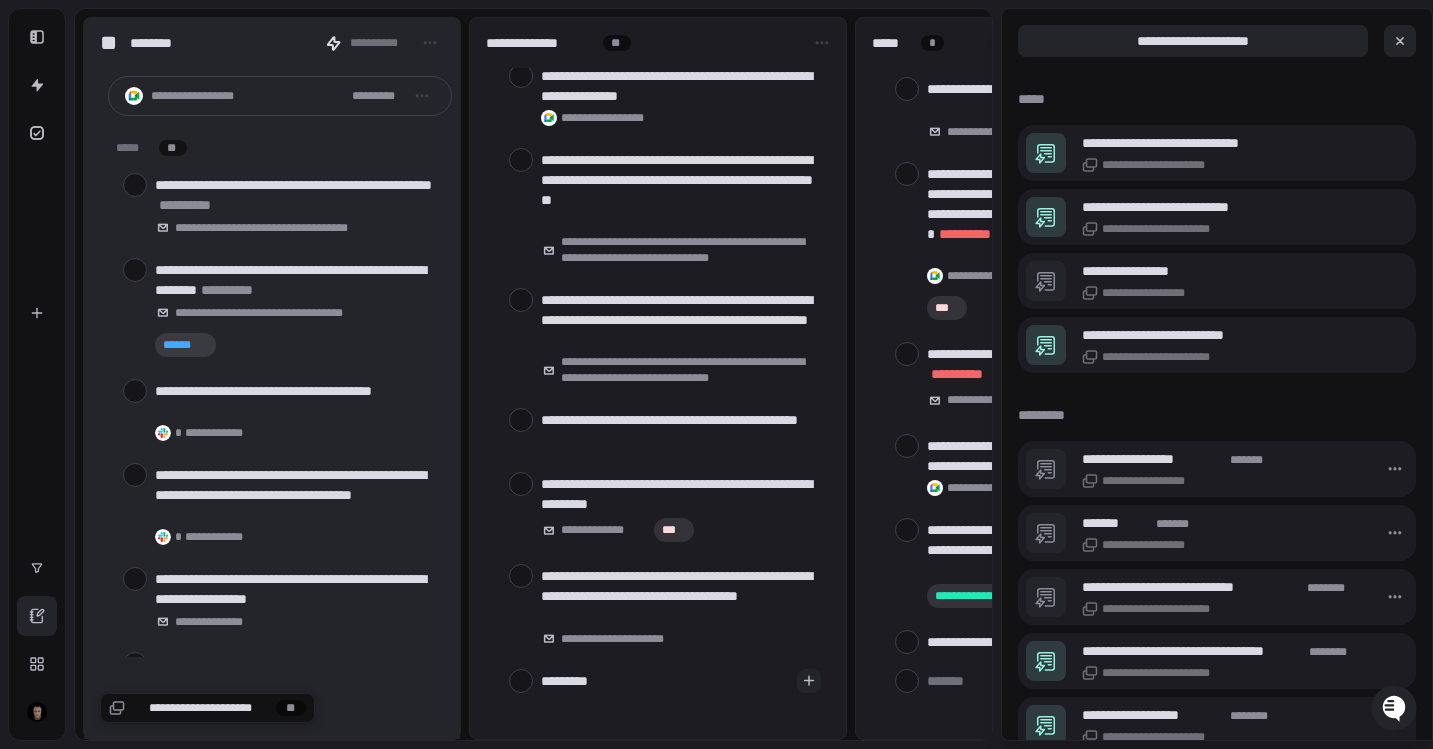 type on "**********" 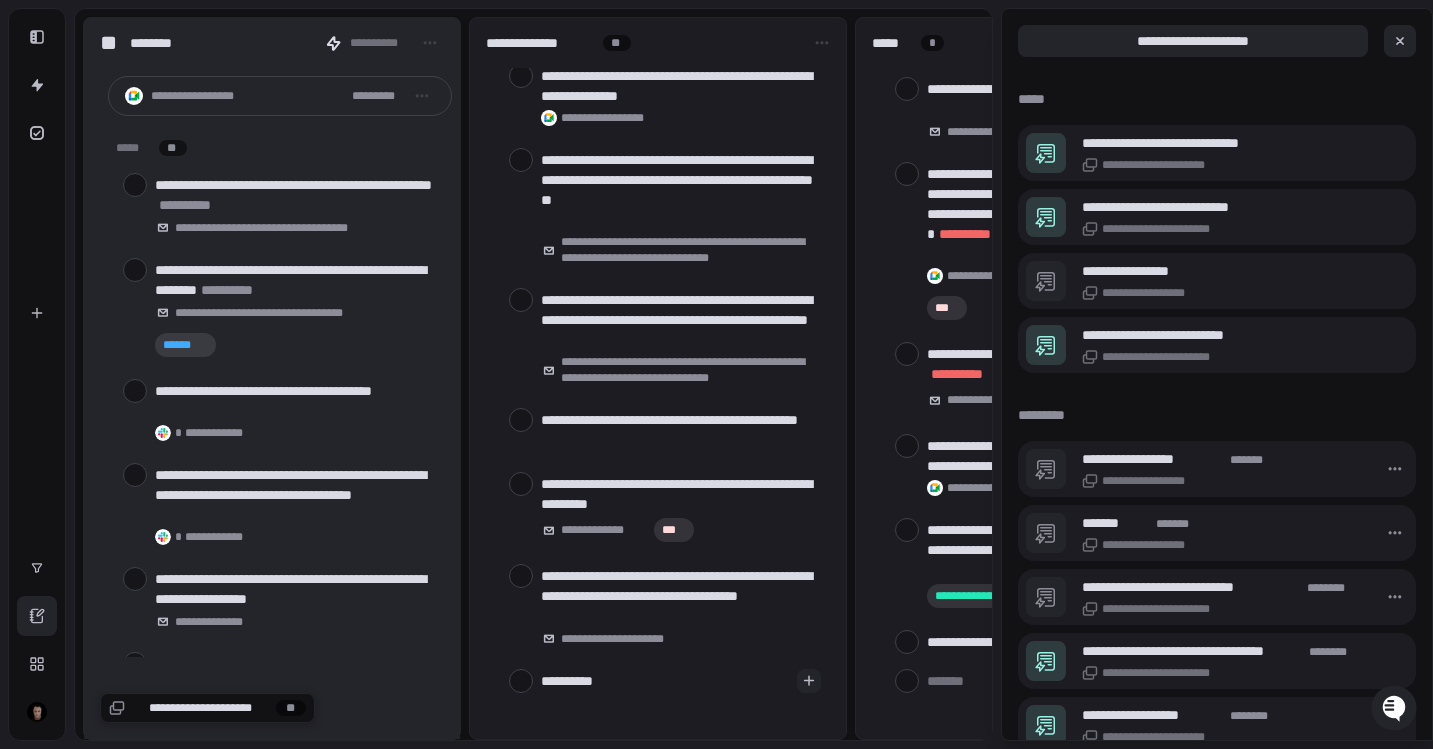 type on "**********" 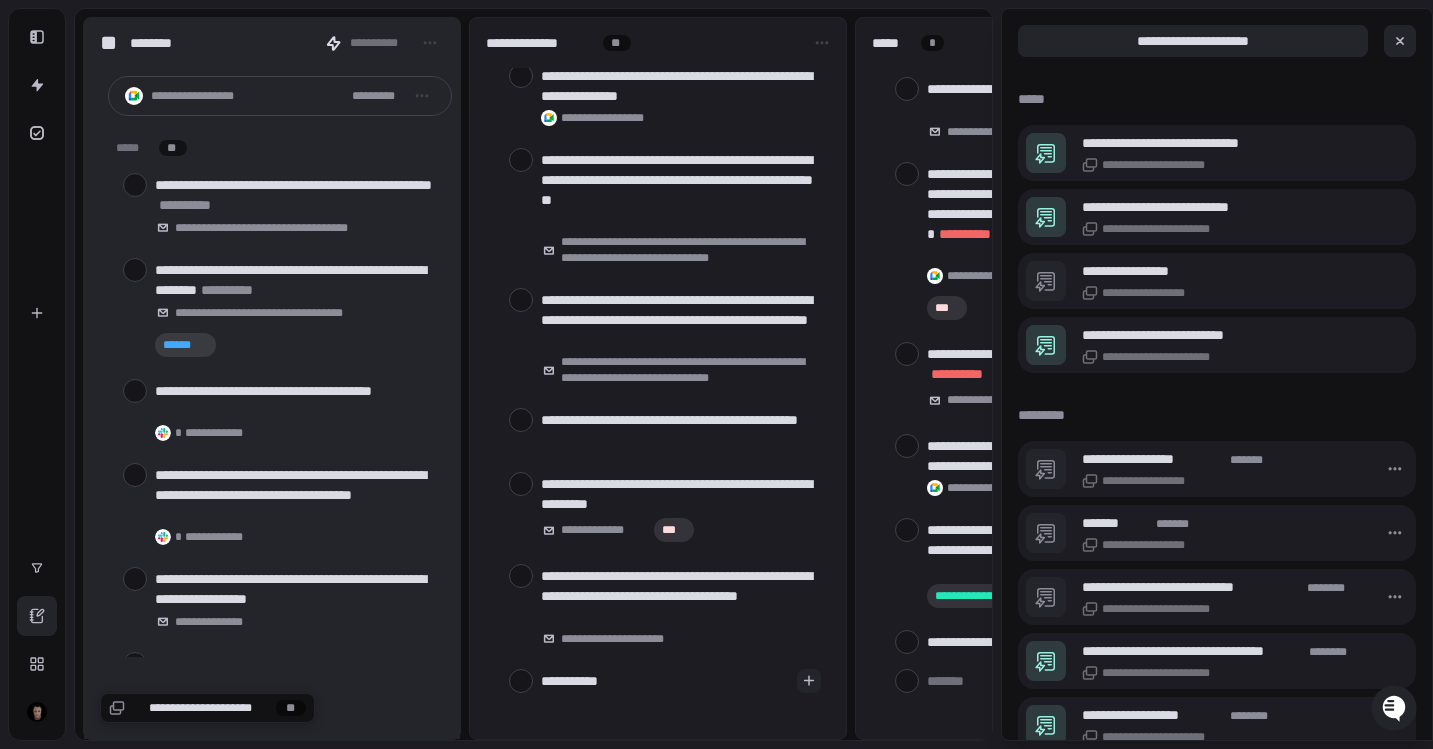 type on "**********" 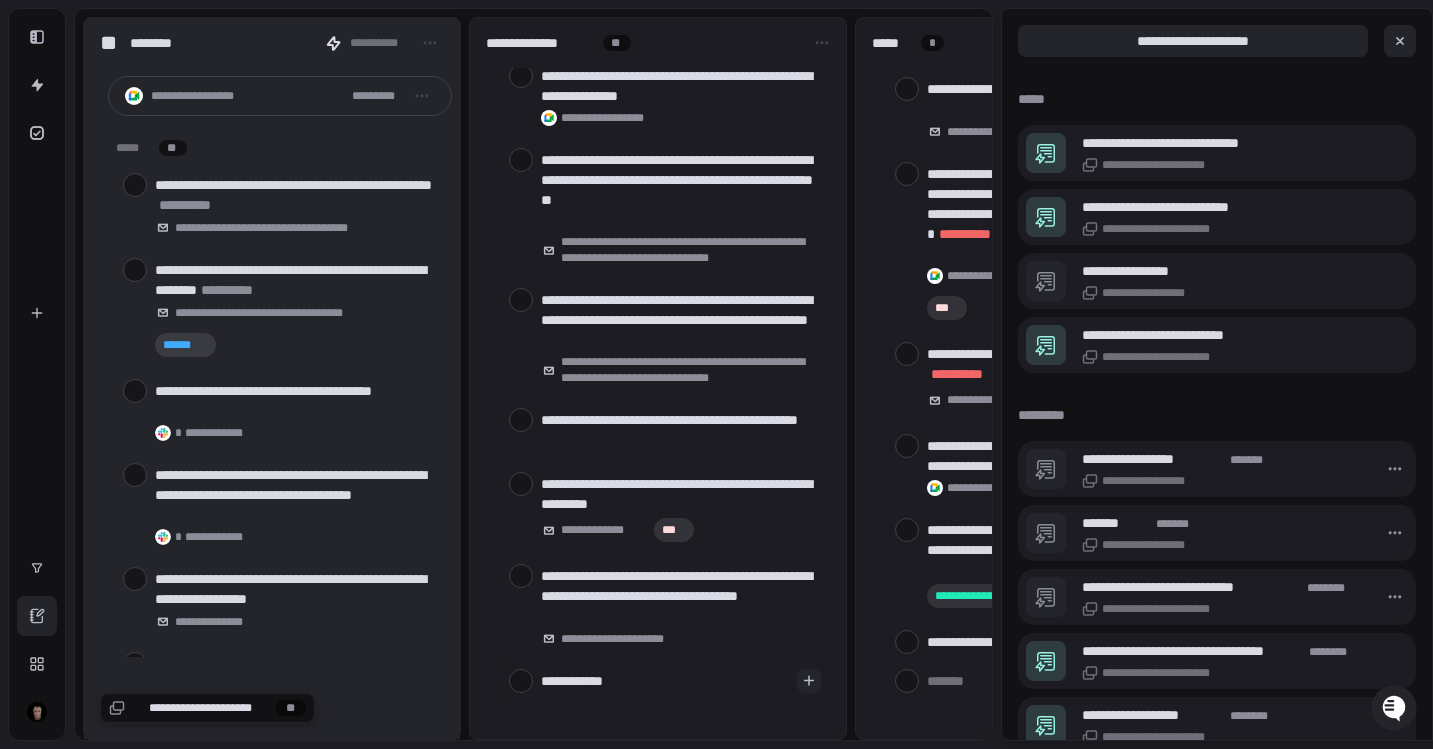 type on "**********" 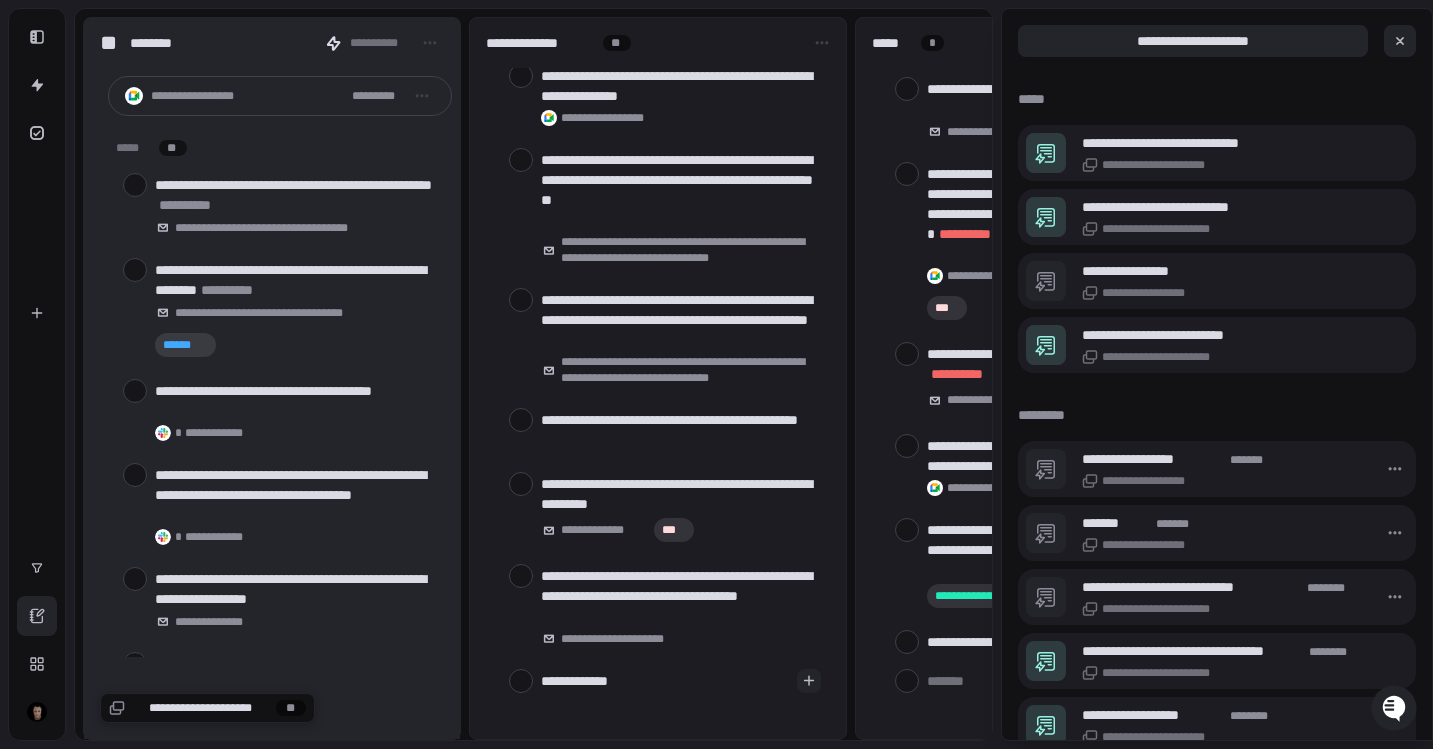 type on "**********" 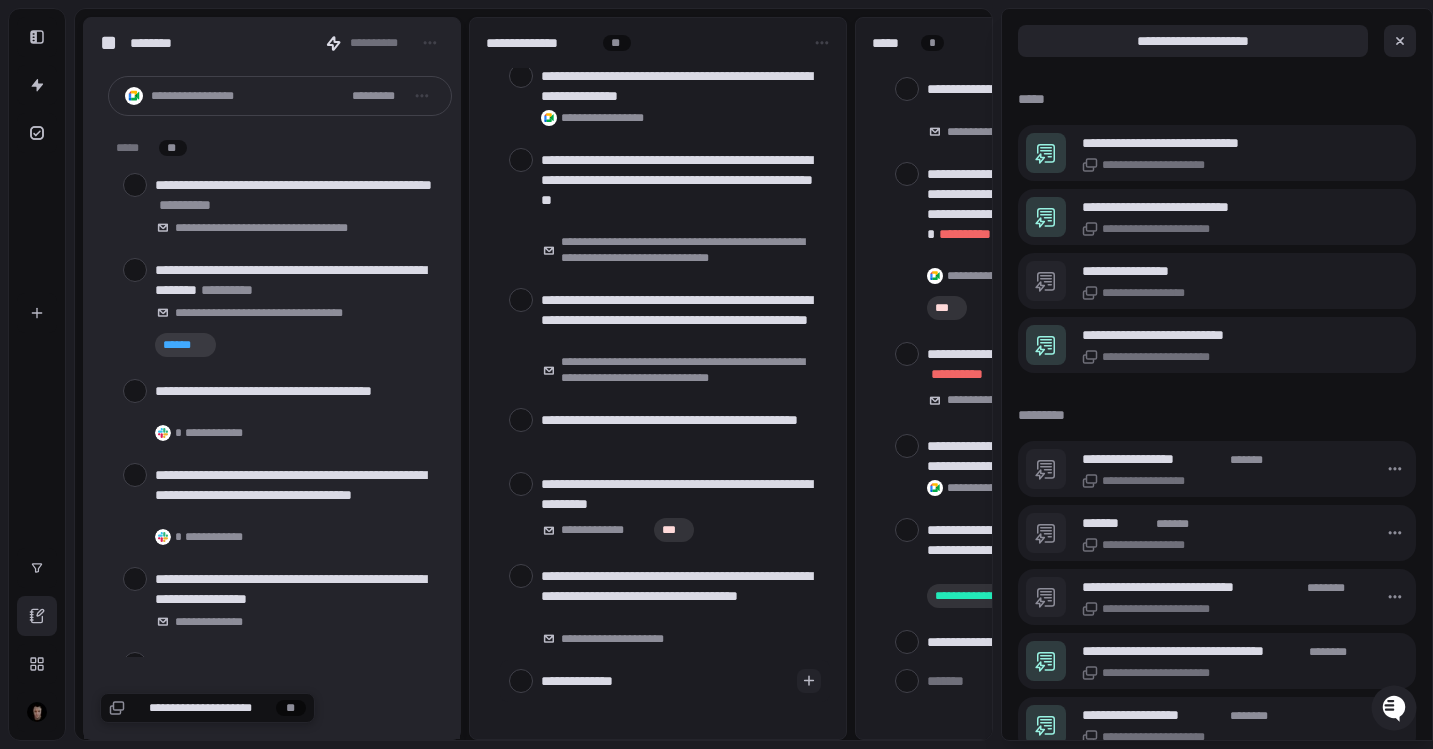 type on "**********" 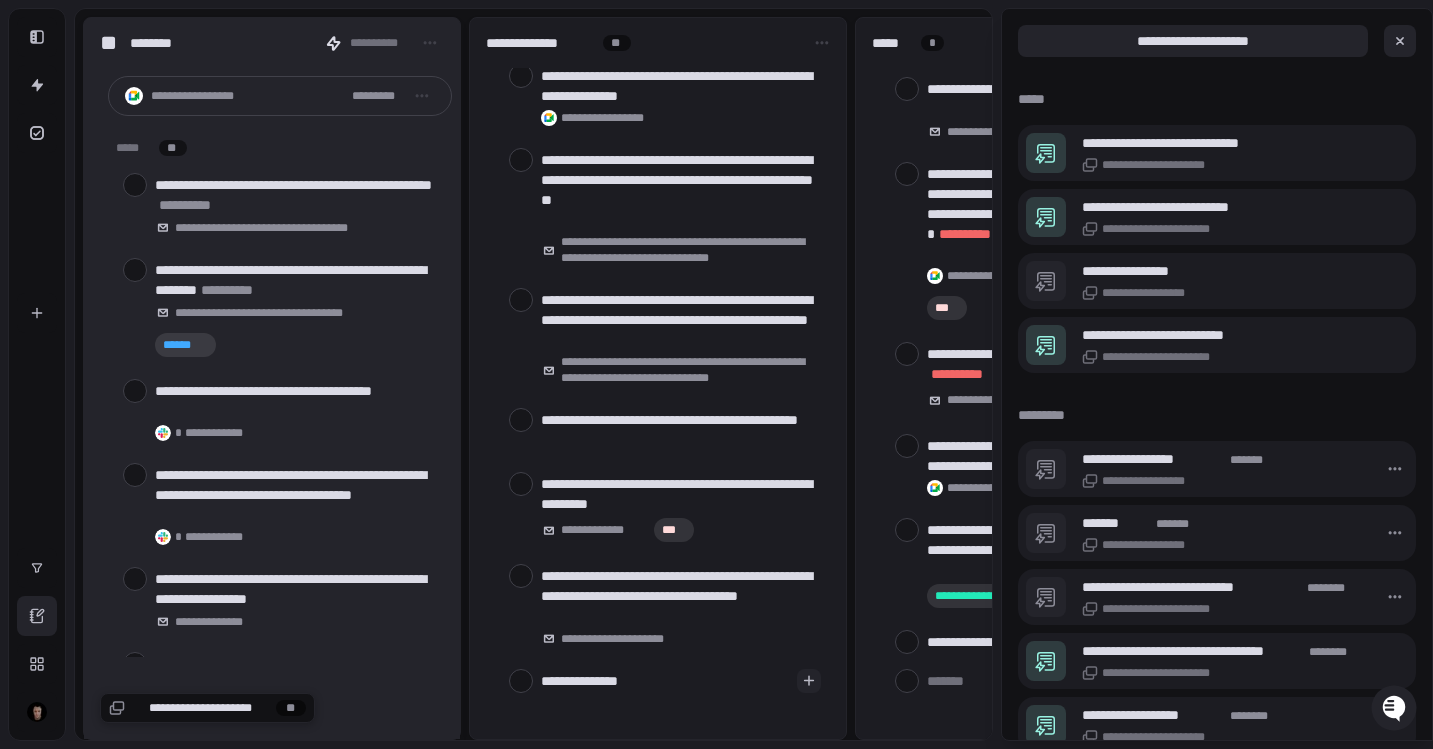type on "**********" 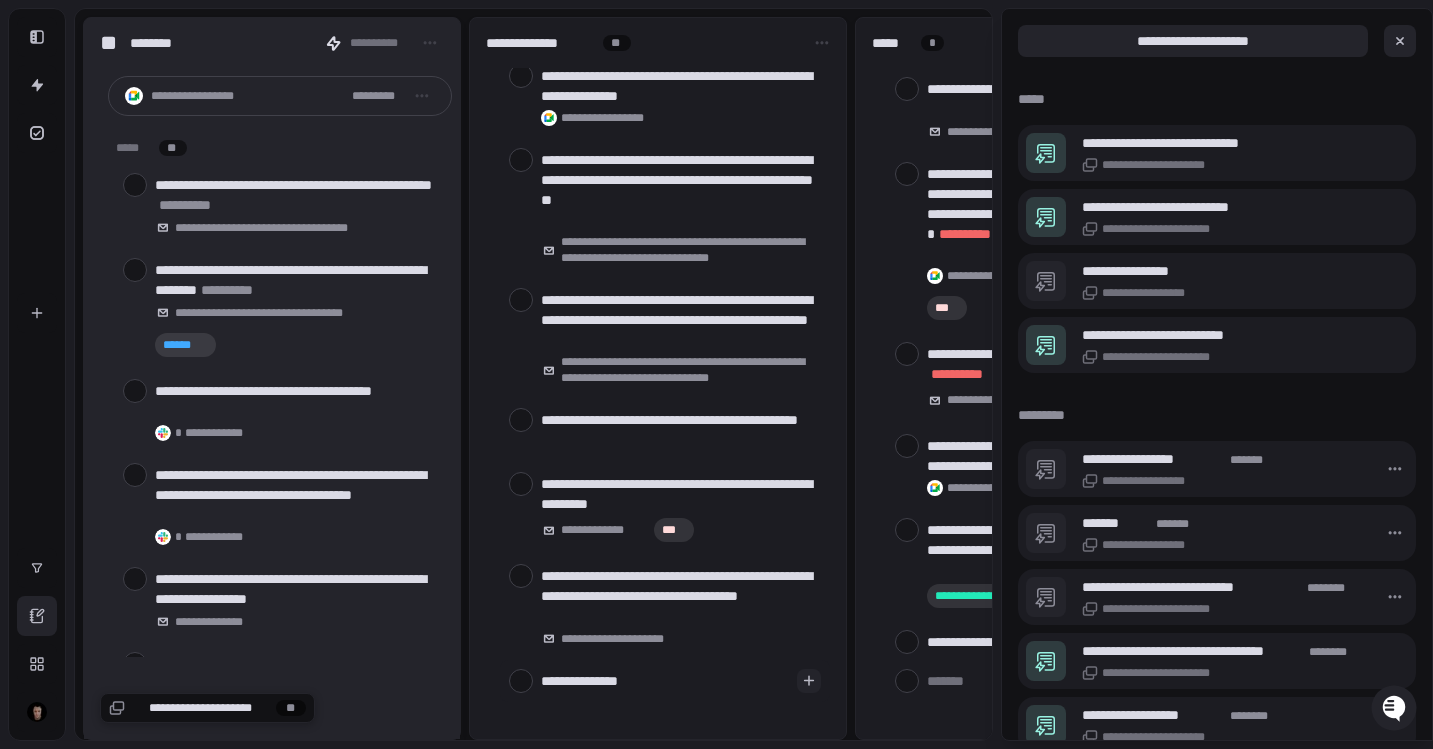 type on "*" 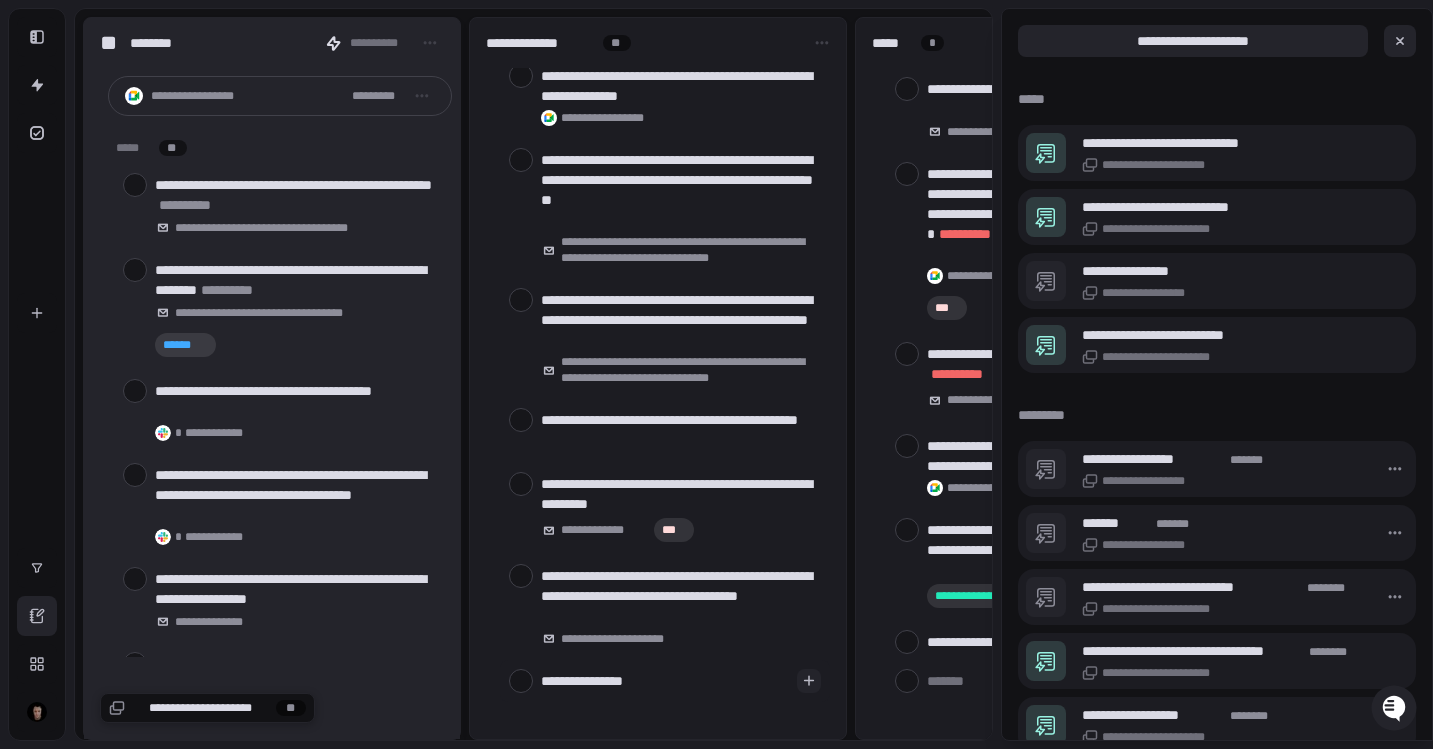 type on "**********" 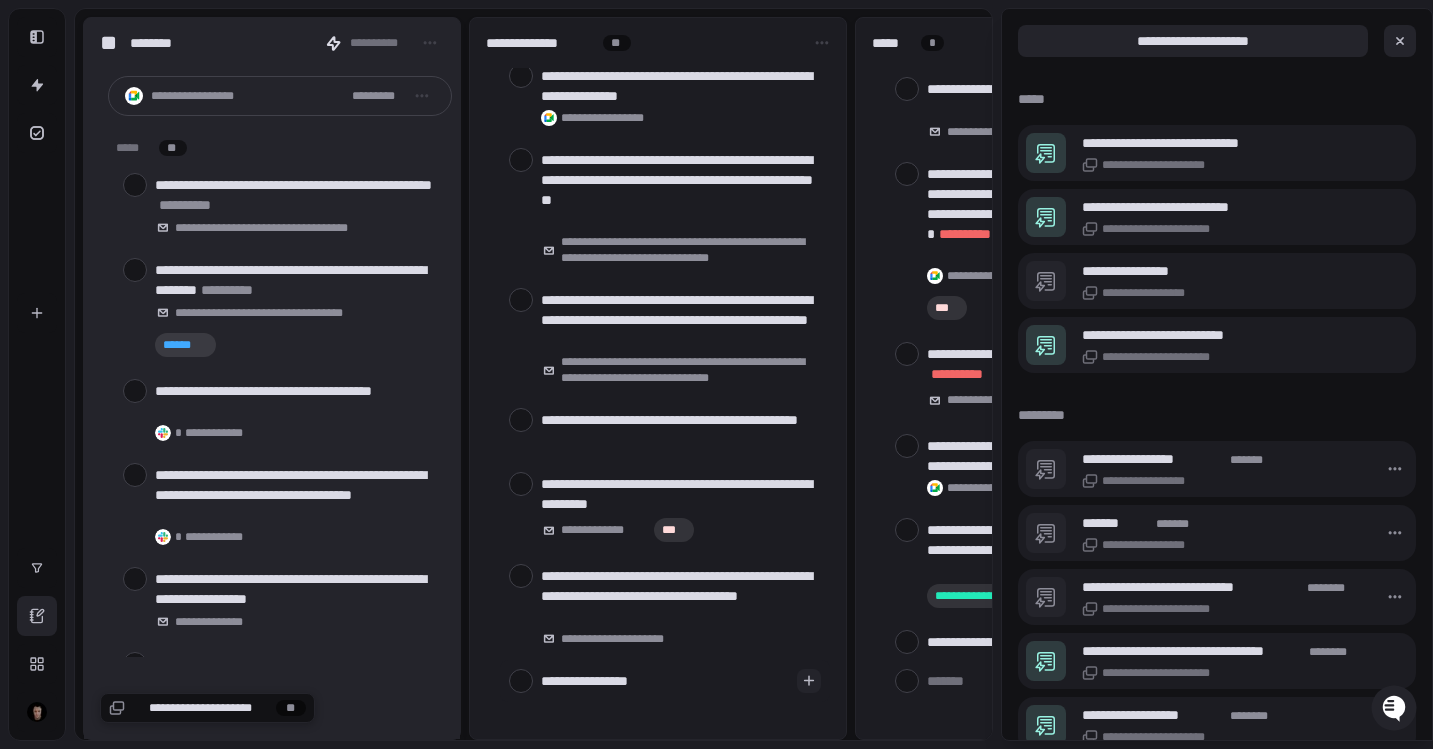 type on "**********" 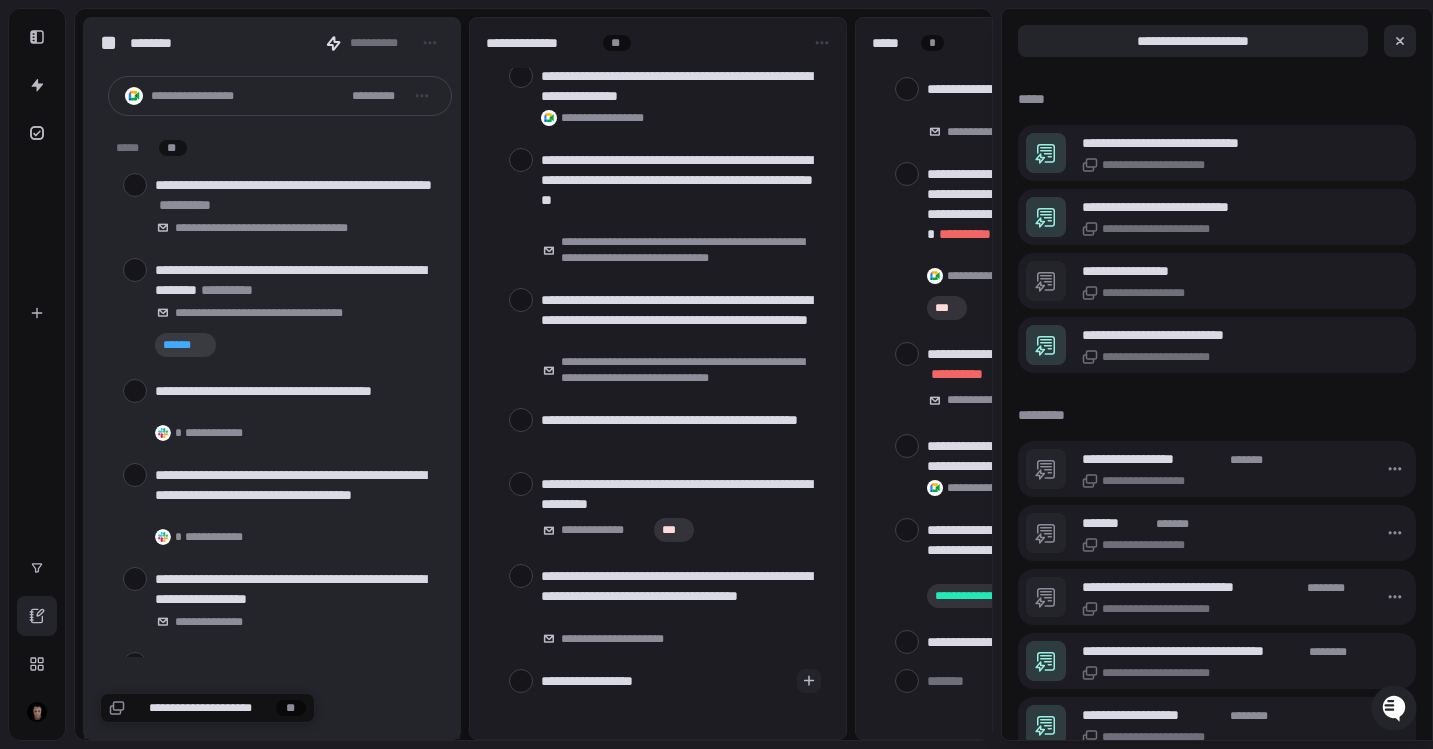 type on "**********" 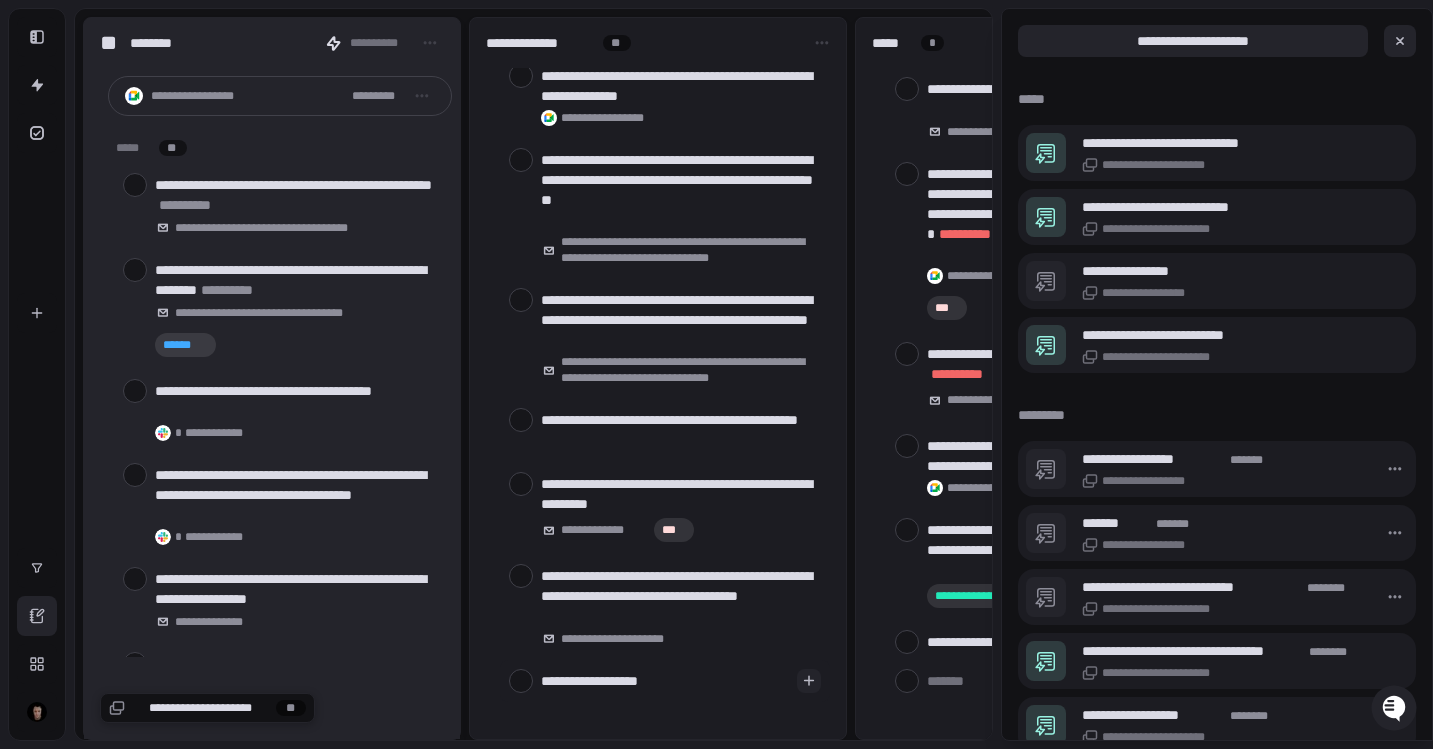 type on "**********" 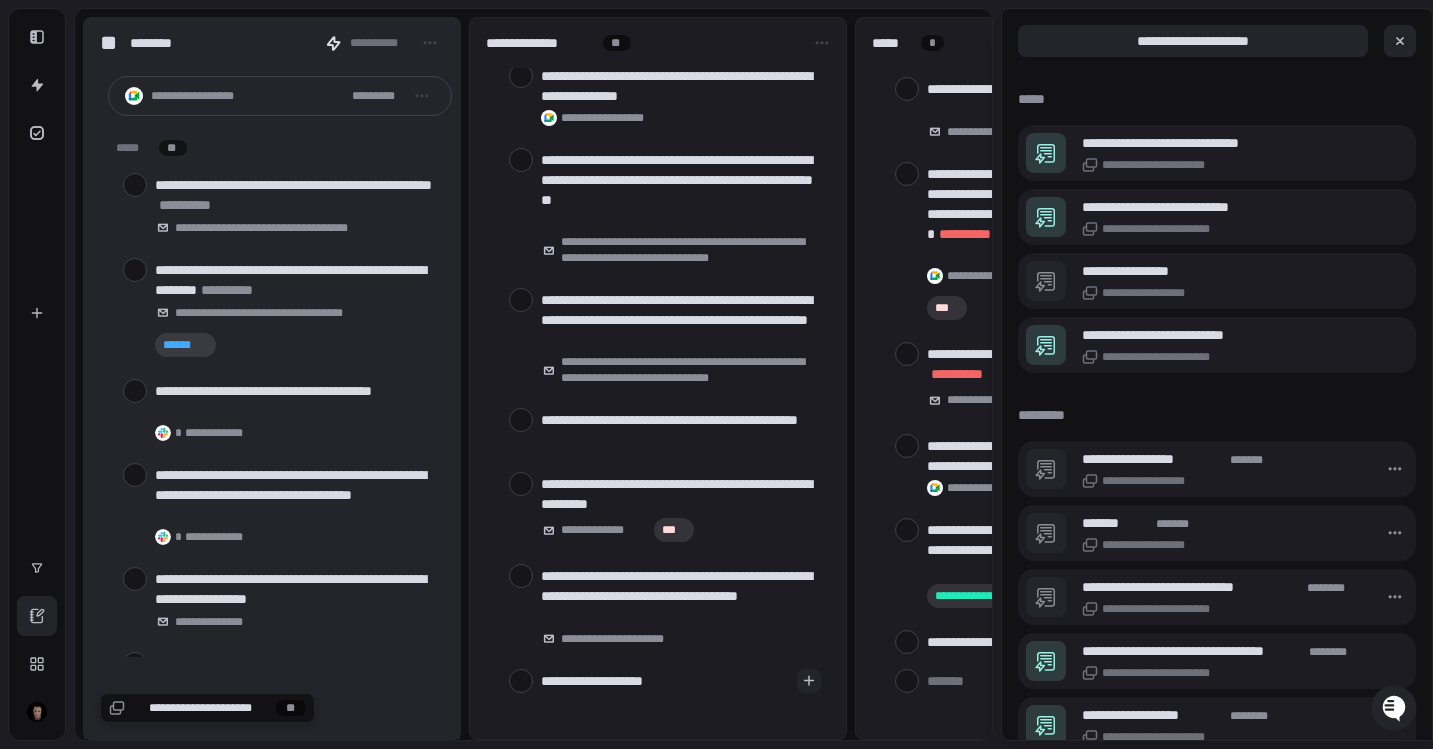 type on "**********" 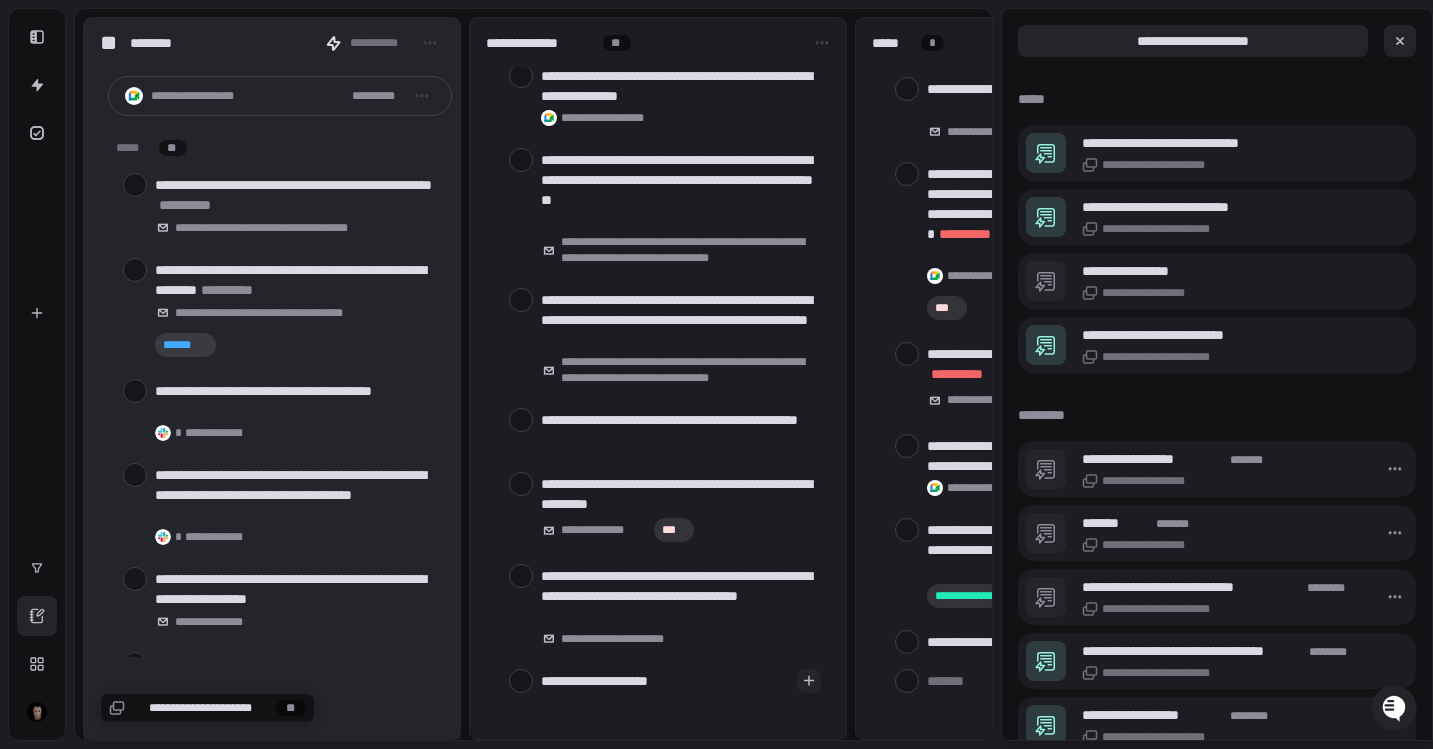type on "**********" 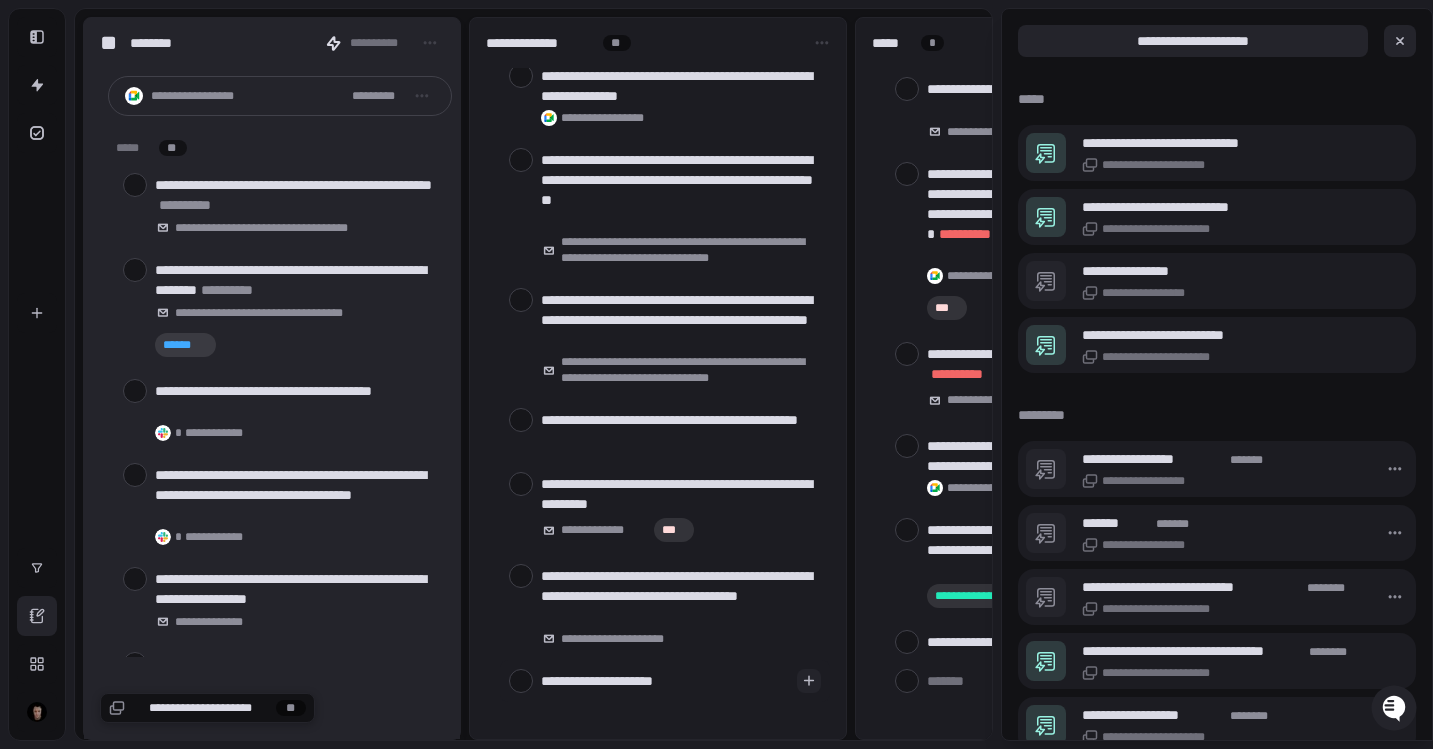 type on "**********" 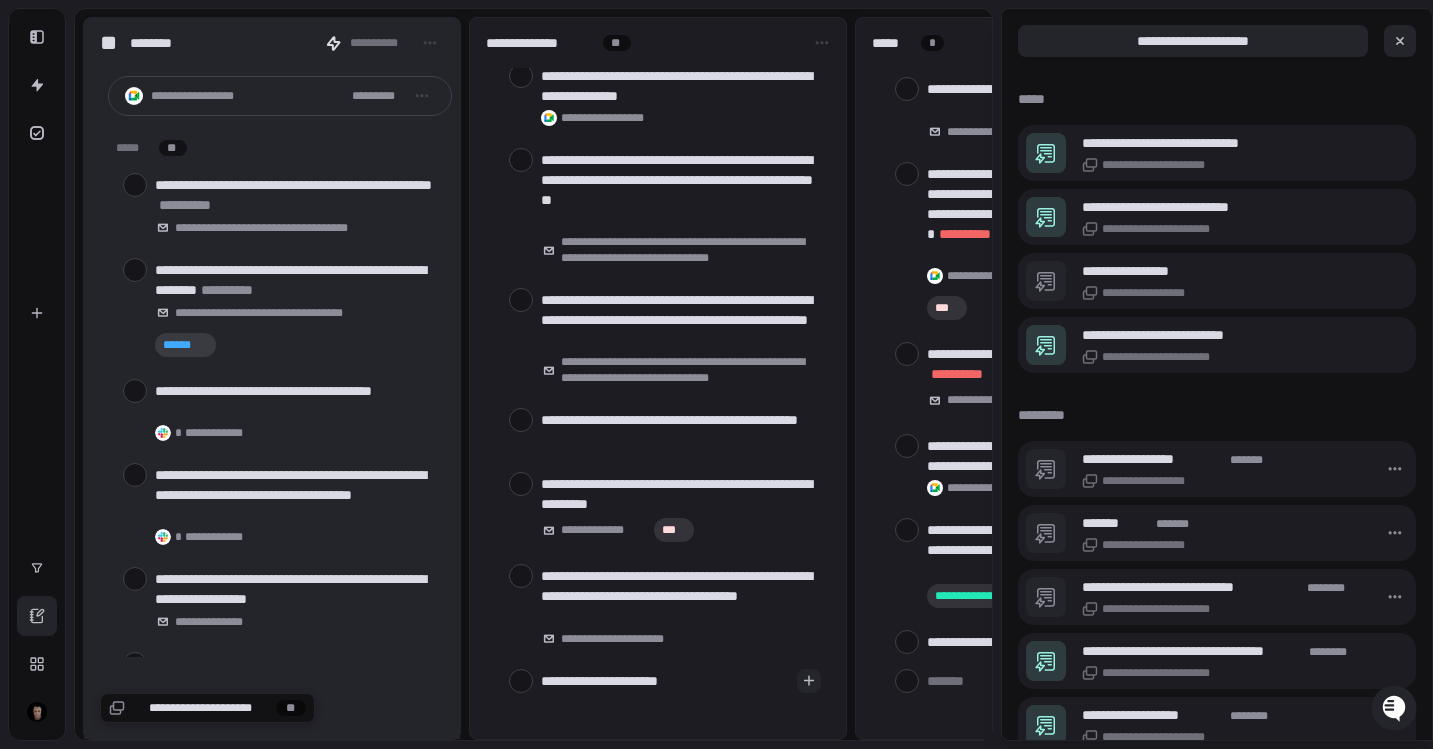 type on "**********" 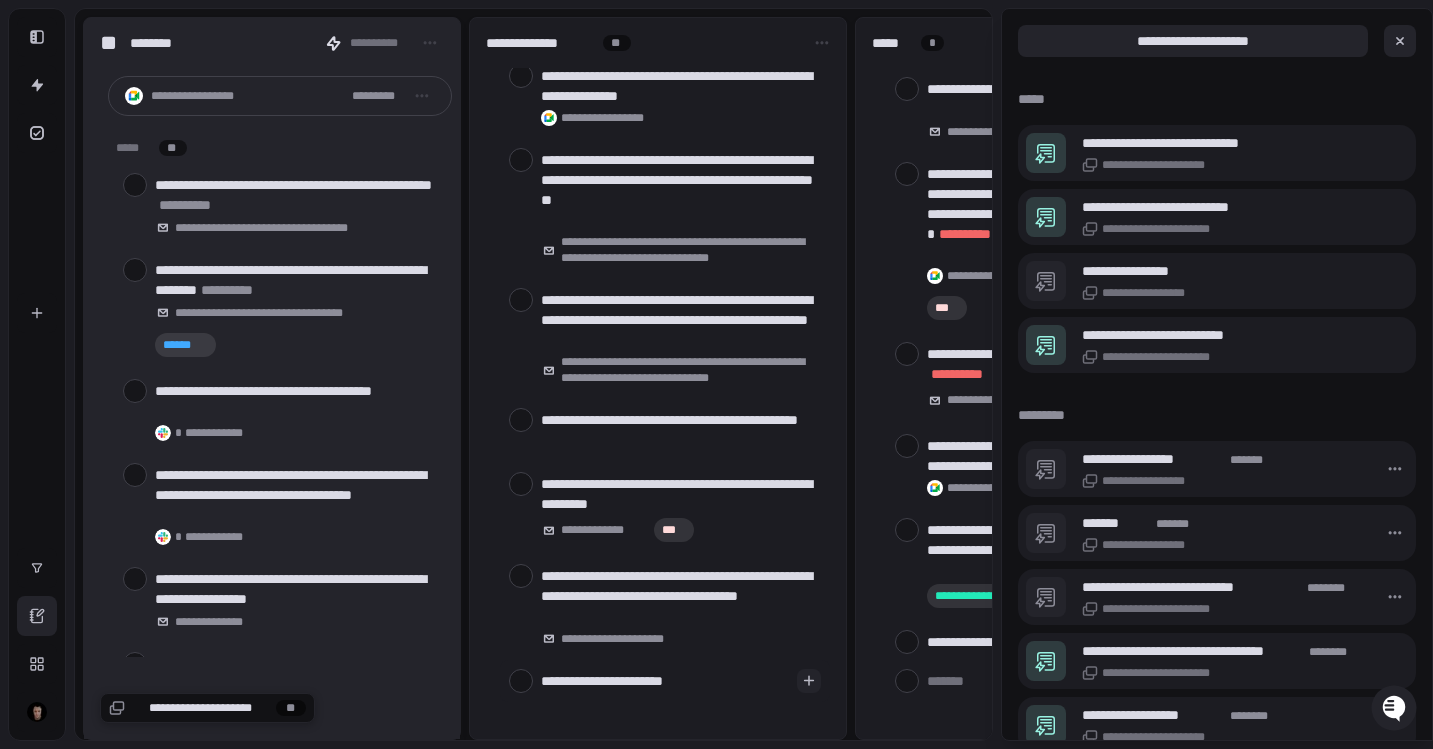 type on "**********" 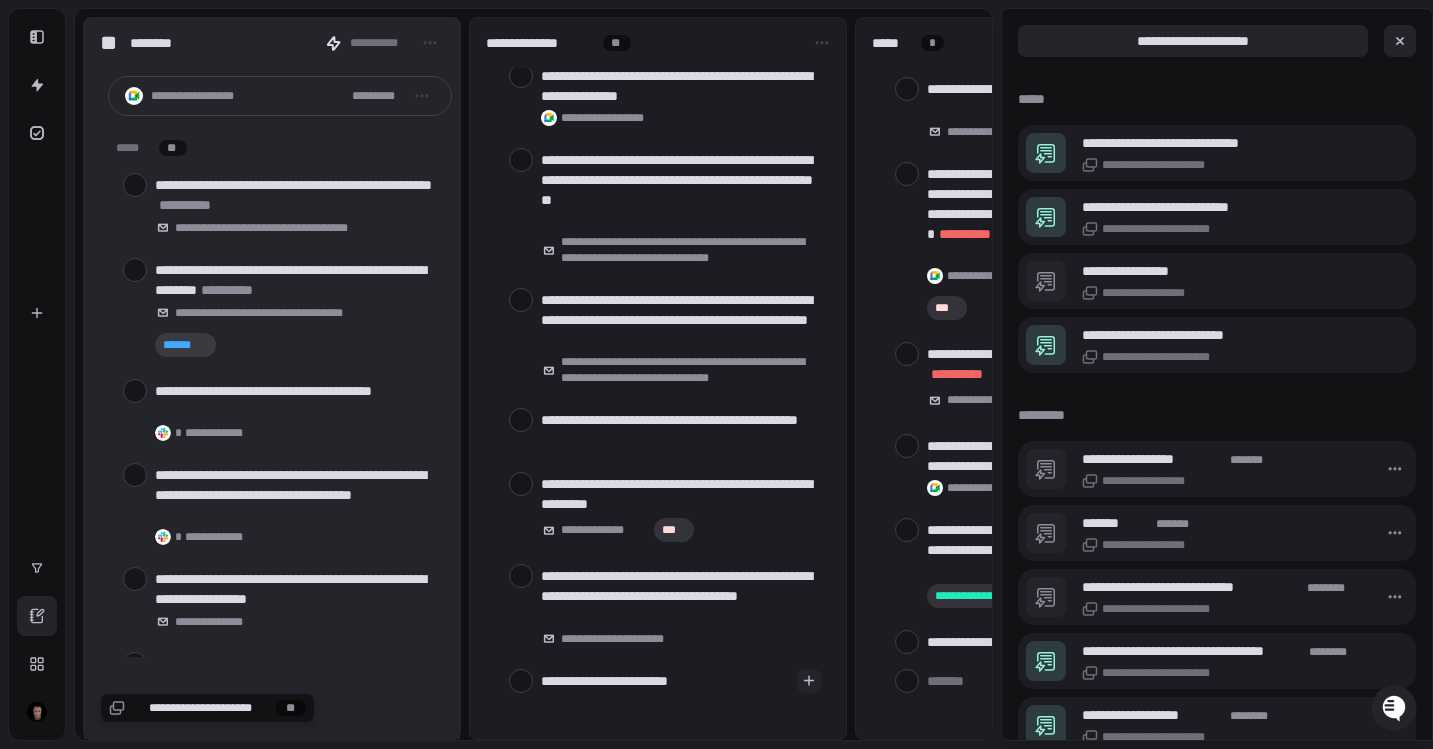 type on "**********" 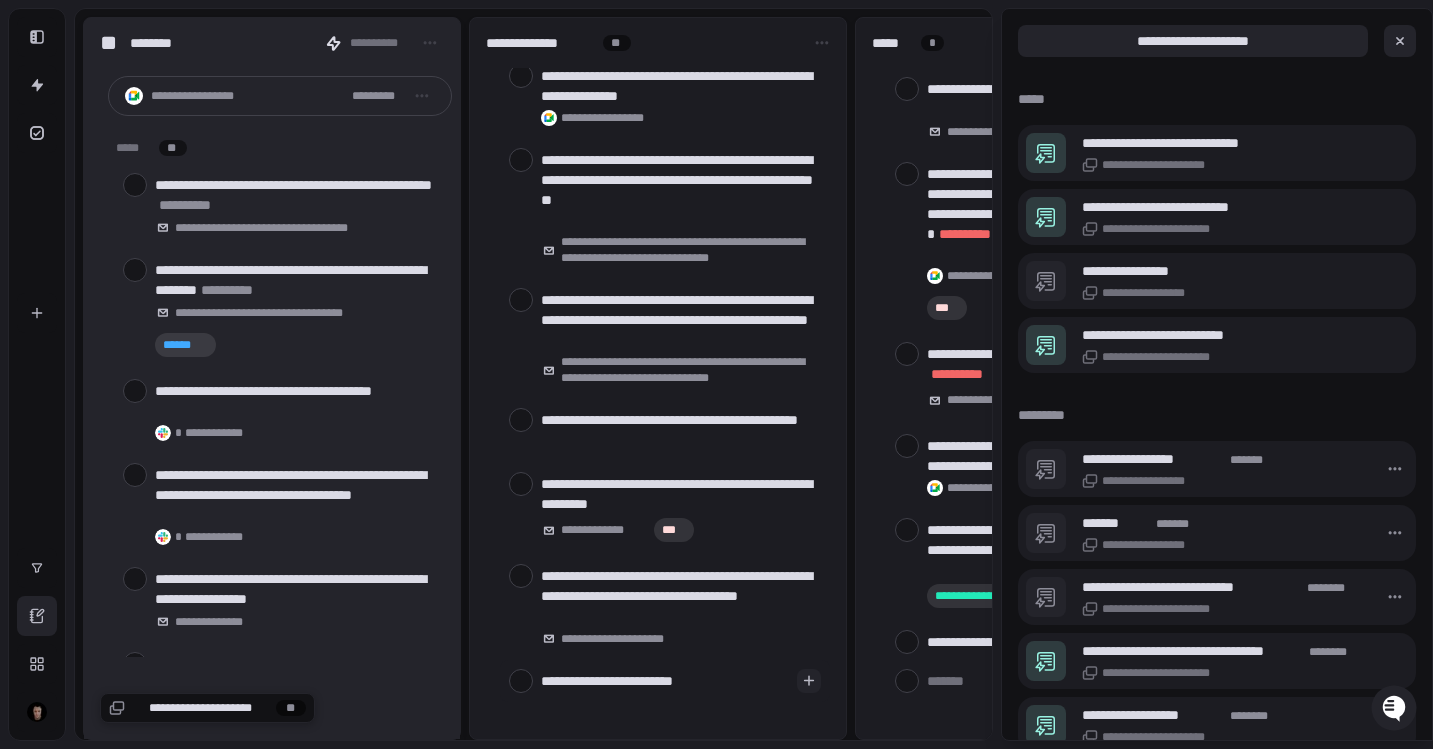 type on "**********" 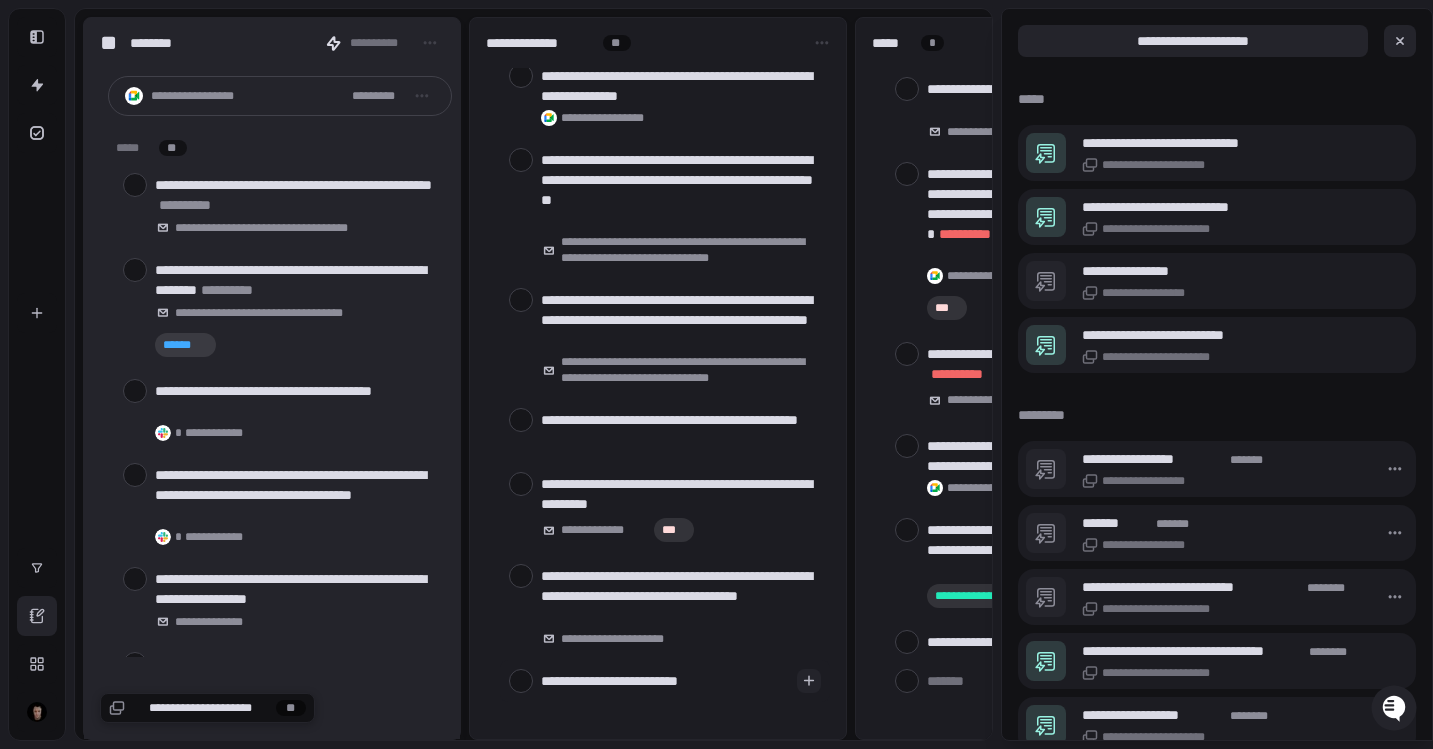 type on "**********" 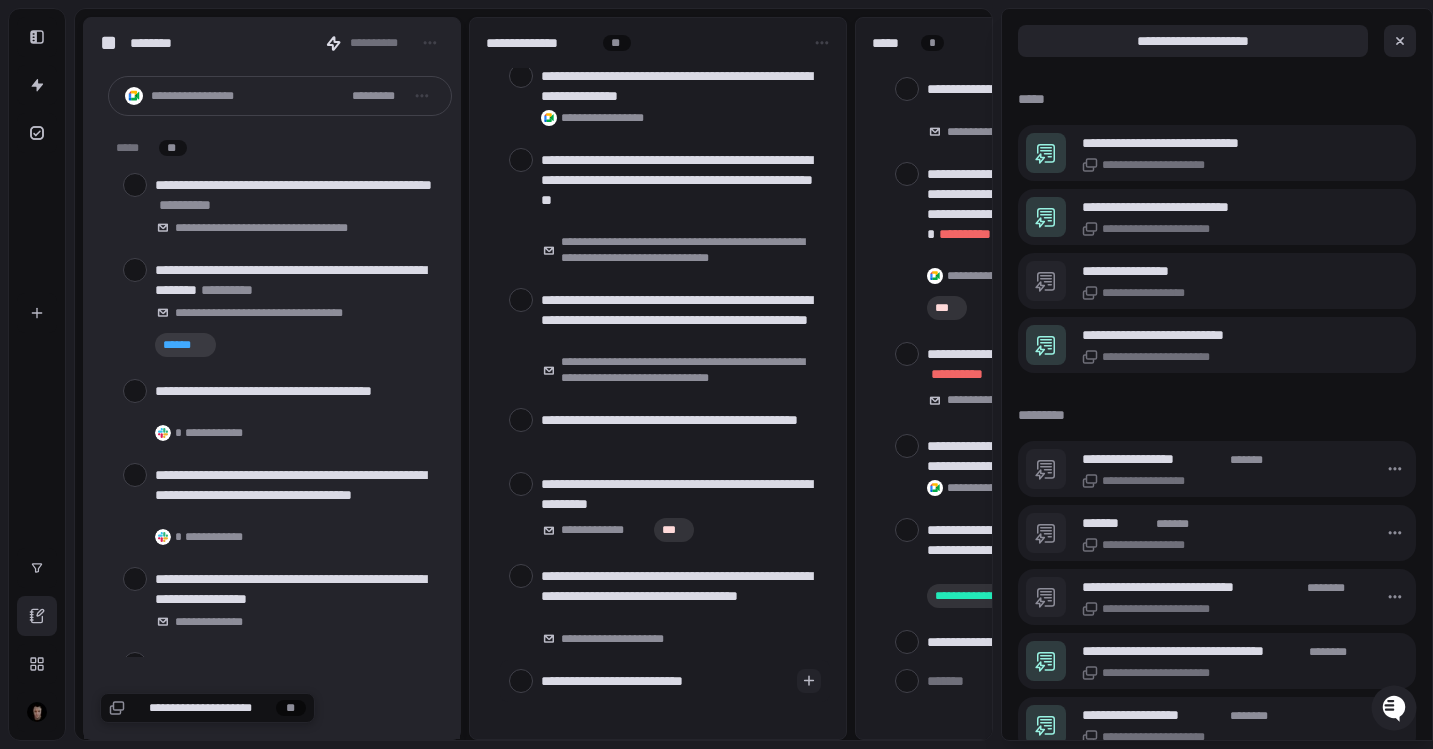 type on "**********" 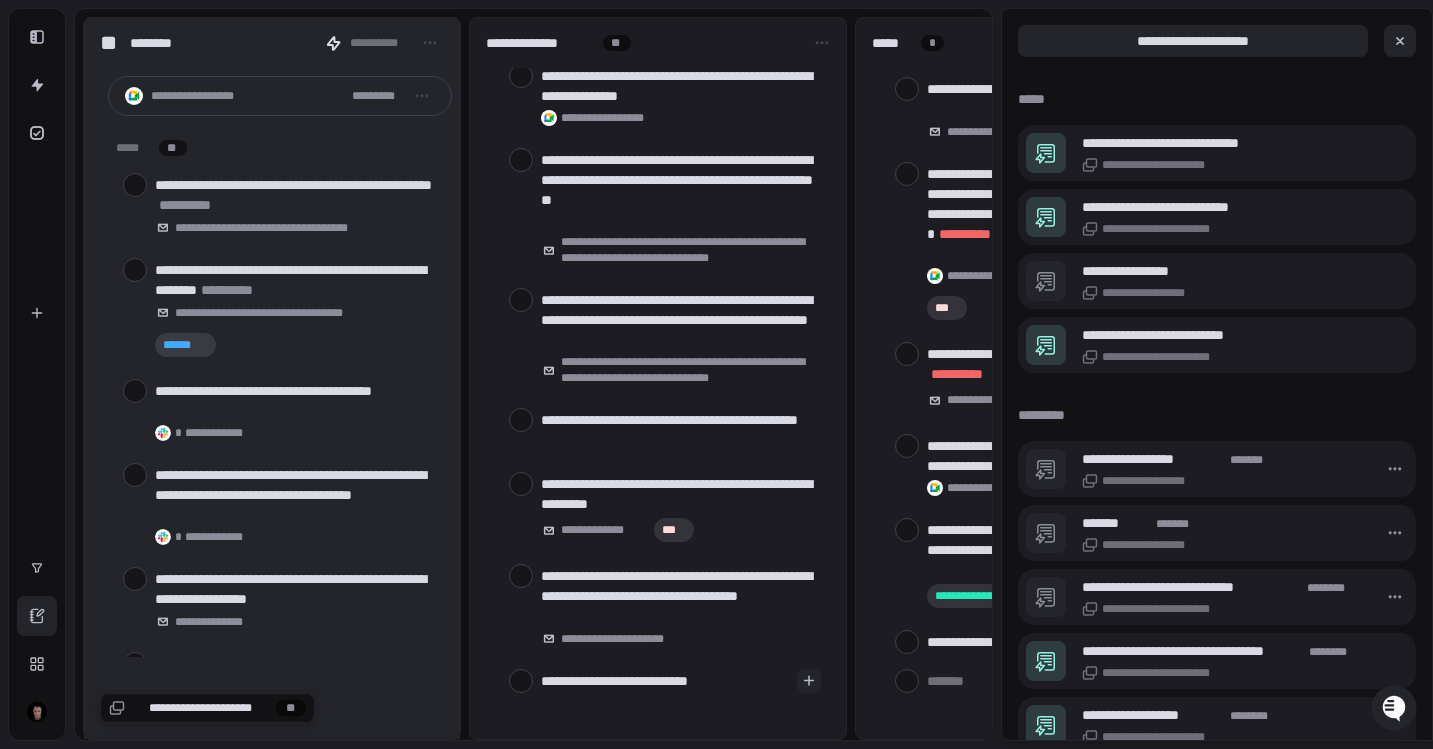 type on "**********" 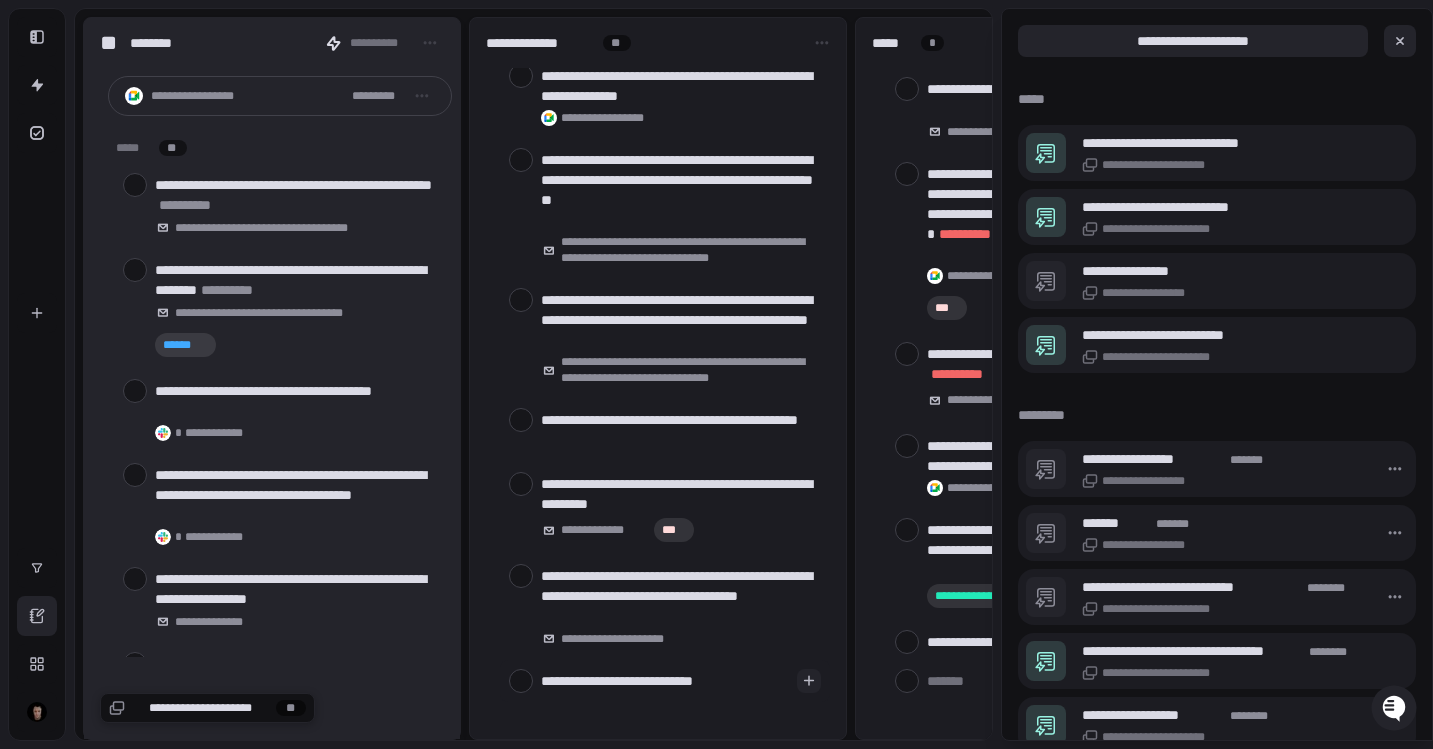 type on "**********" 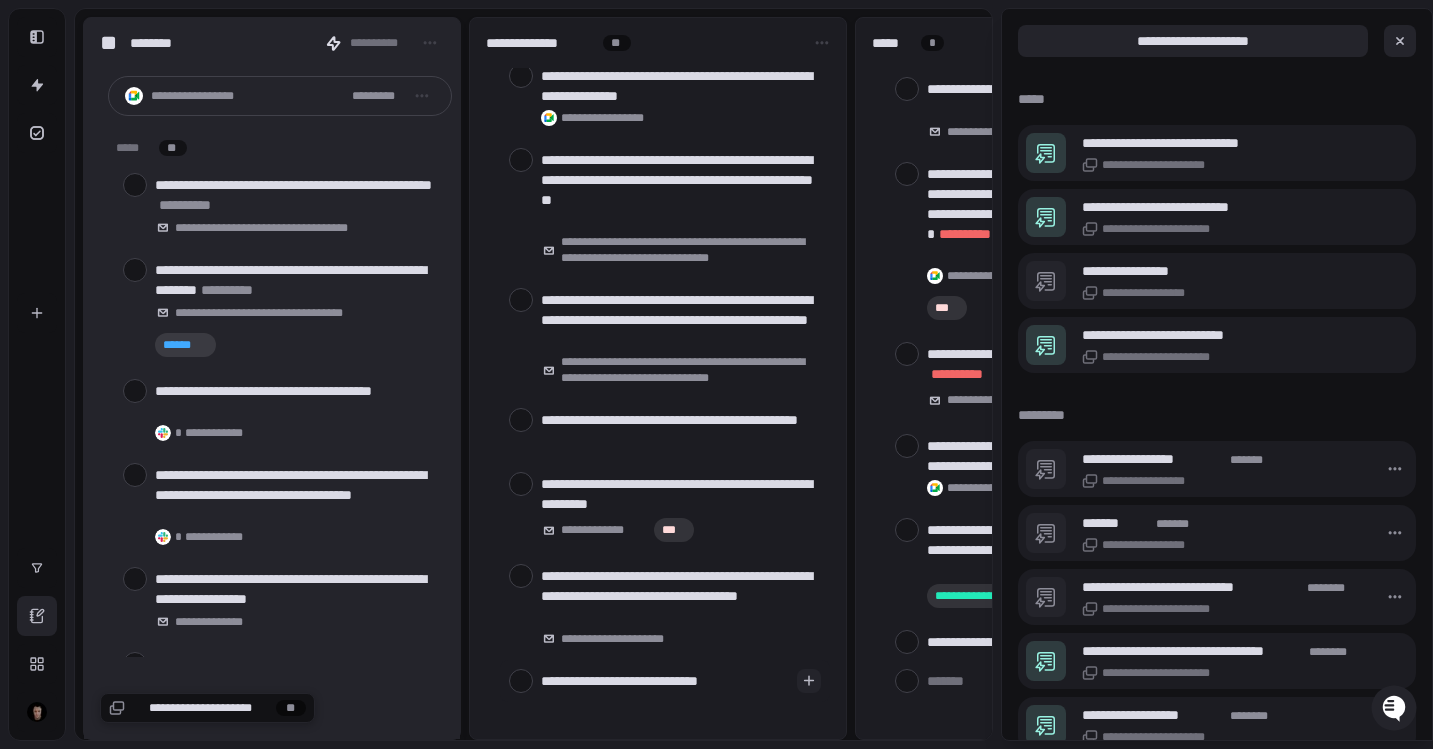 type on "**********" 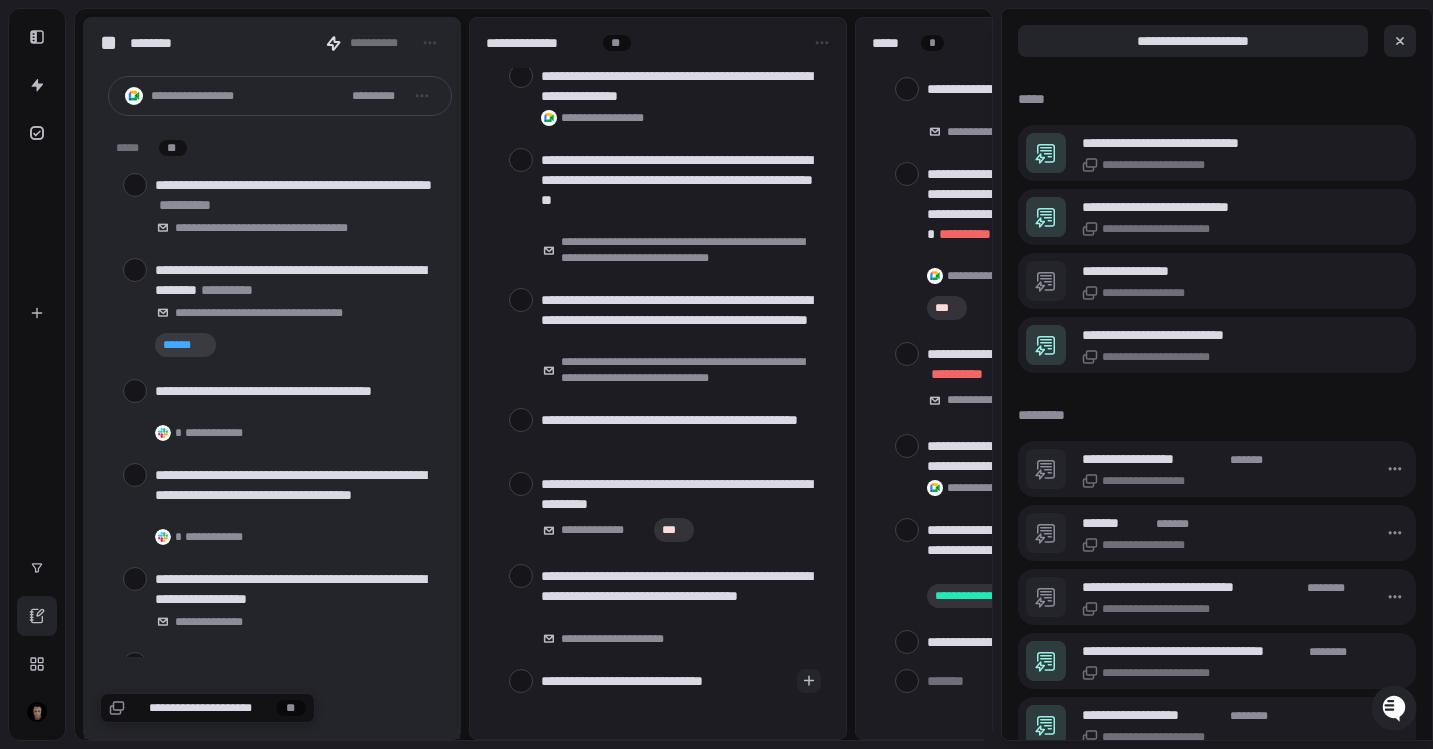 type on "**********" 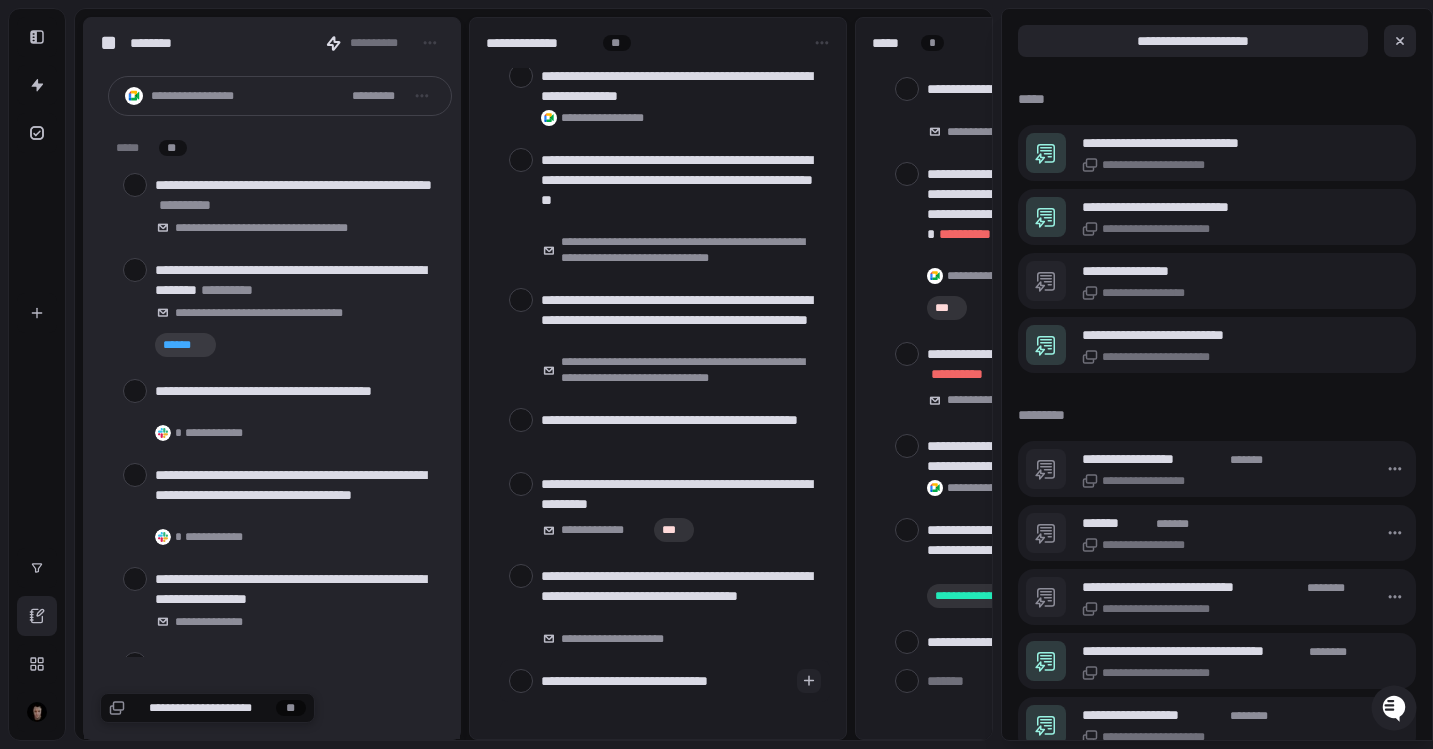 click on "**********" at bounding box center (665, 680) 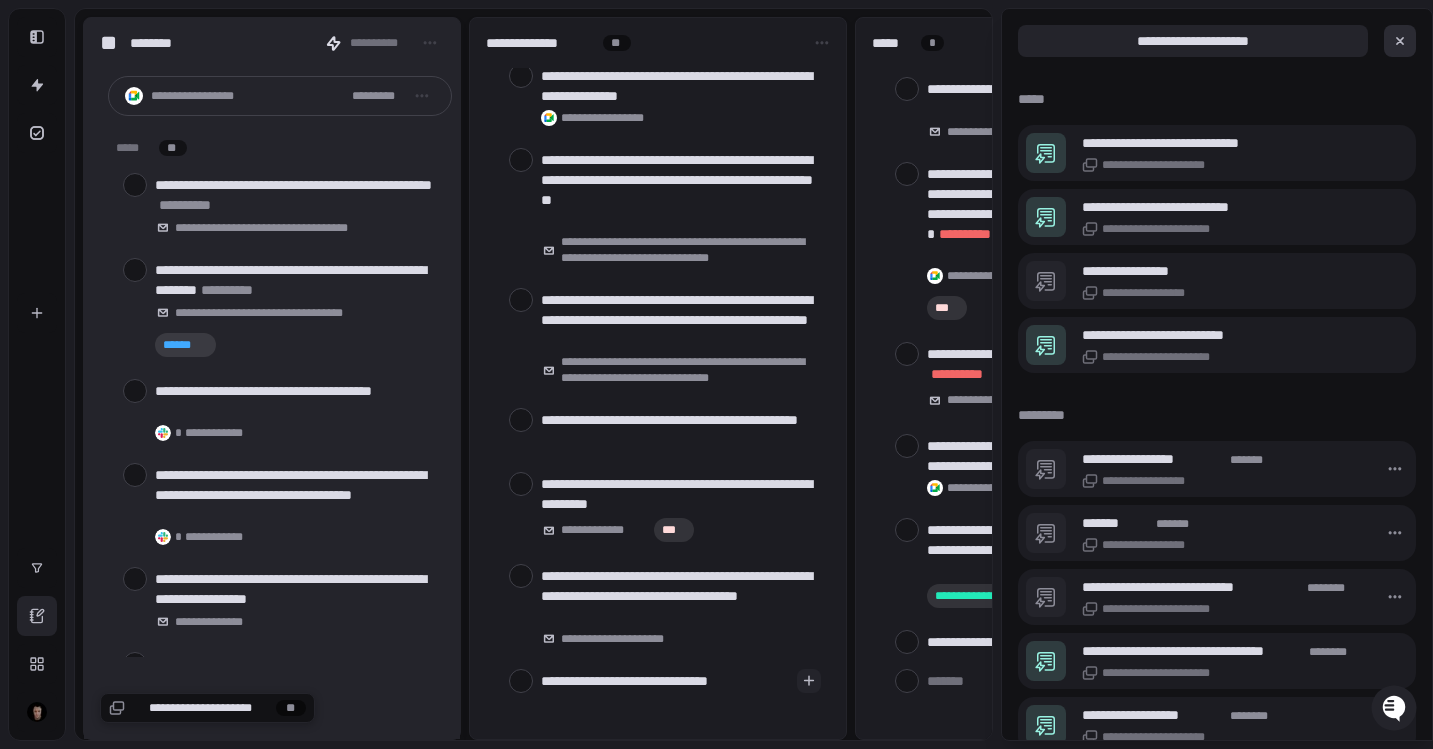 type on "**********" 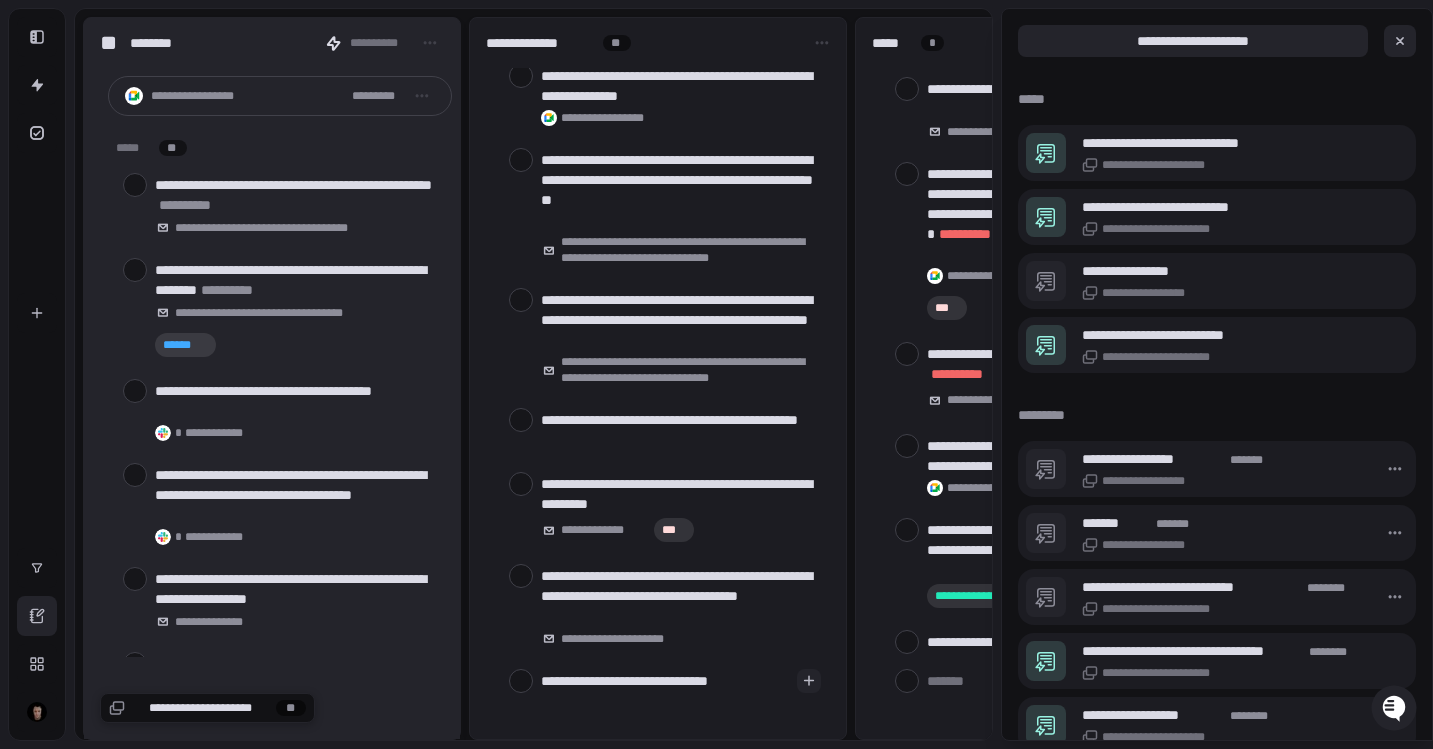 click at bounding box center [1400, 41] 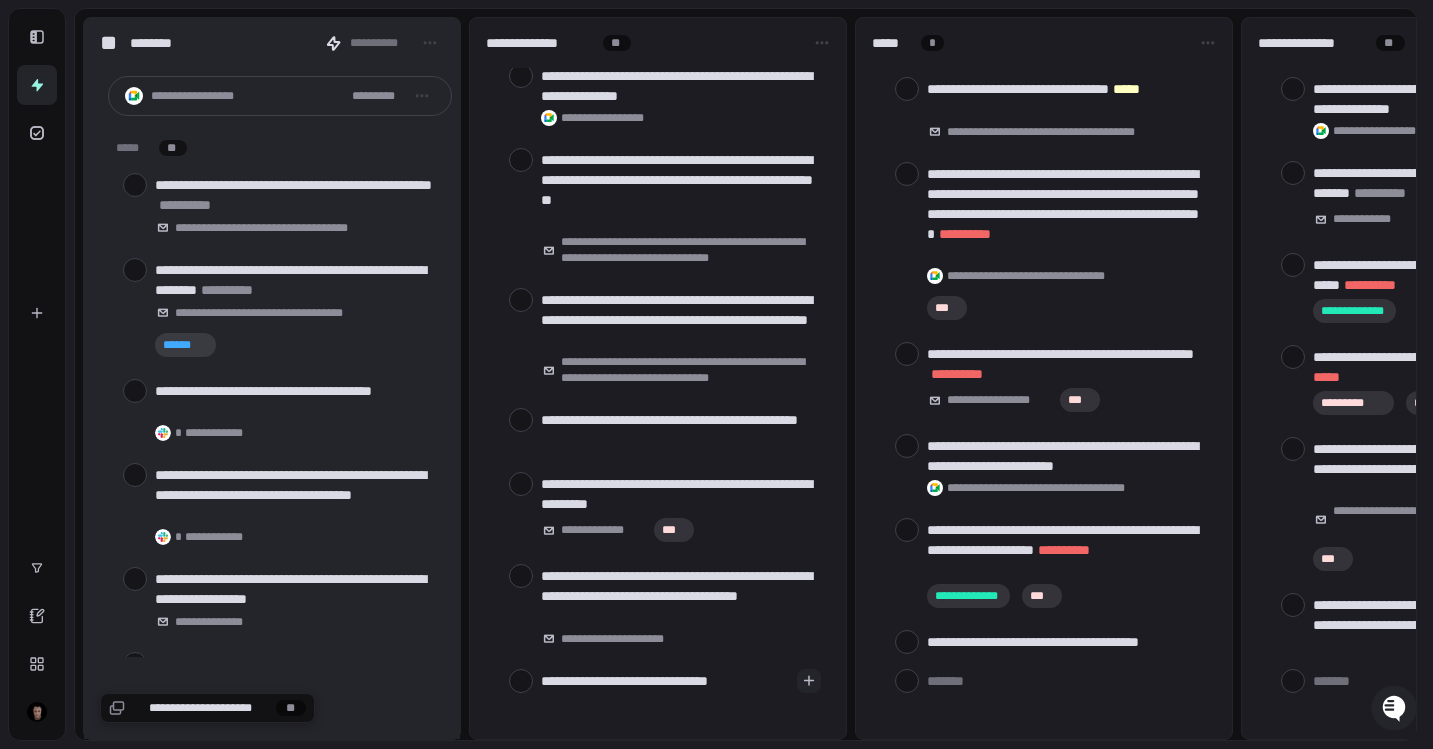 click on "**********" at bounding box center (665, 680) 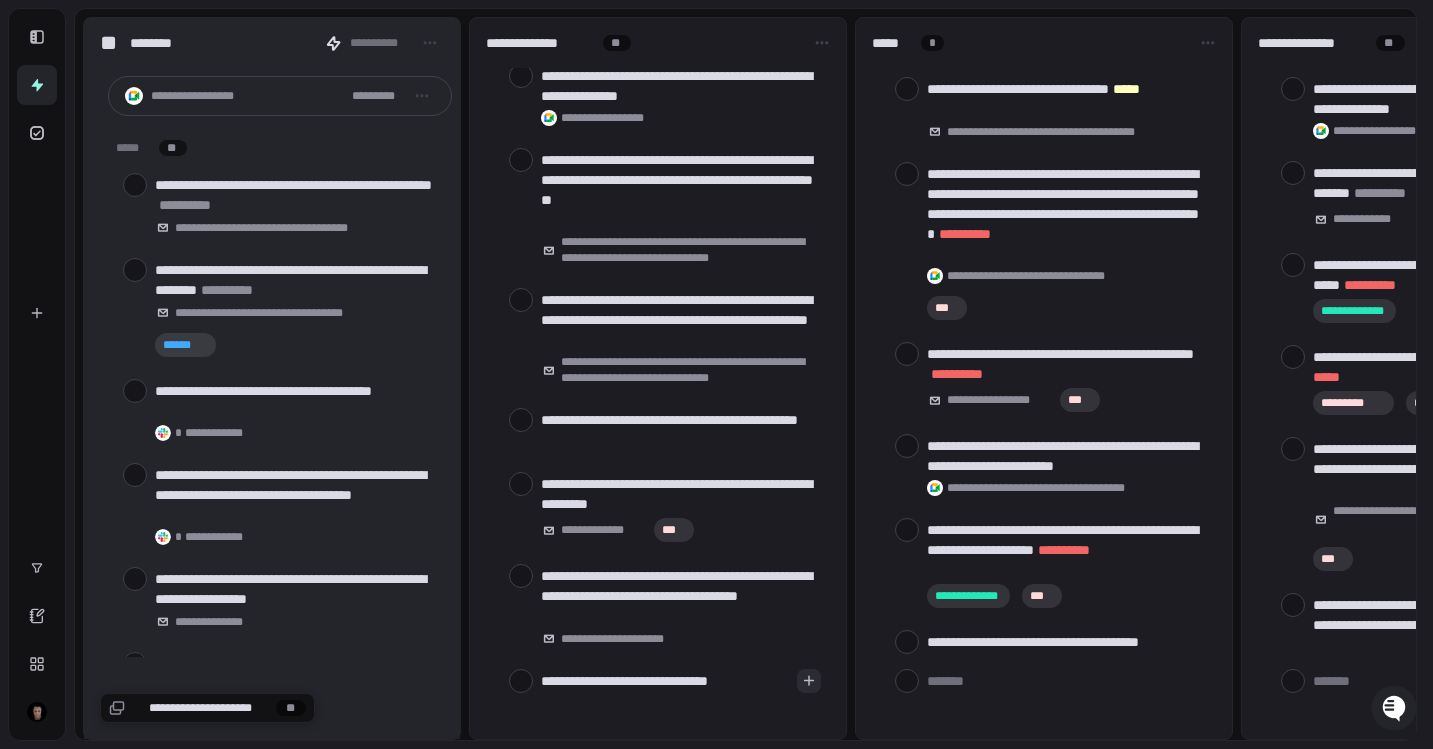 click at bounding box center (809, 681) 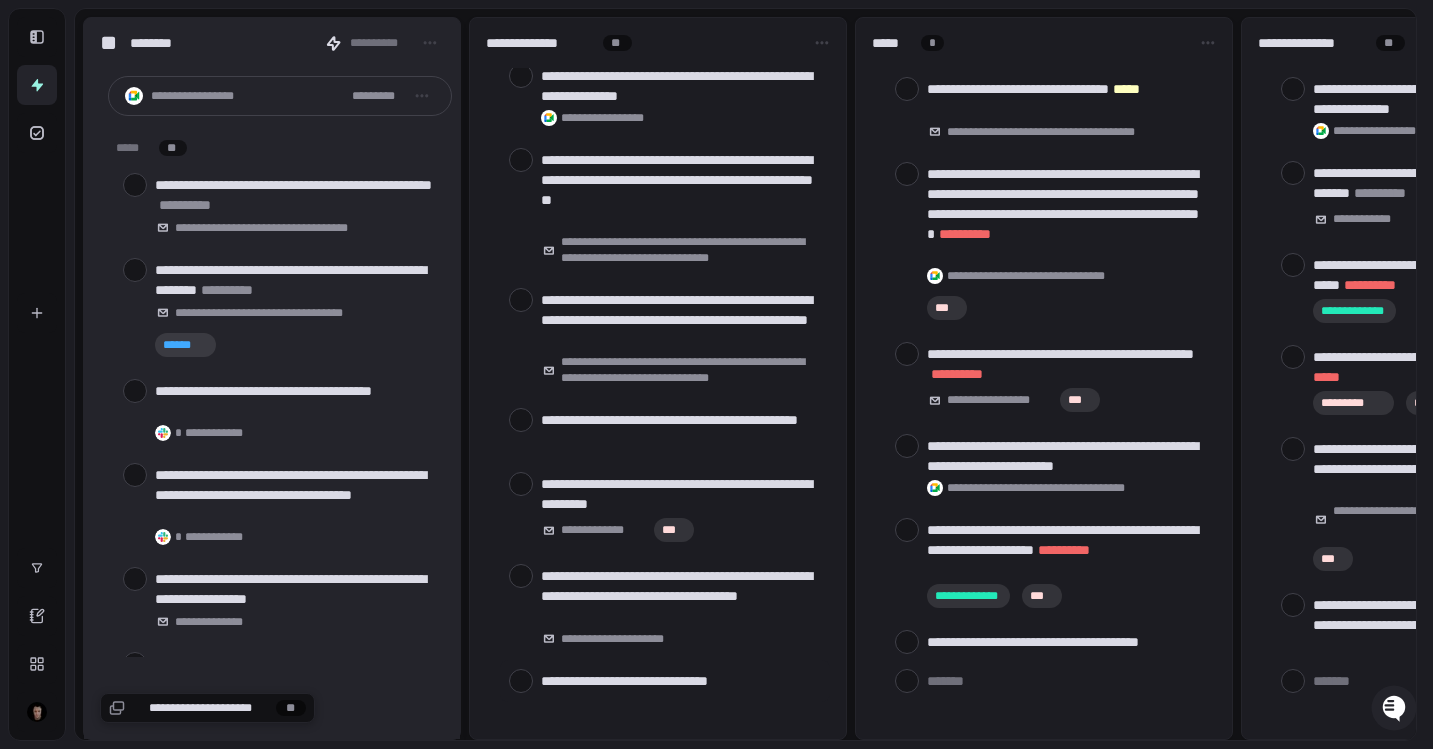 scroll, scrollTop: 614, scrollLeft: 0, axis: vertical 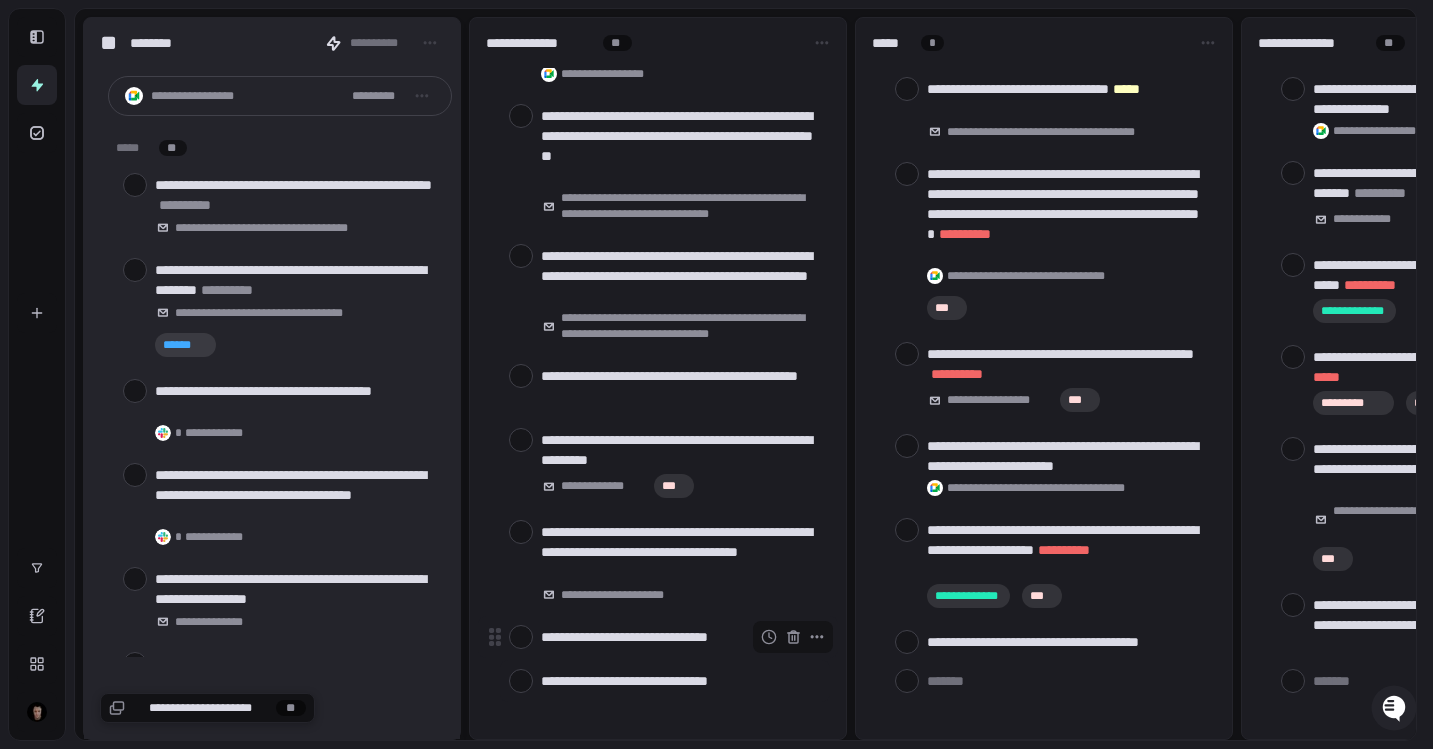 click on "**********" at bounding box center [681, 637] 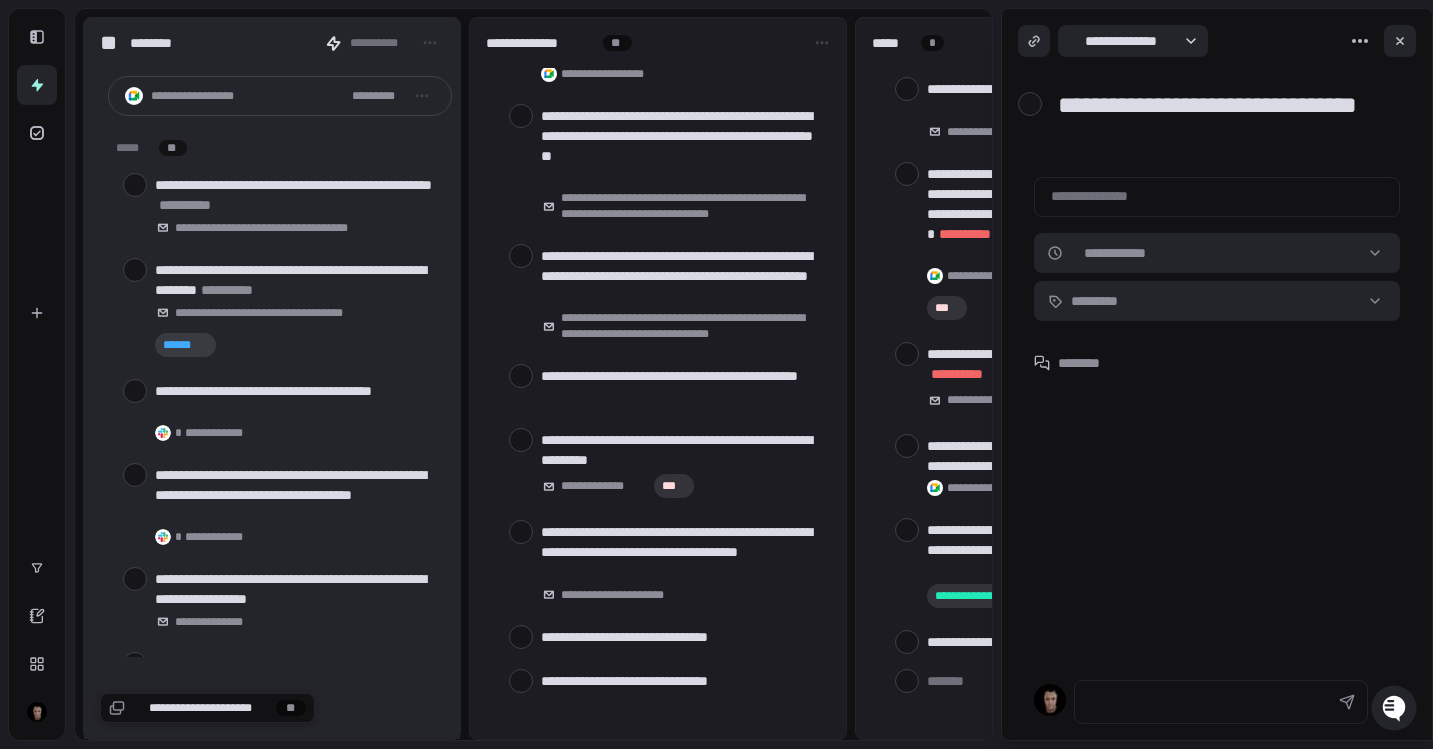 click on "********" at bounding box center (1217, 363) 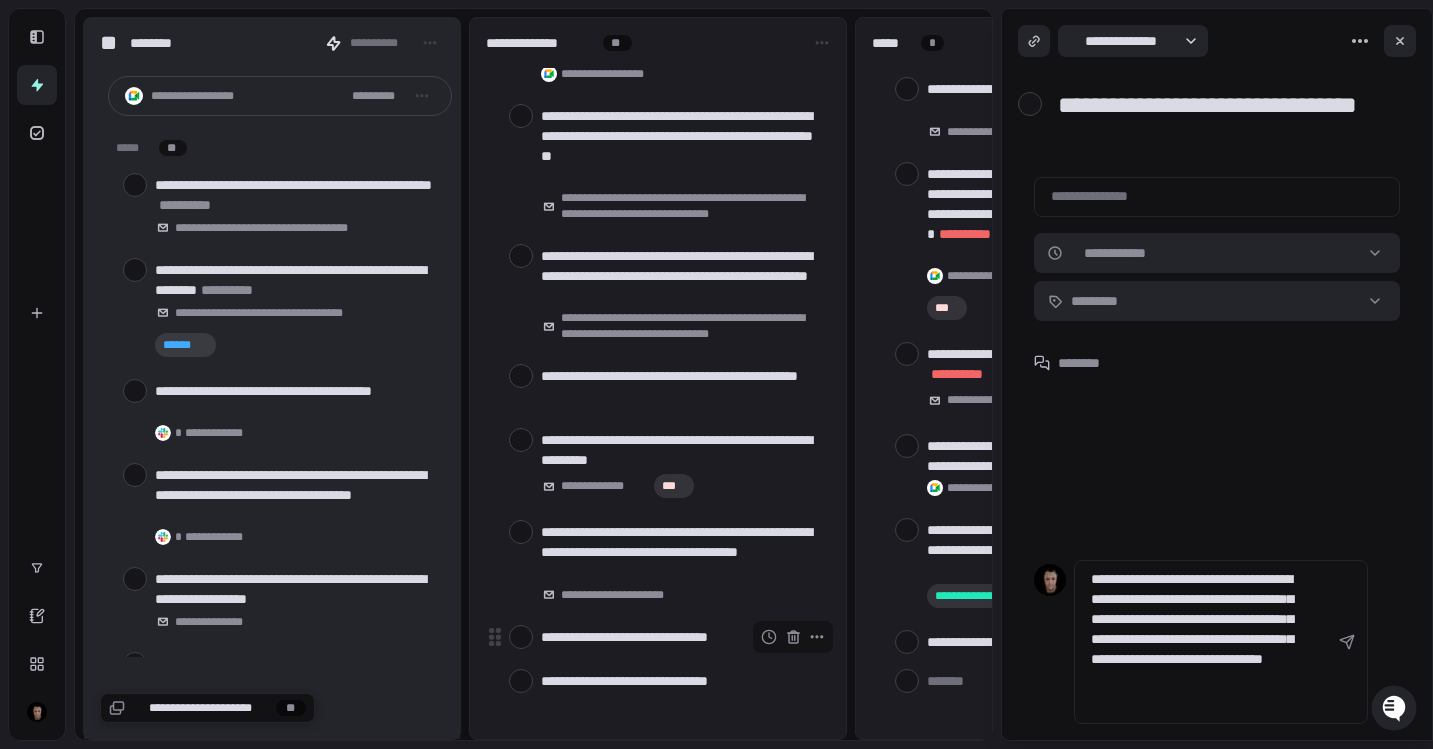 click on "**********" at bounding box center [681, 637] 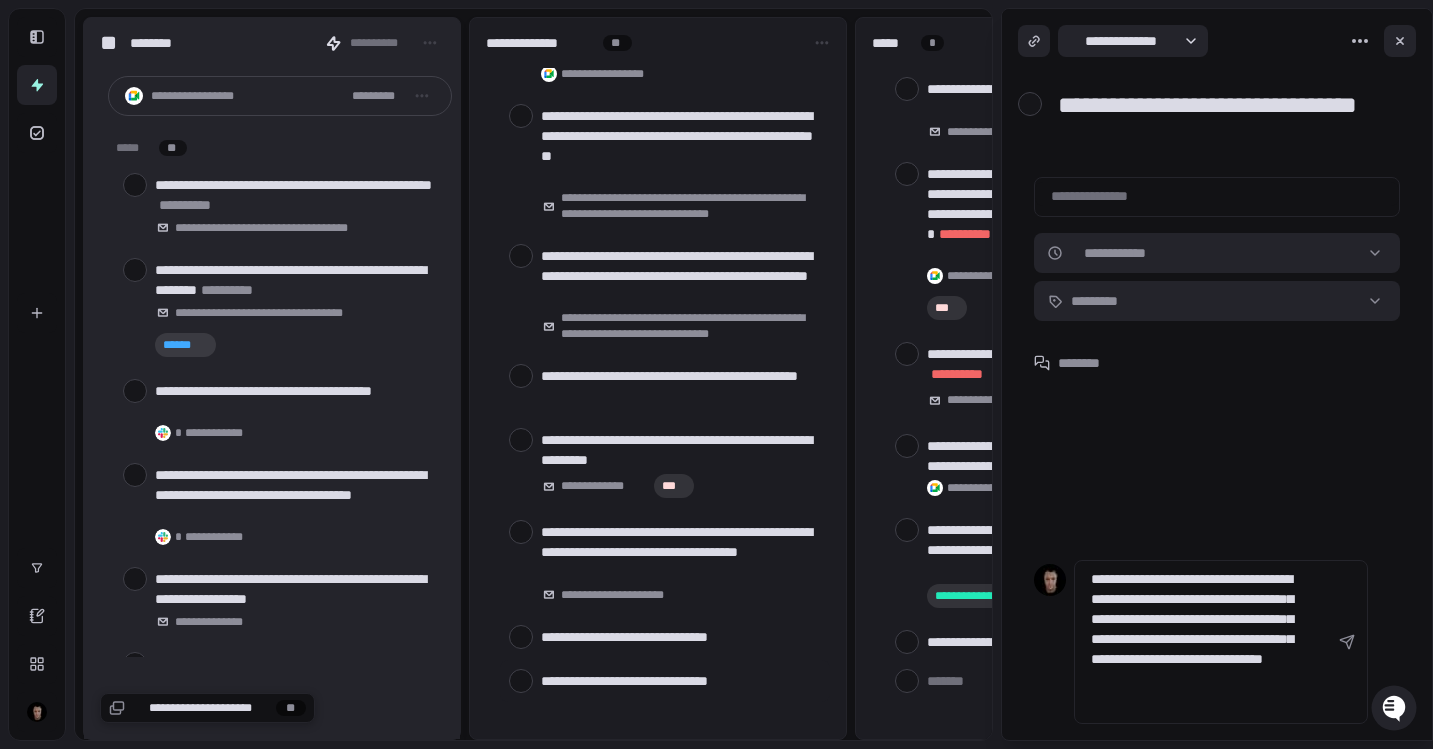 type on "**********" 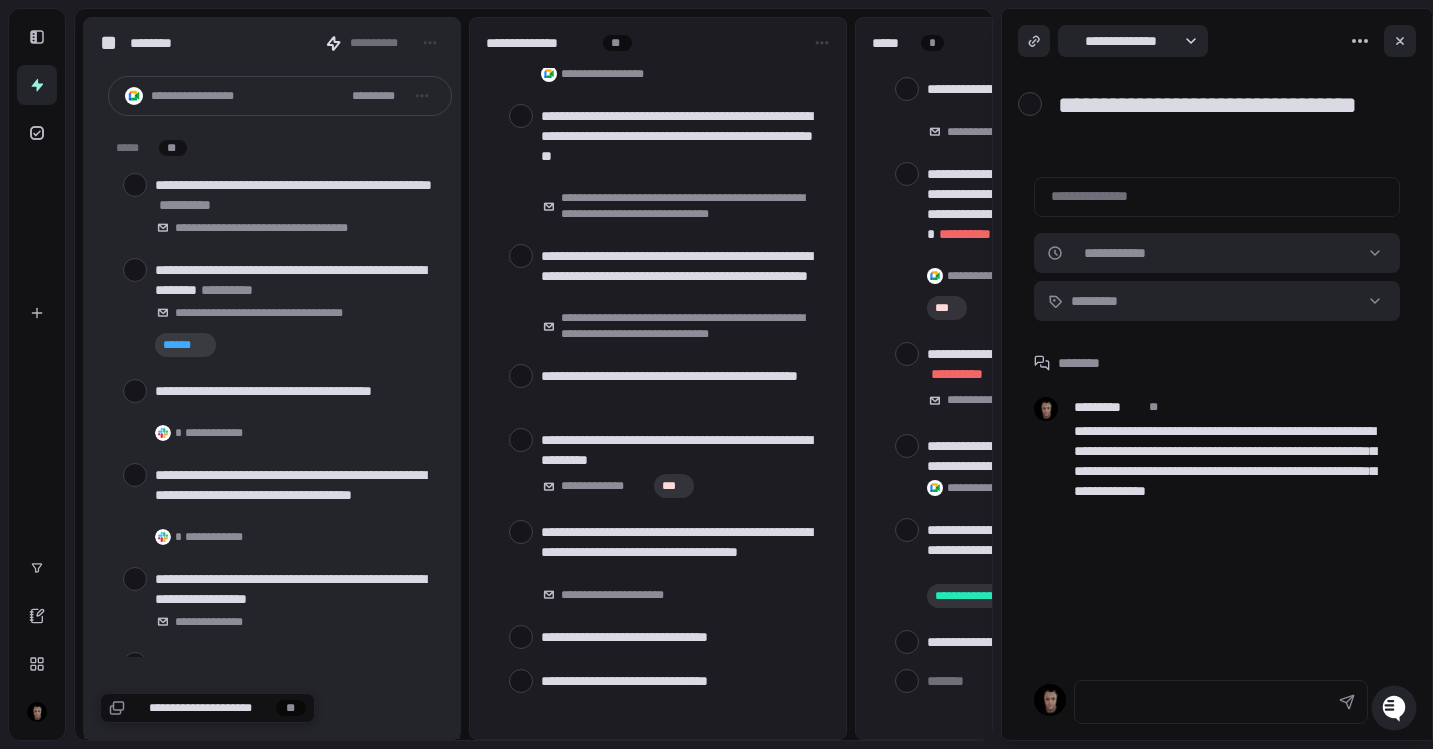 click on "**********" at bounding box center [658, 378] 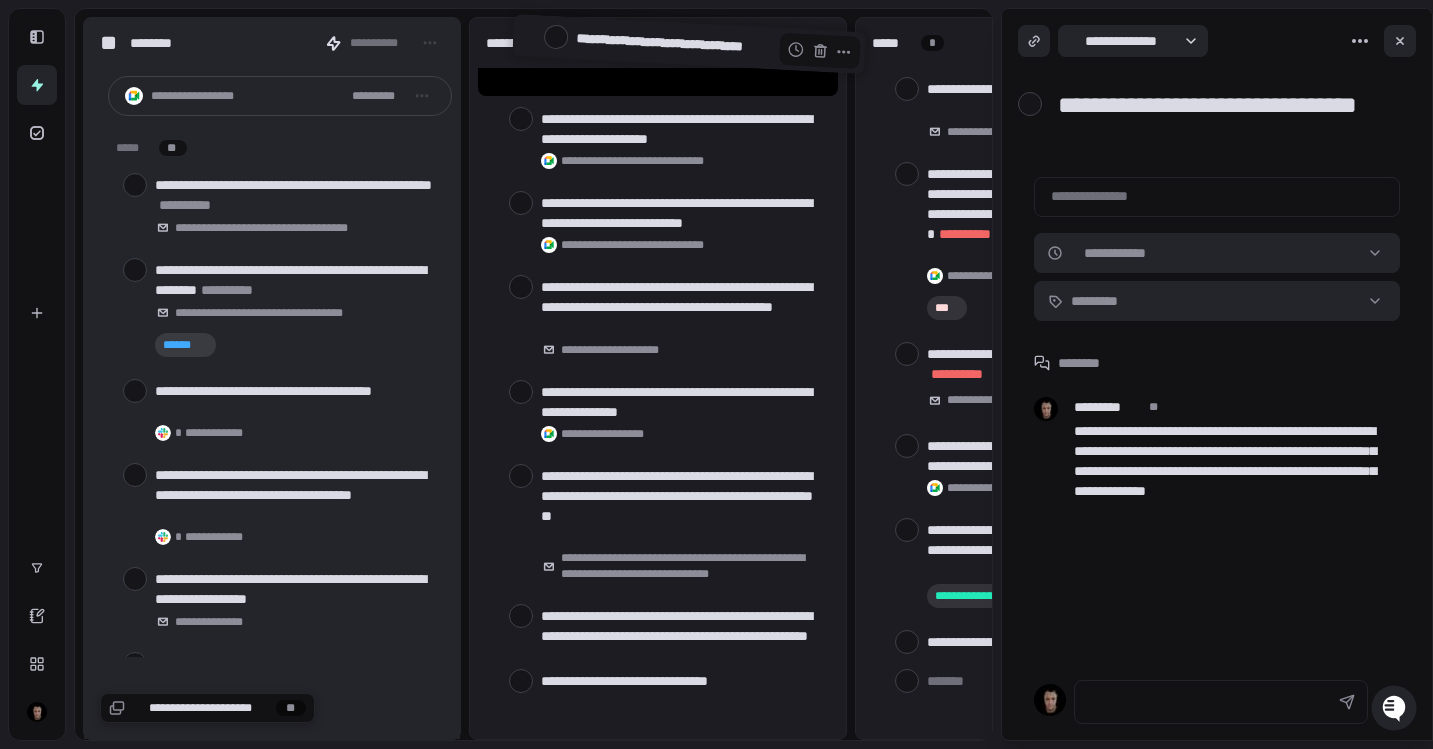 scroll, scrollTop: 0, scrollLeft: 0, axis: both 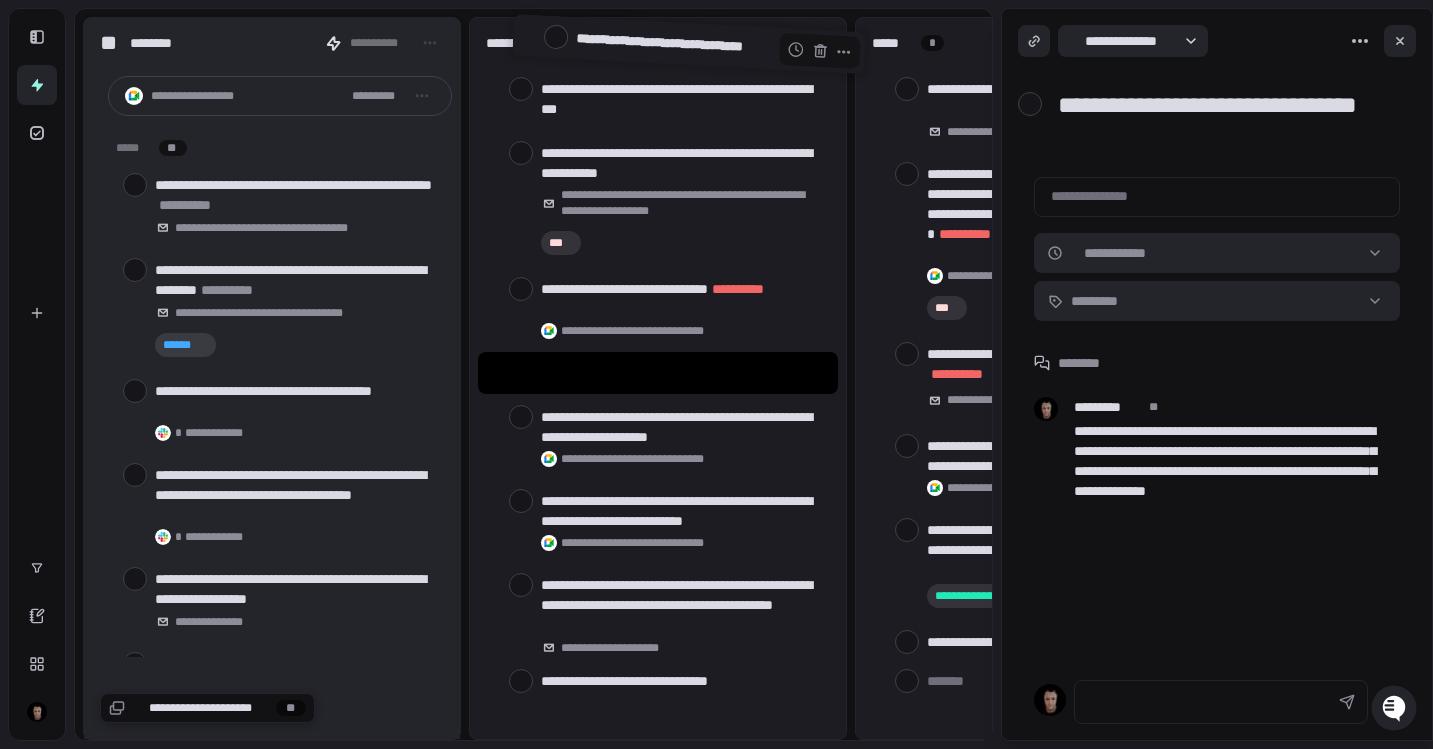 drag, startPoint x: 636, startPoint y: 643, endPoint x: 671, endPoint y: 50, distance: 594.032 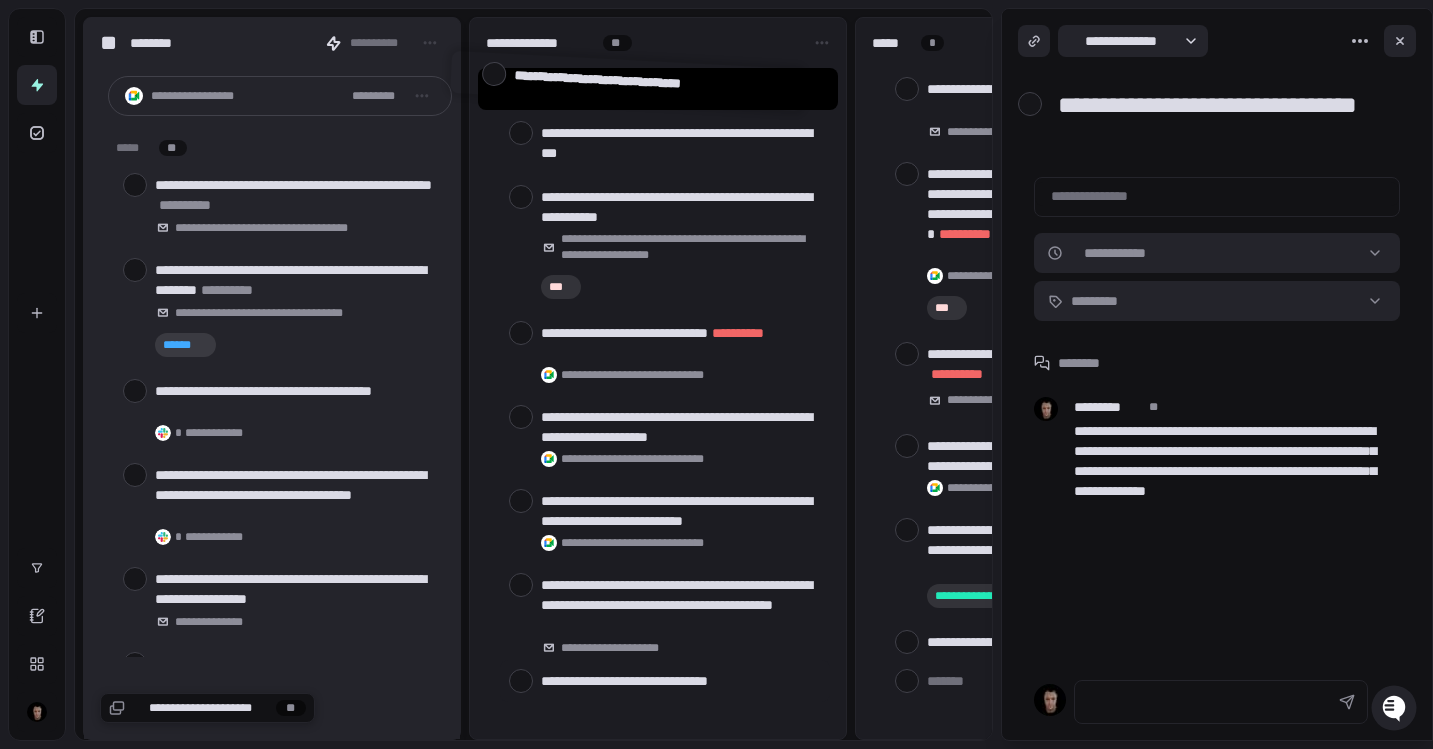 drag, startPoint x: 703, startPoint y: 370, endPoint x: 678, endPoint y: 81, distance: 290.07928 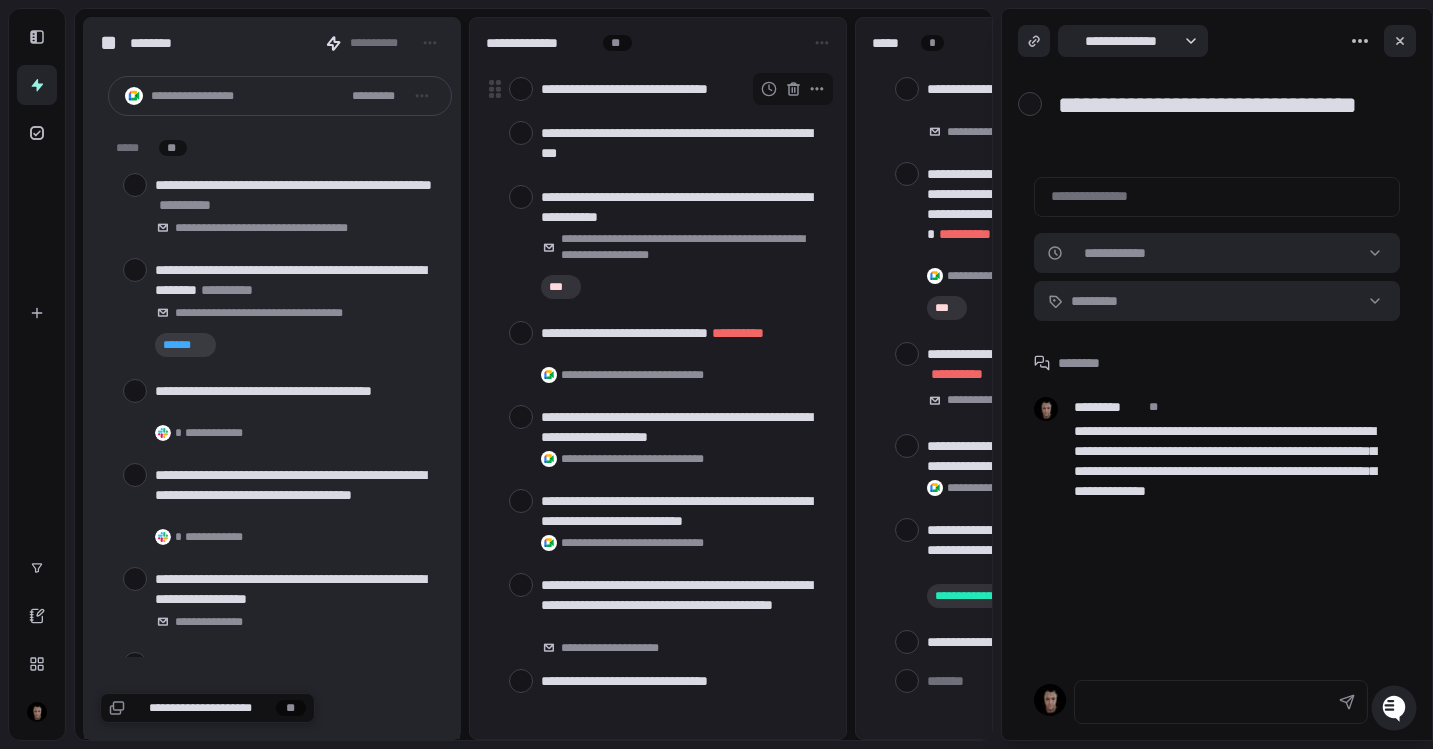 click on "**********" at bounding box center [681, 89] 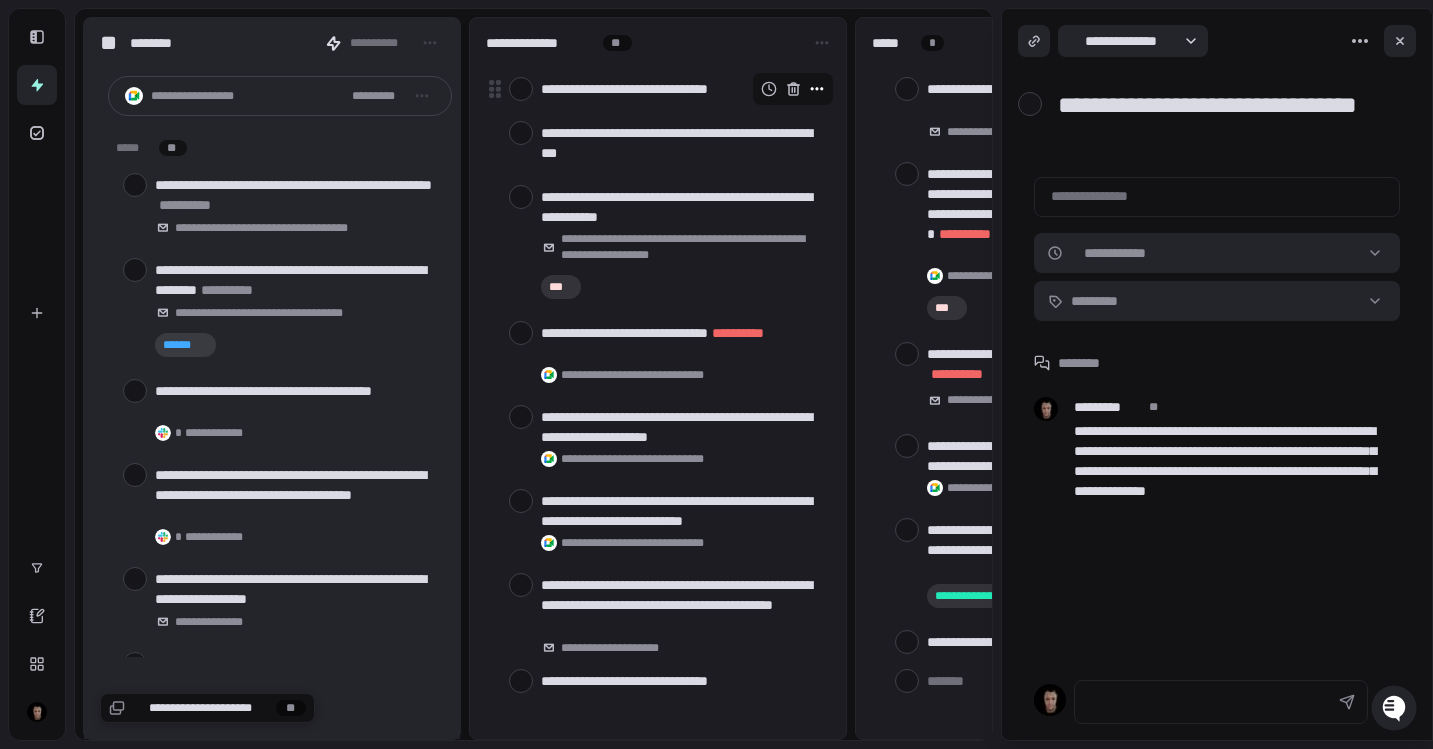 click at bounding box center [817, 89] 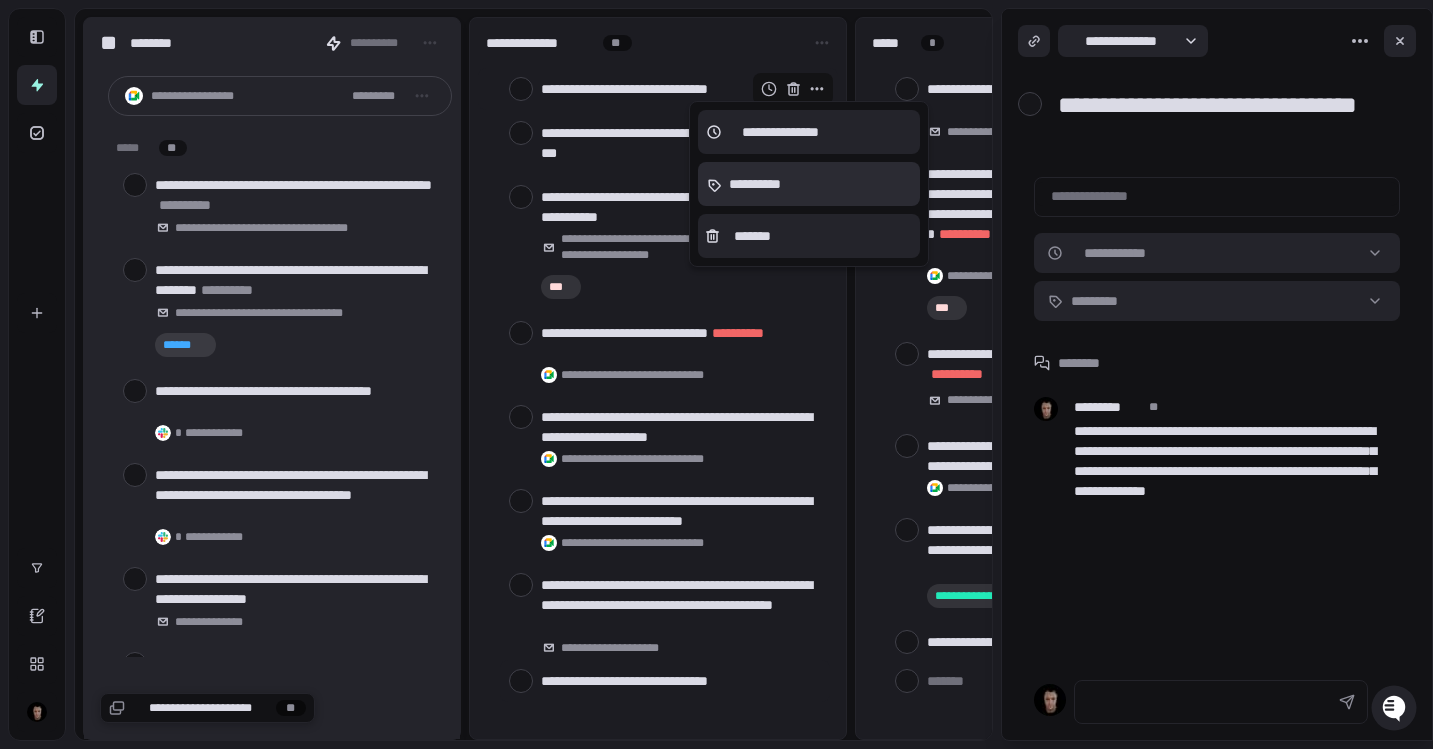click on "**********" at bounding box center [754, 184] 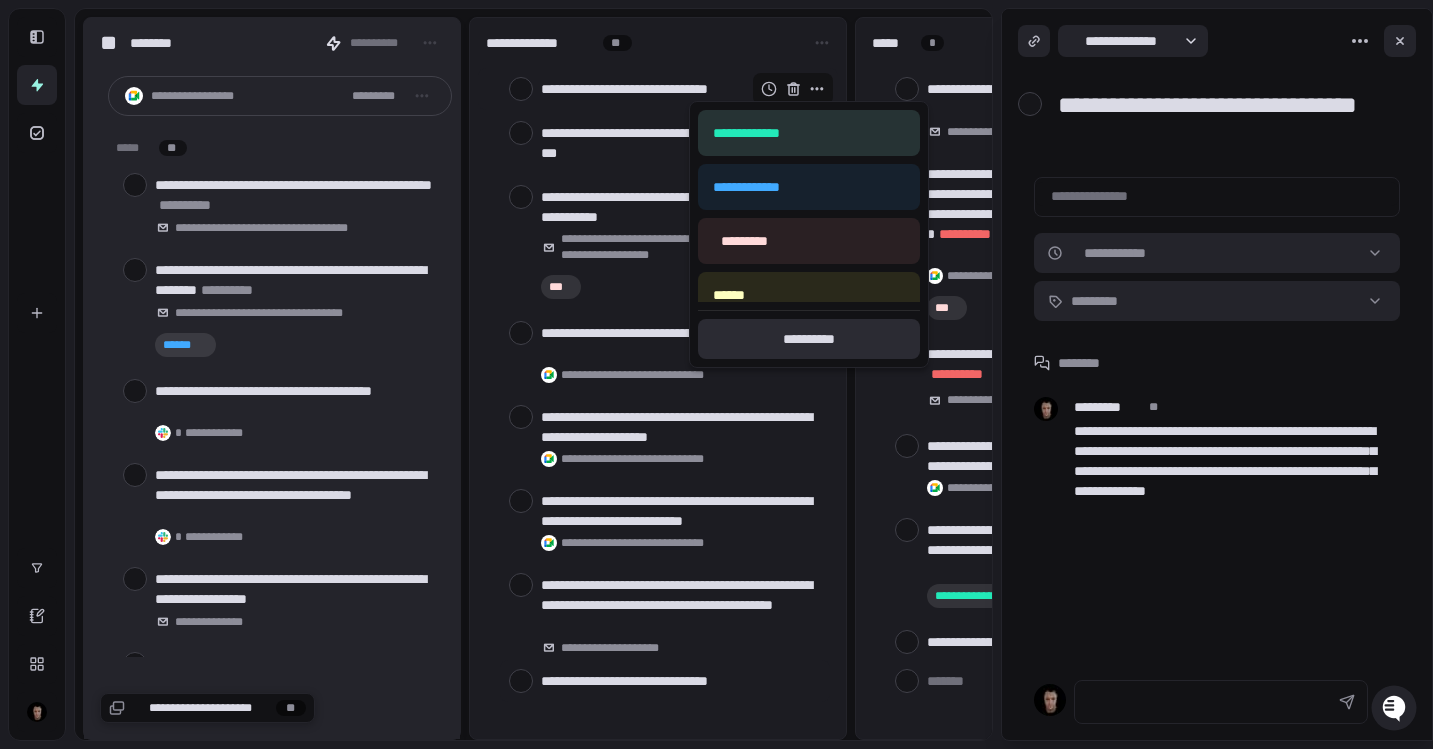 click on "**********" at bounding box center (809, 339) 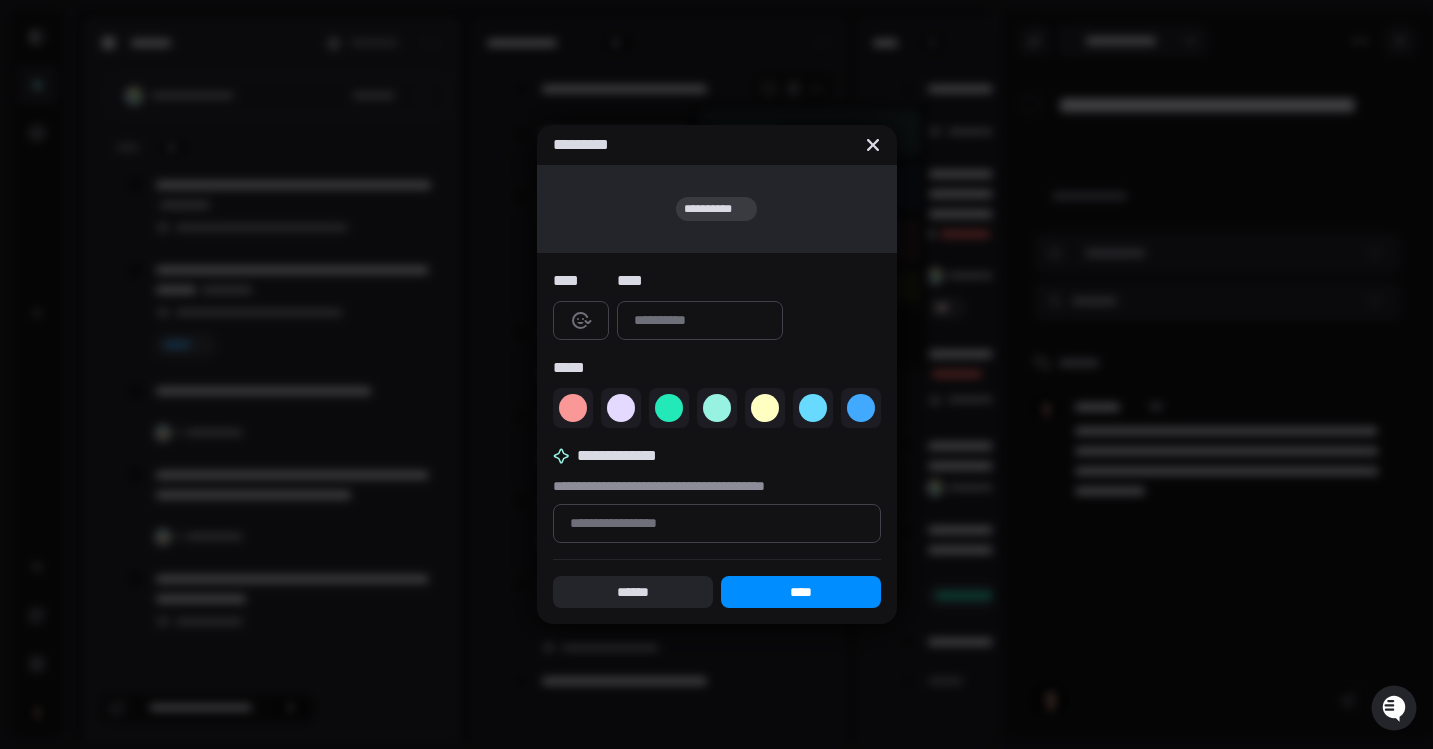 click on "**********" at bounding box center [716, 209] 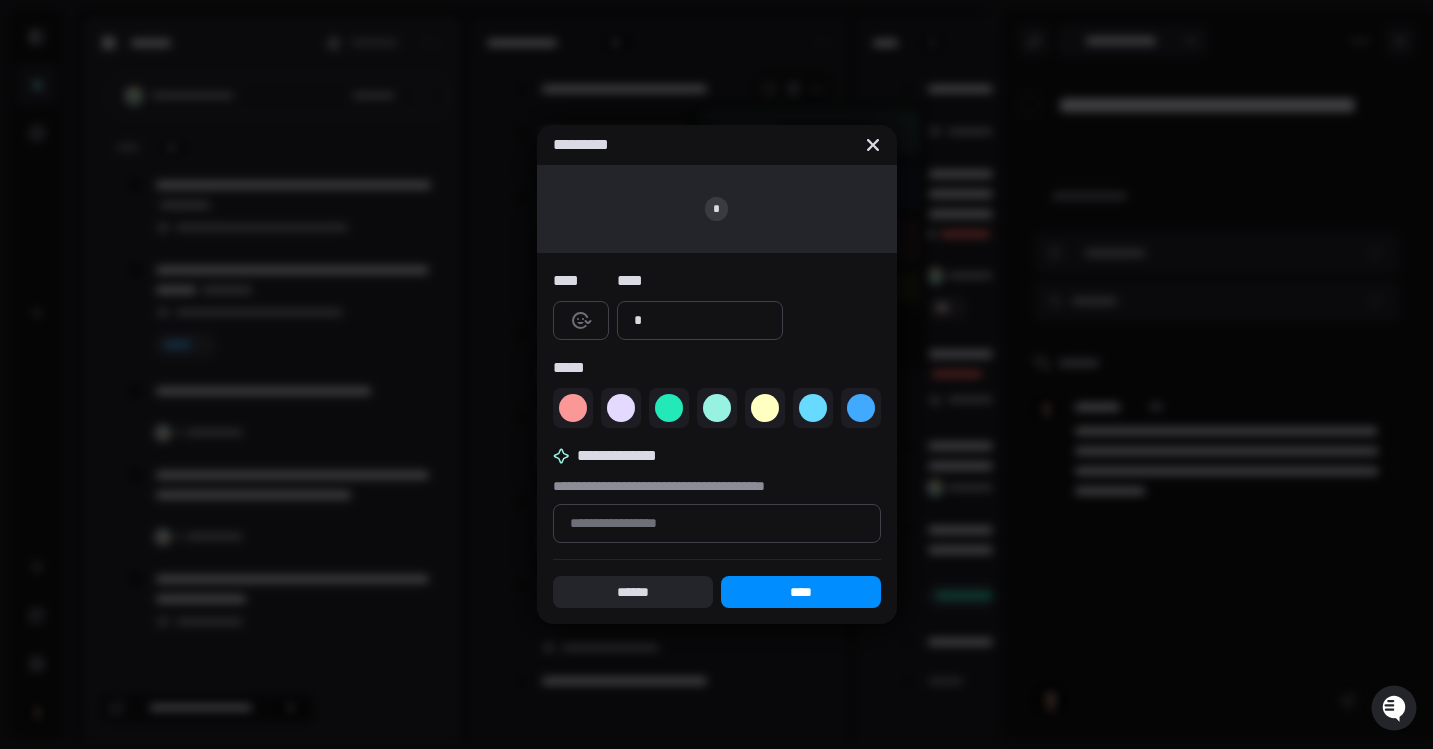 type on "*" 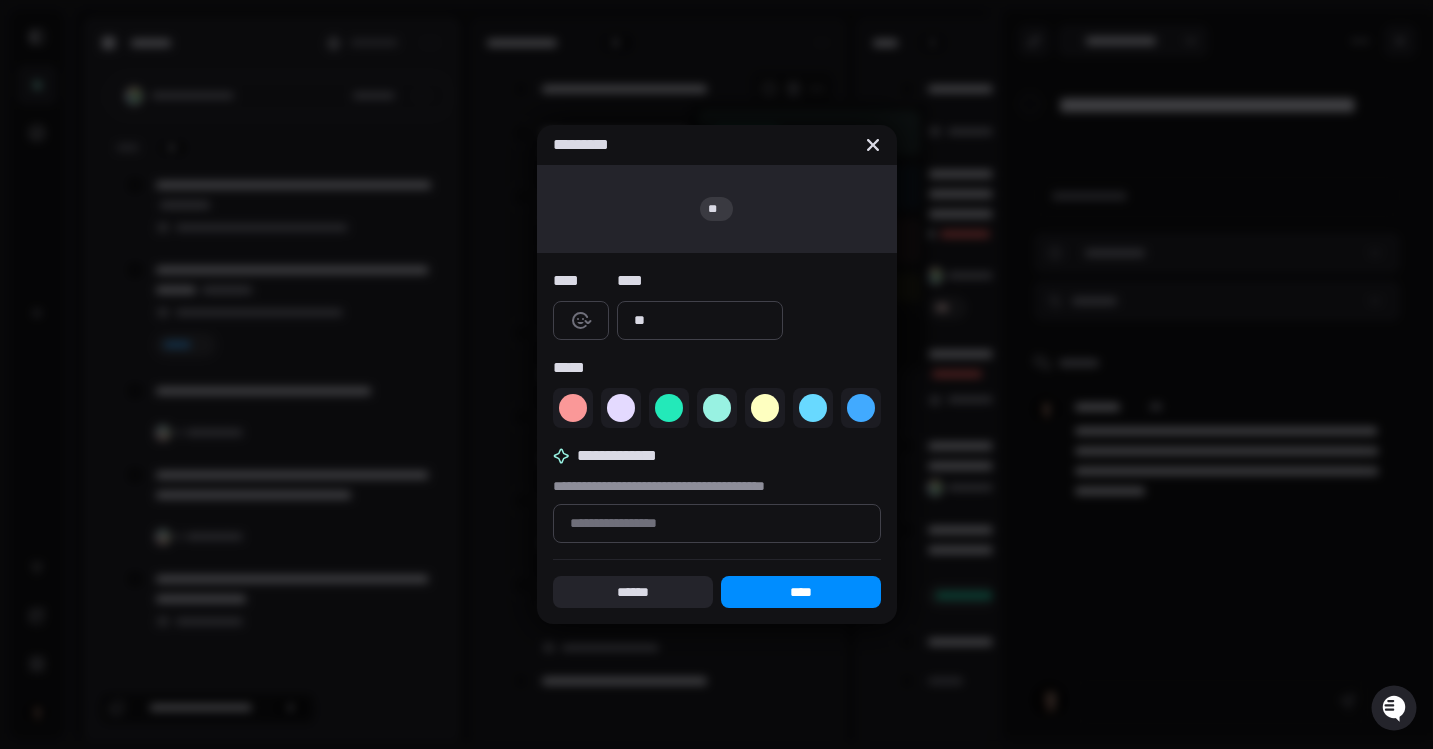 type on "*" 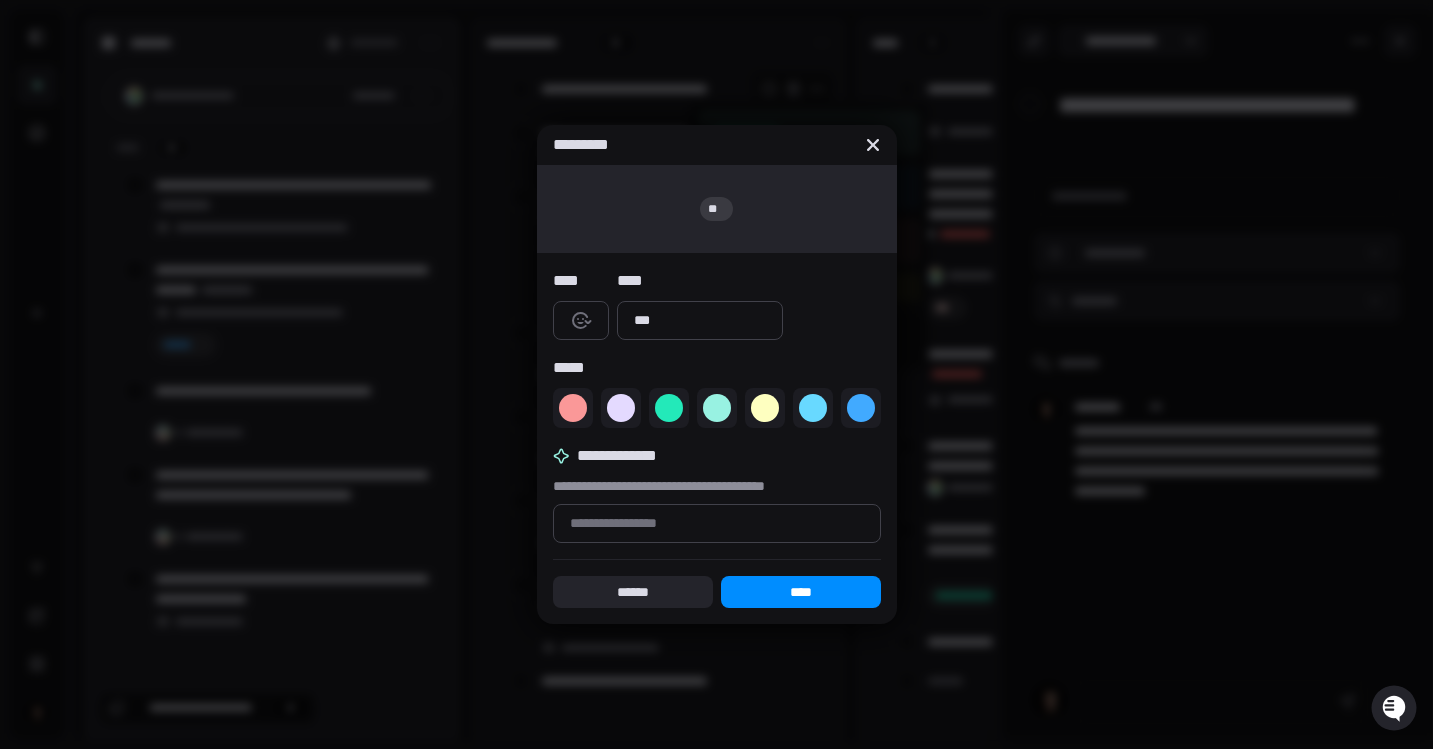 type on "*" 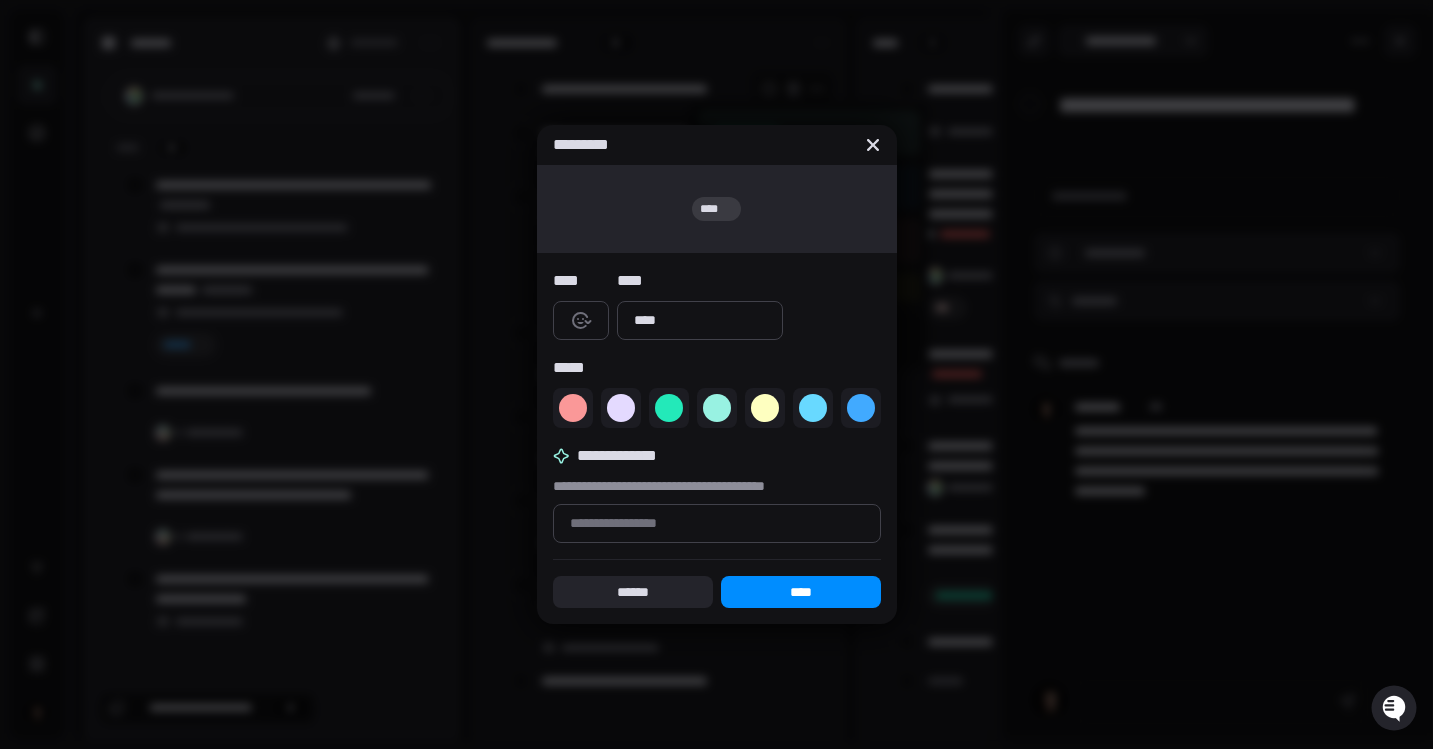 type on "*" 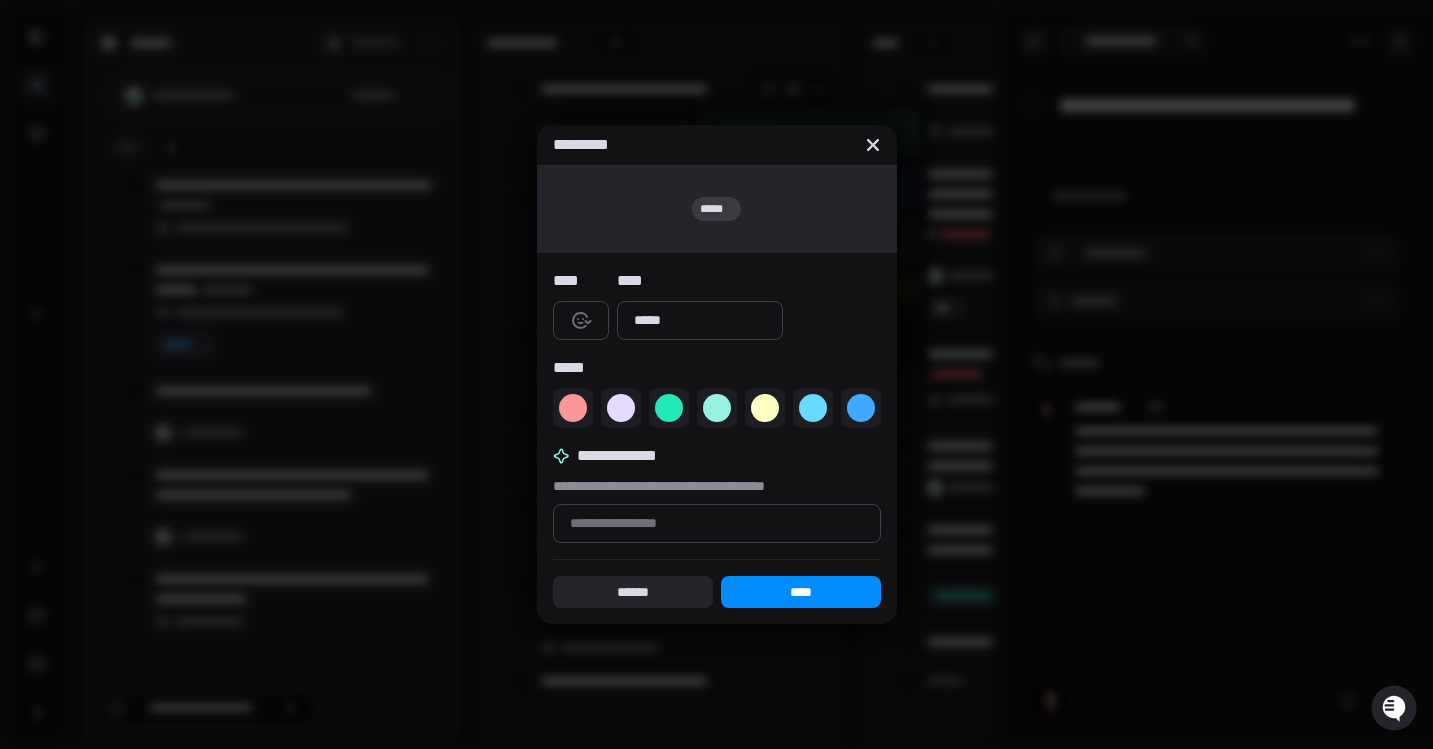type on "*" 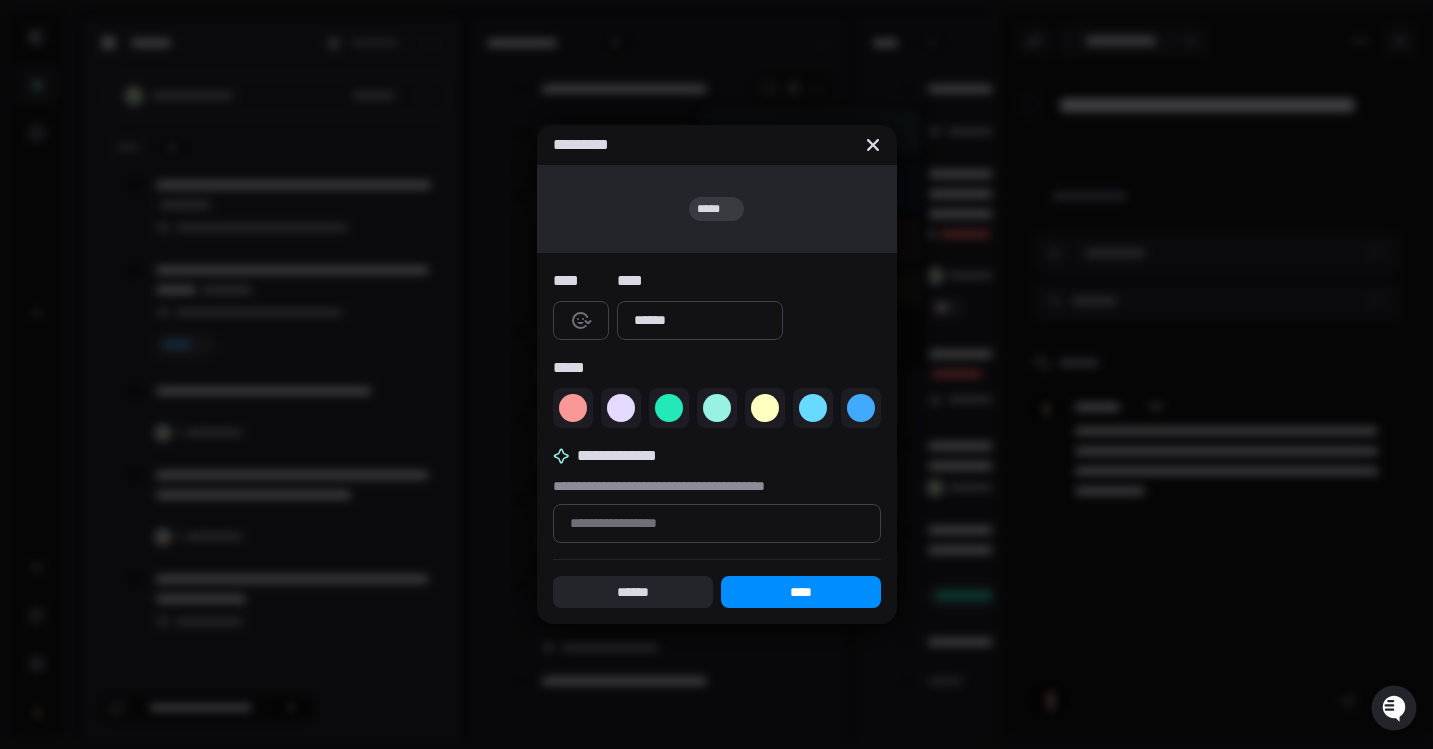 type on "*" 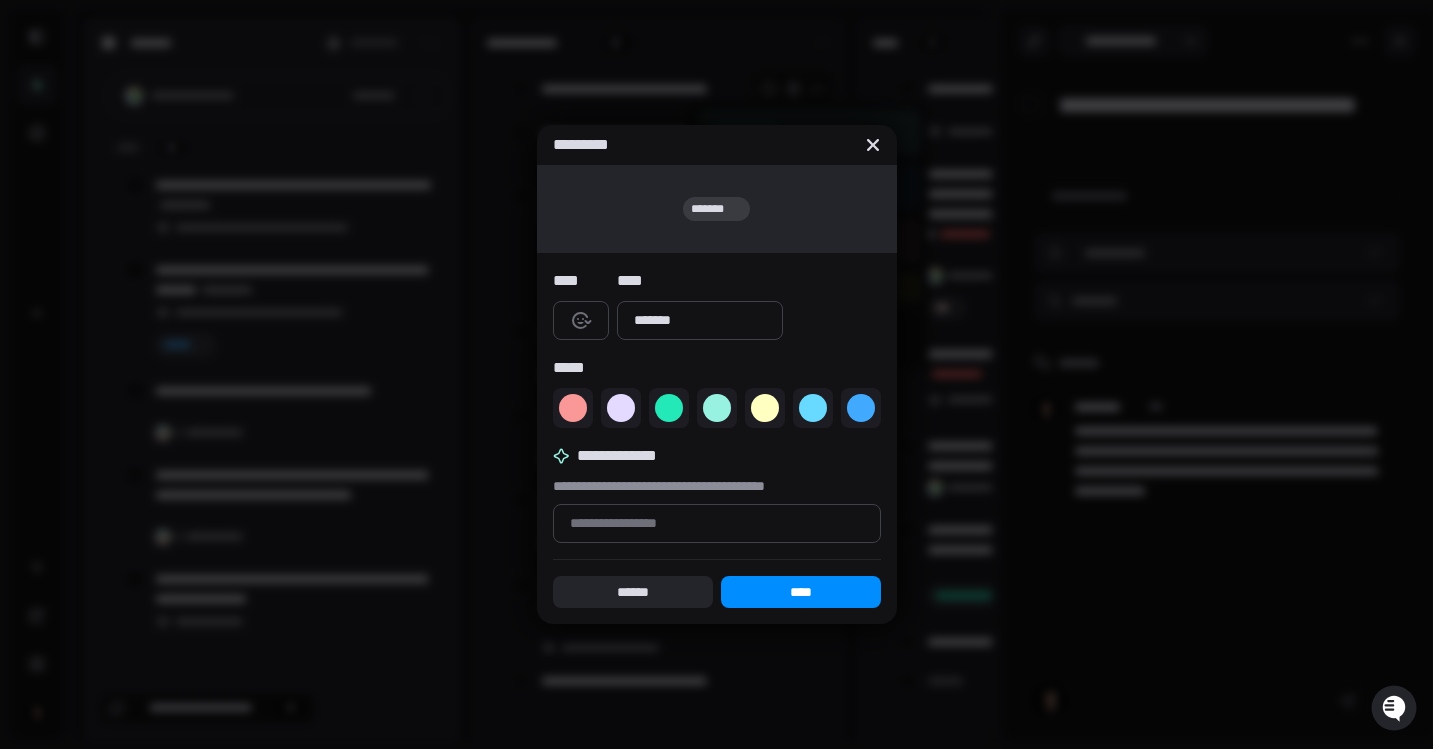 type on "*" 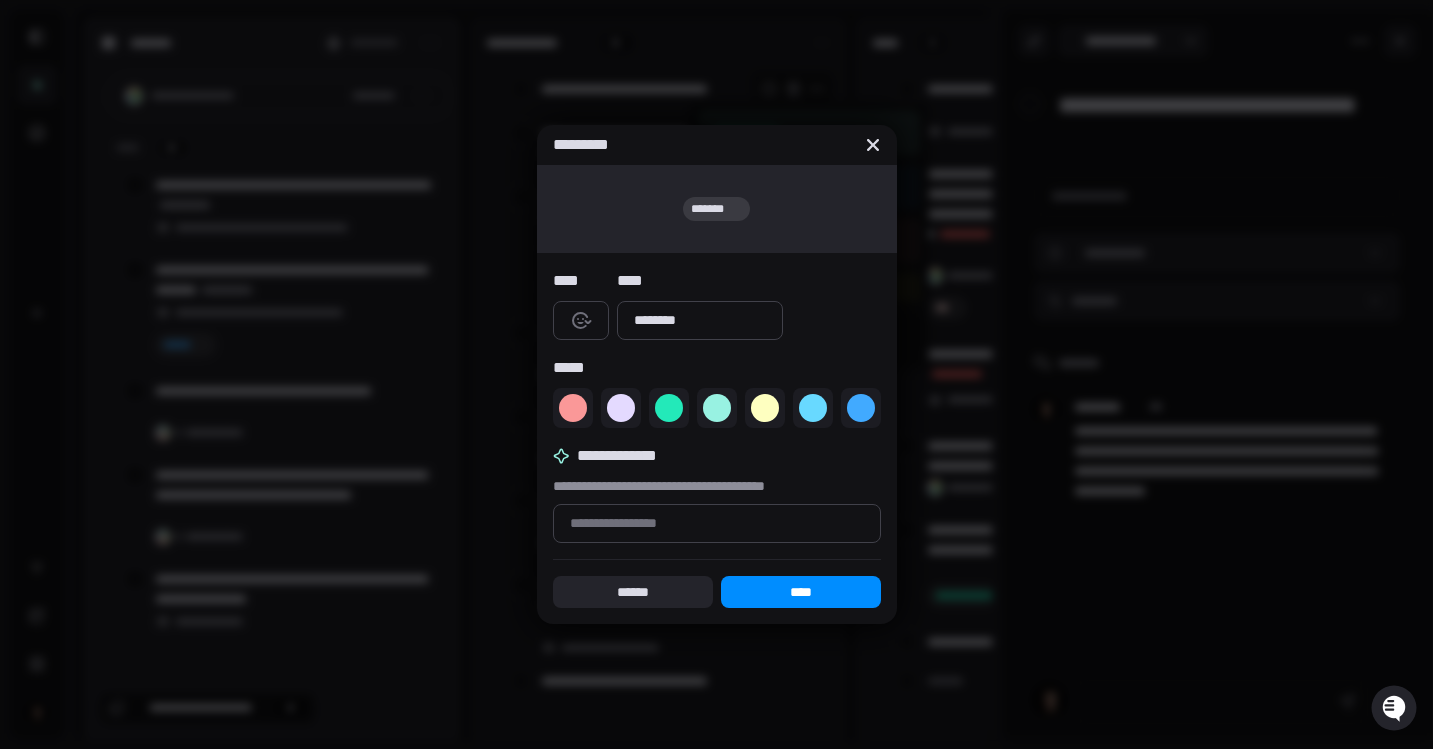 type on "*" 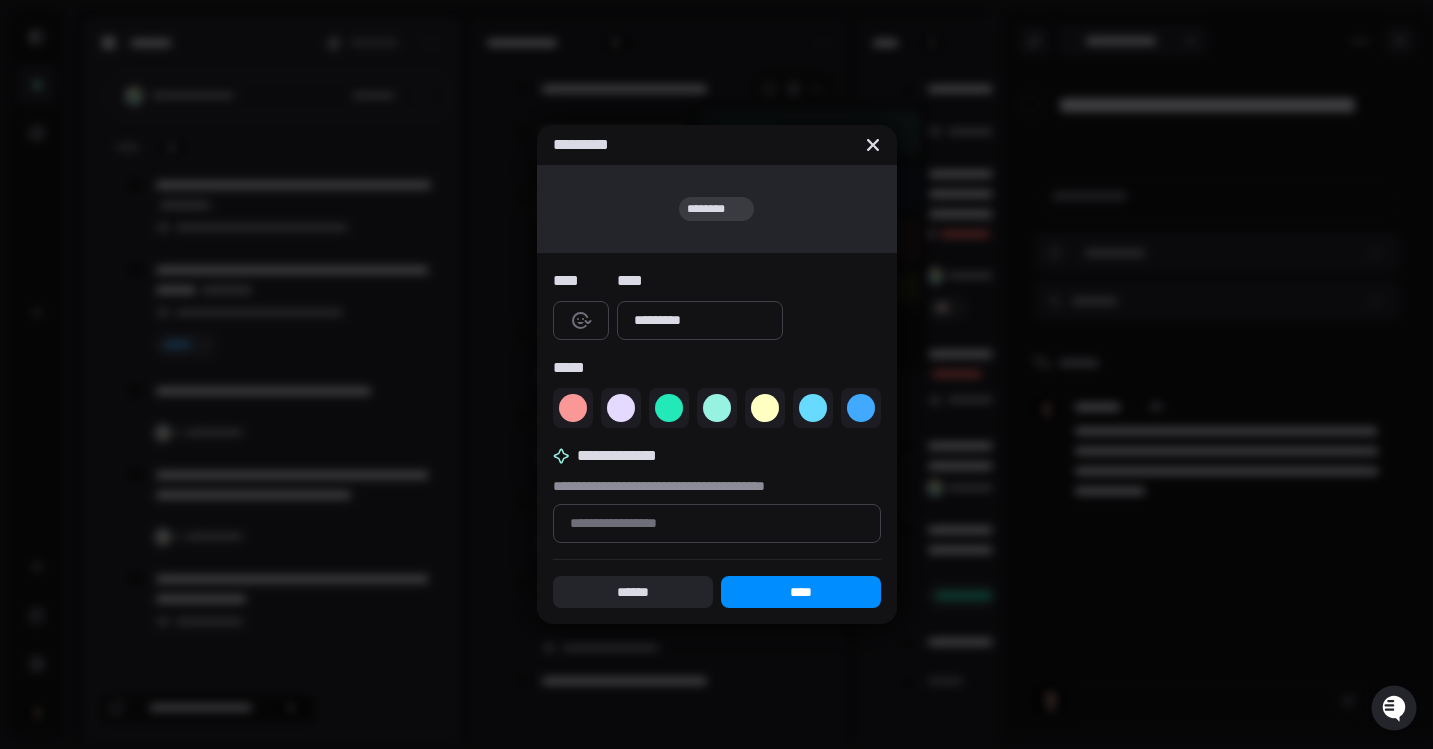 type on "*" 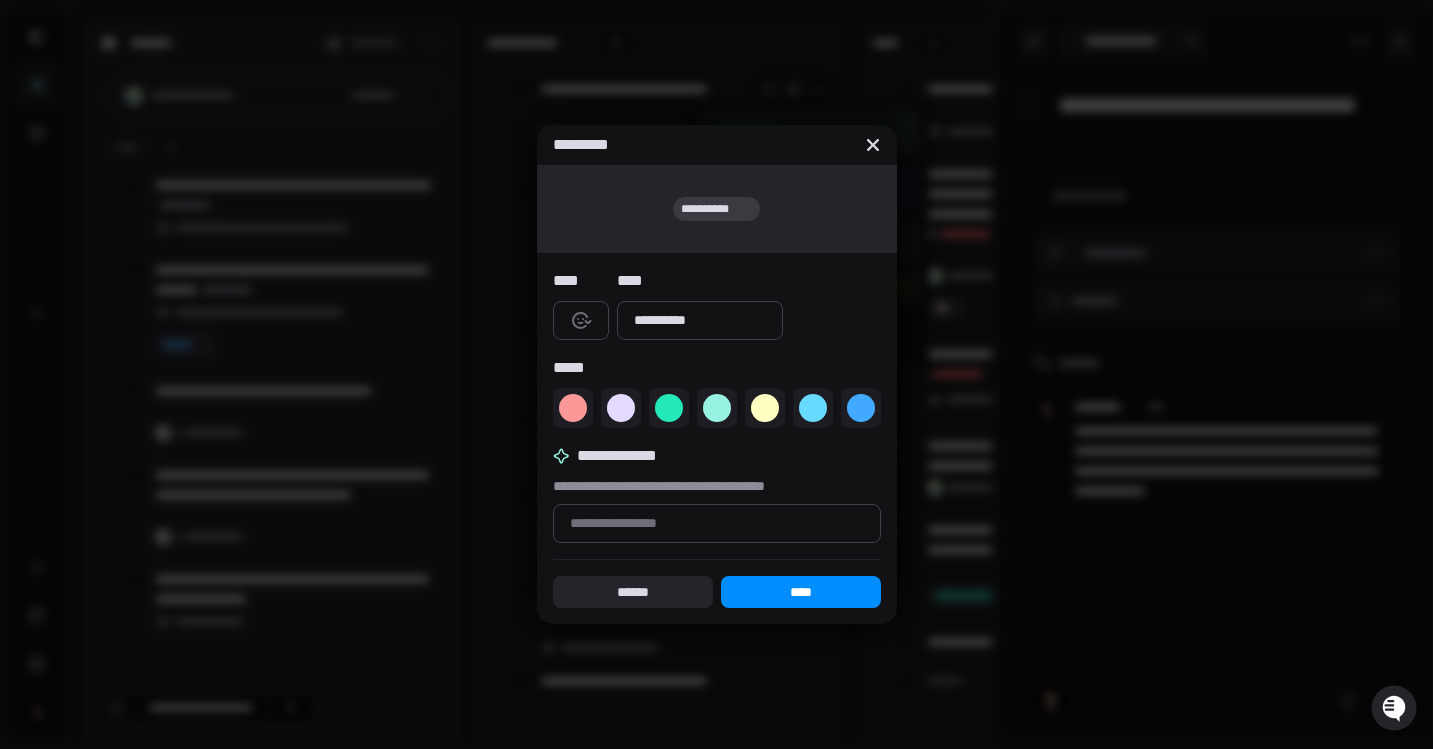 type on "*" 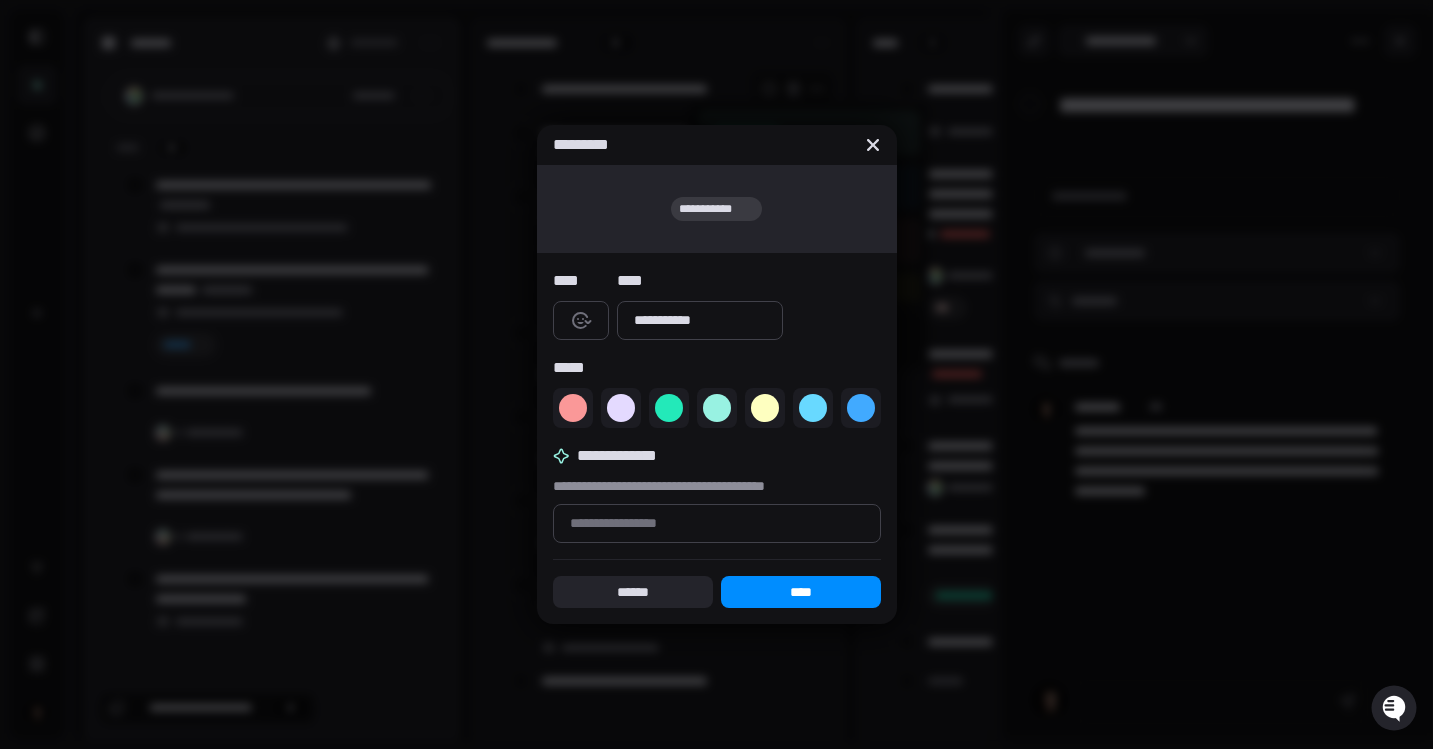 type on "*" 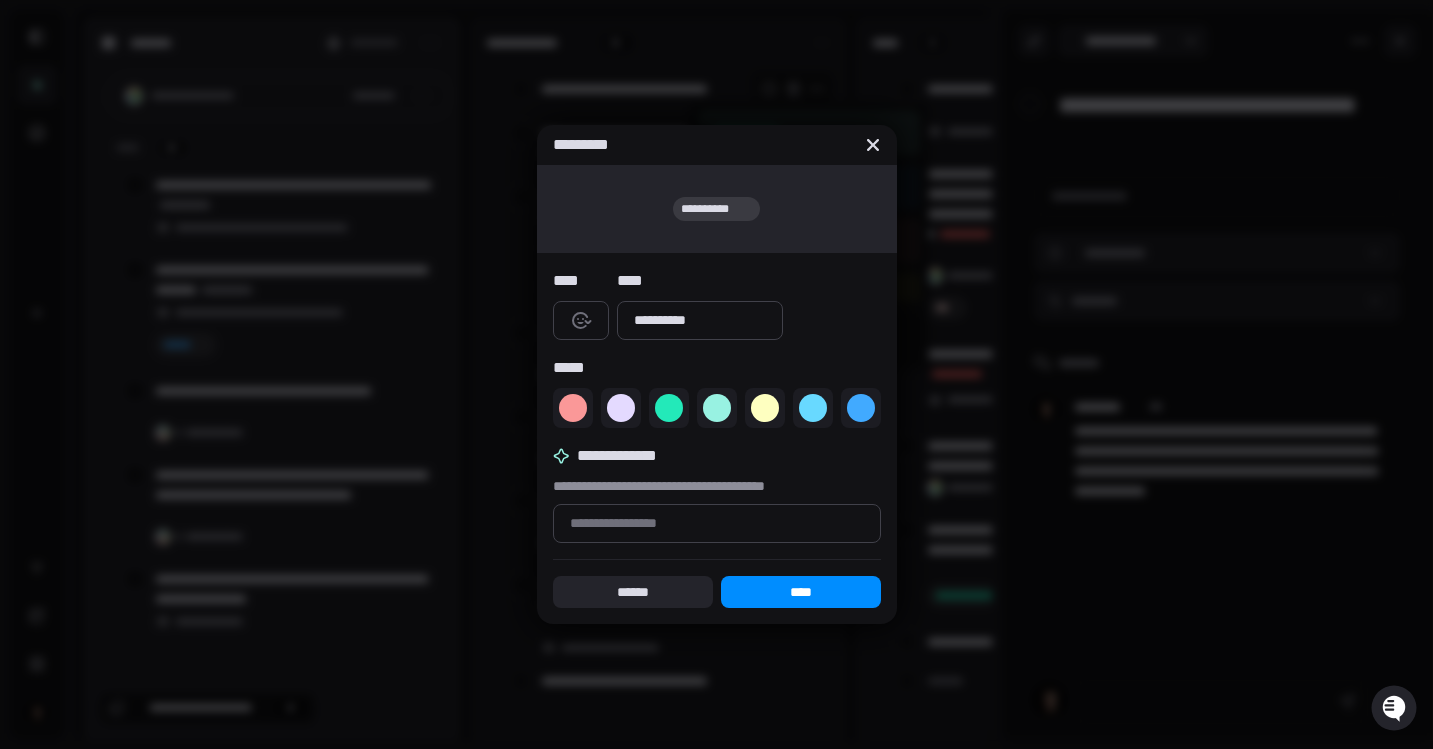 type on "*" 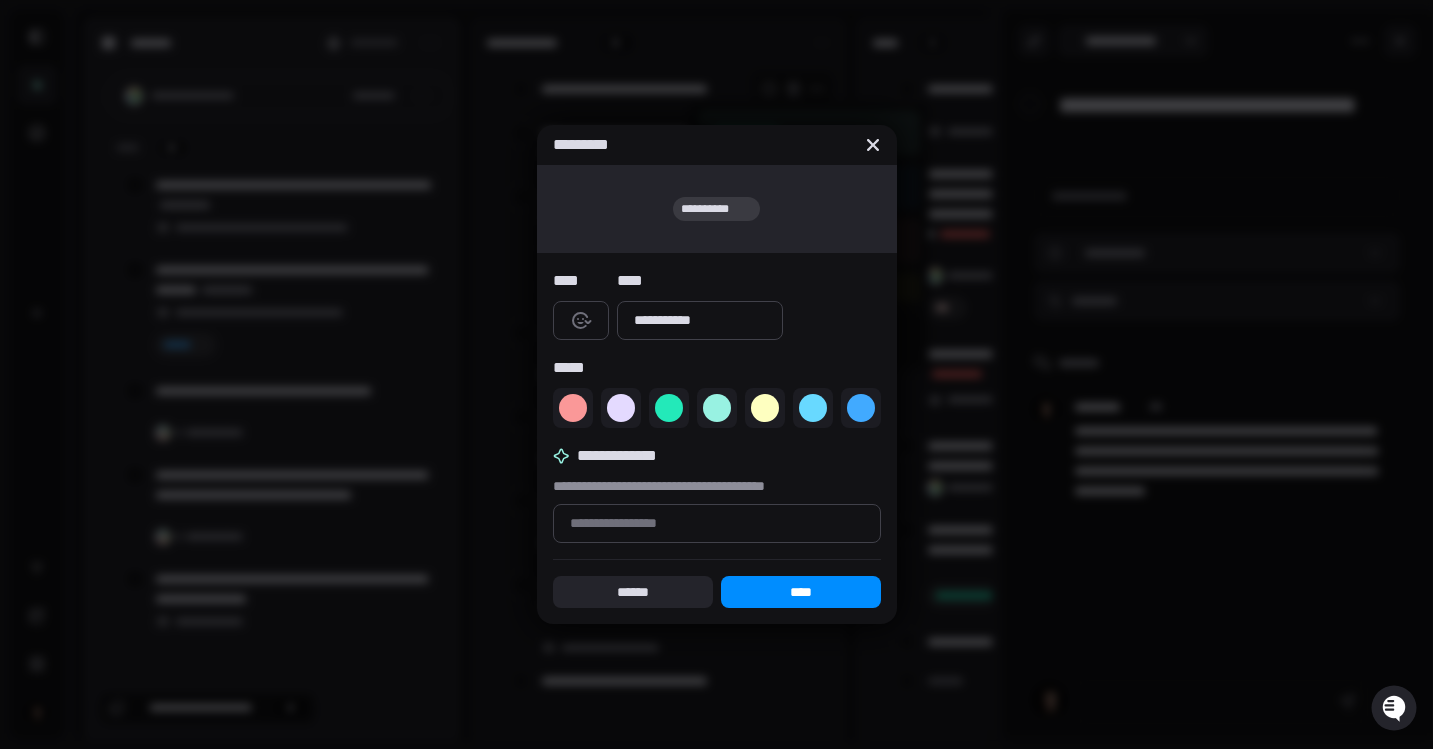 type on "*" 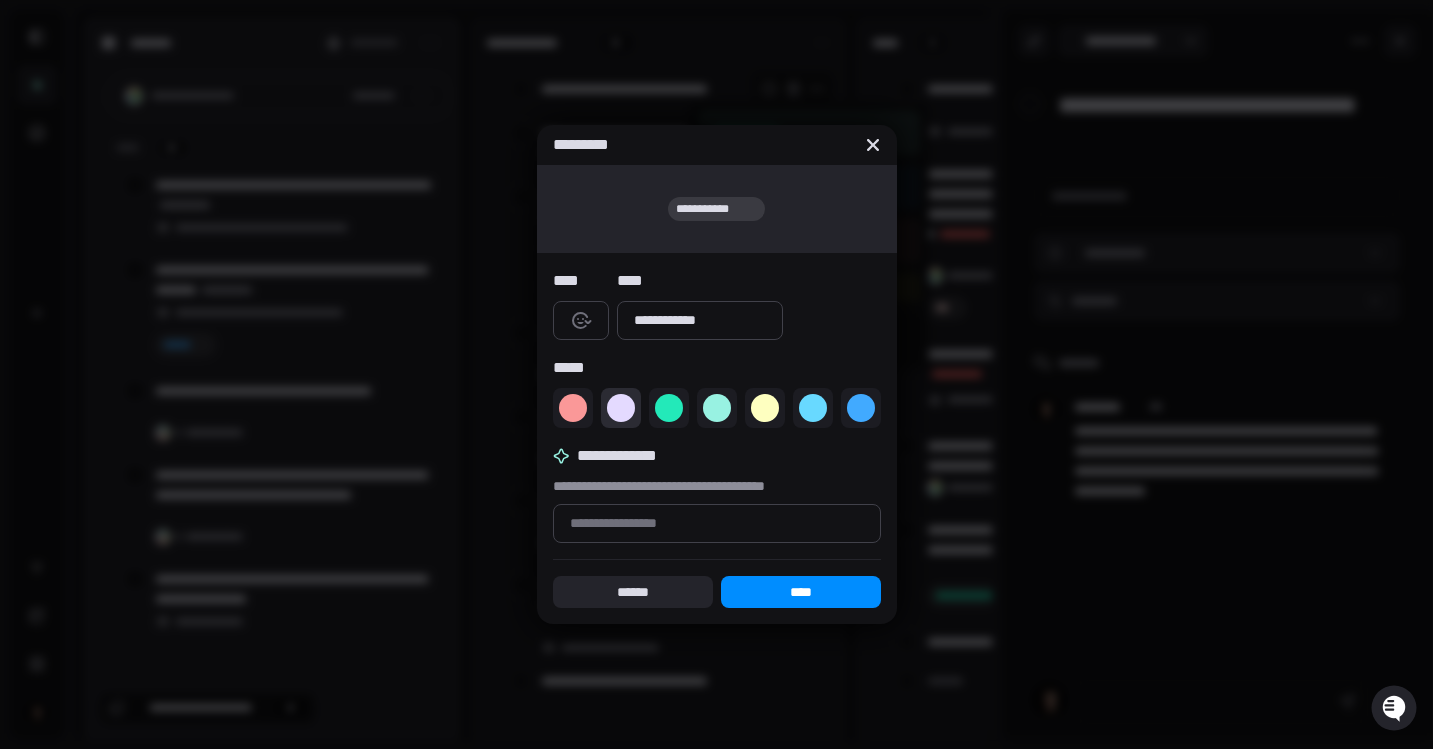 type on "**********" 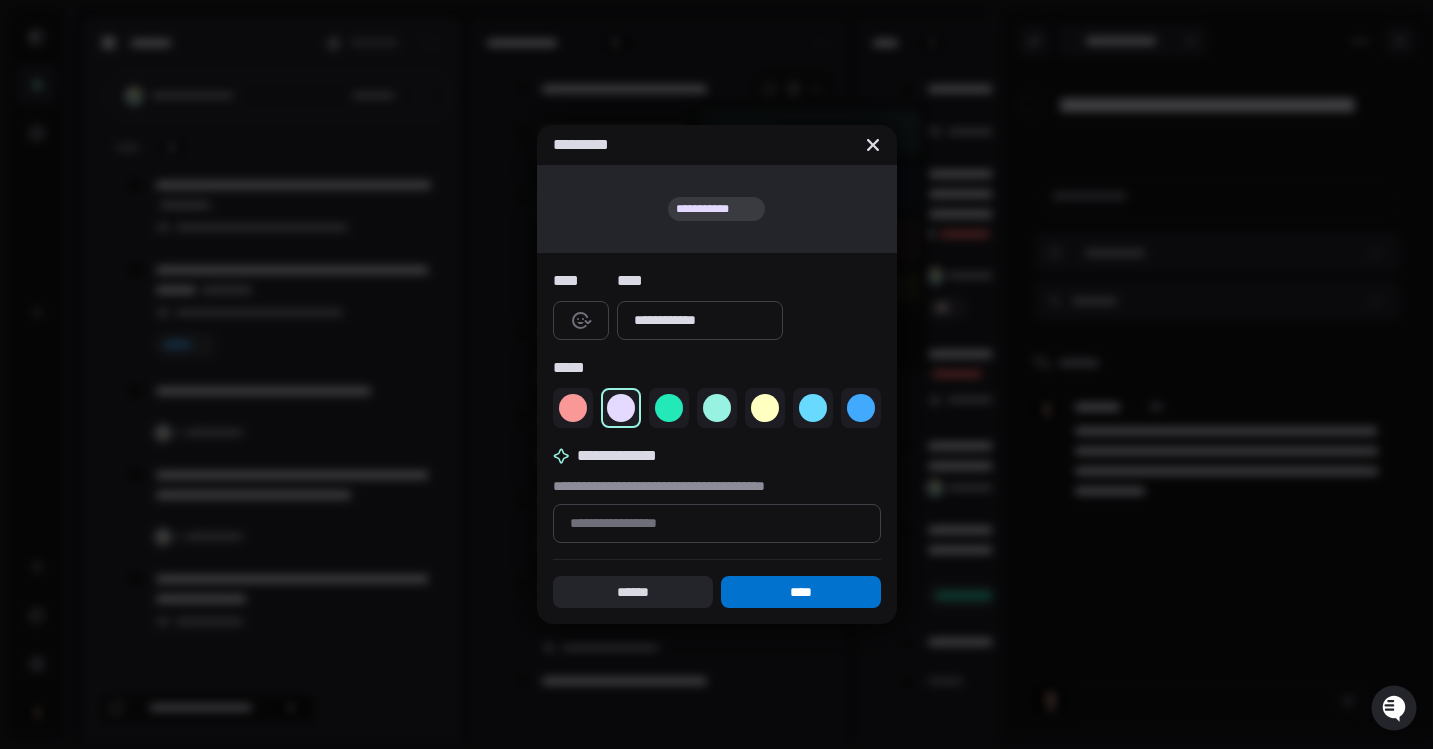 click on "****" at bounding box center [801, 592] 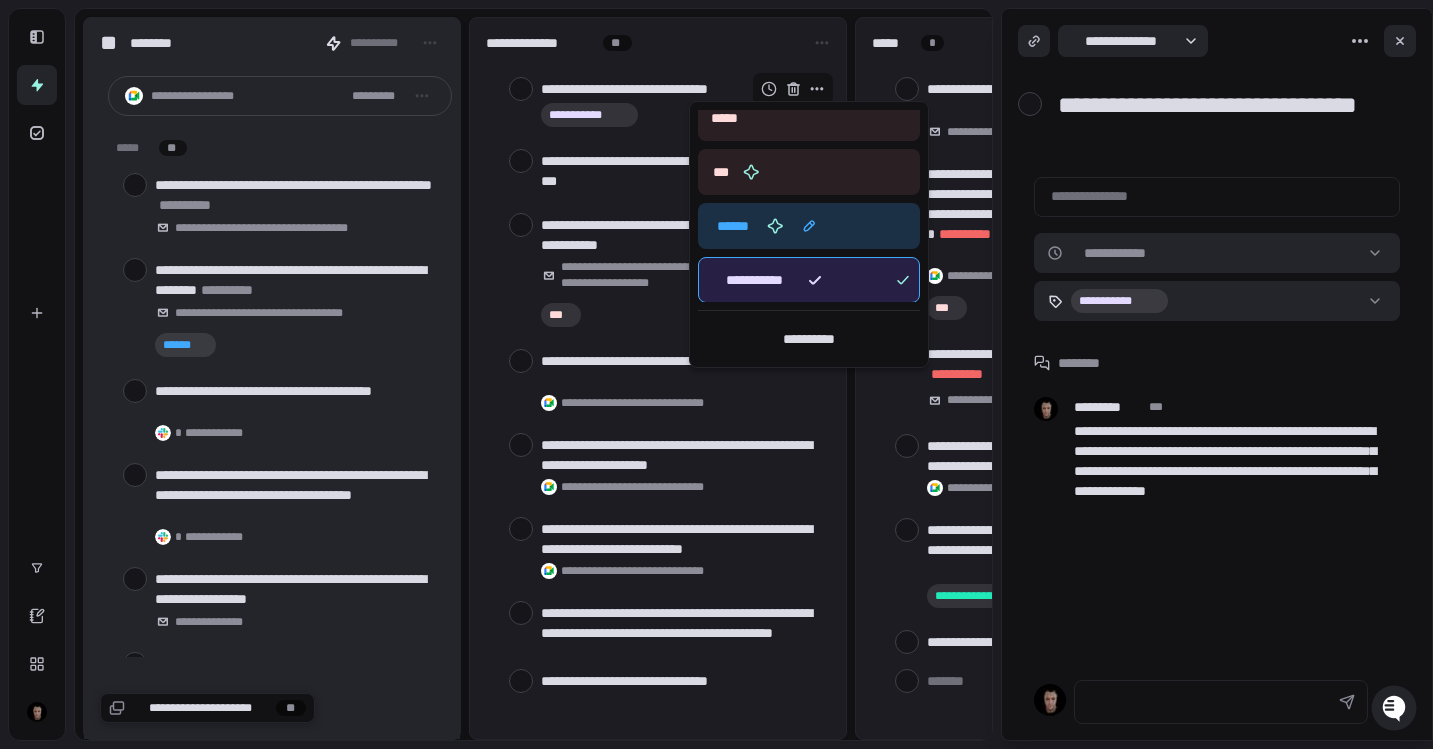 scroll, scrollTop: 556, scrollLeft: 0, axis: vertical 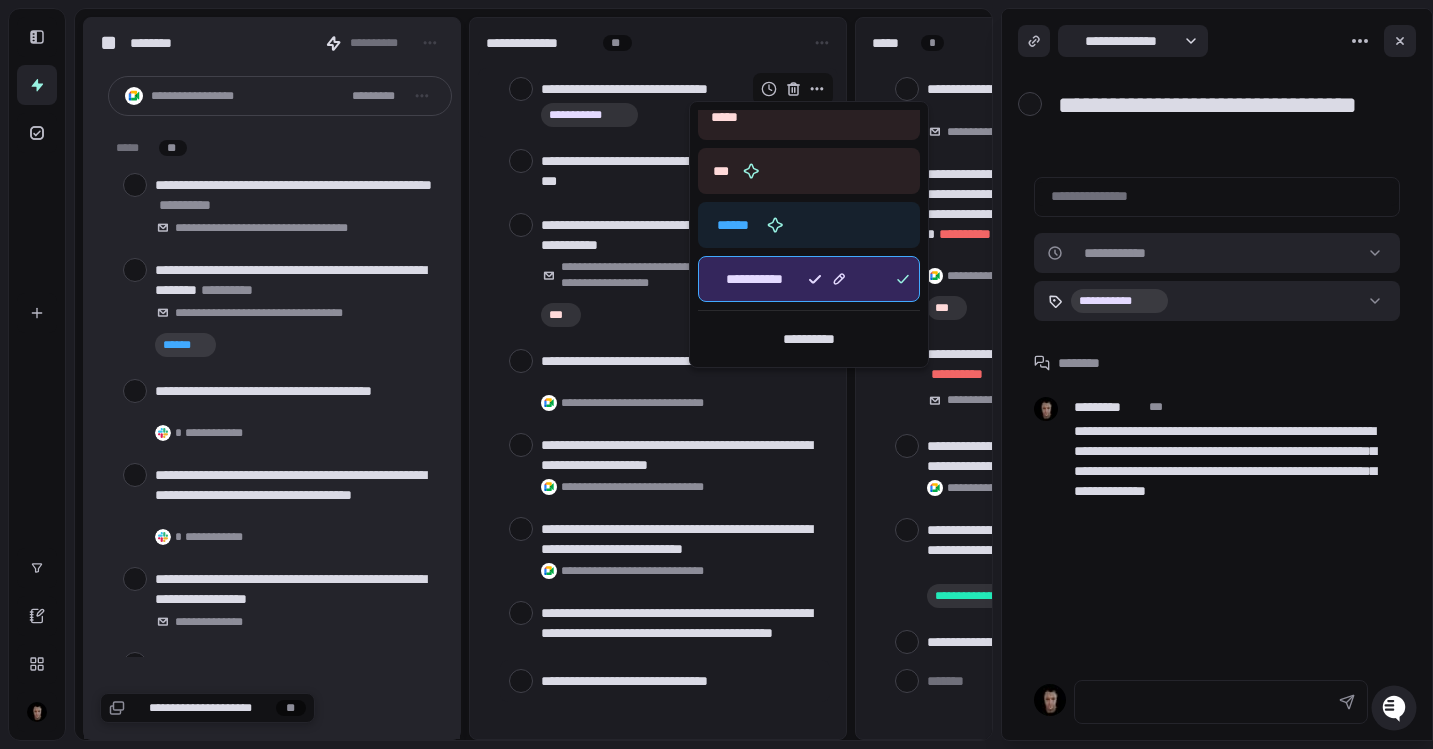 click on "**********" at bounding box center [809, 279] 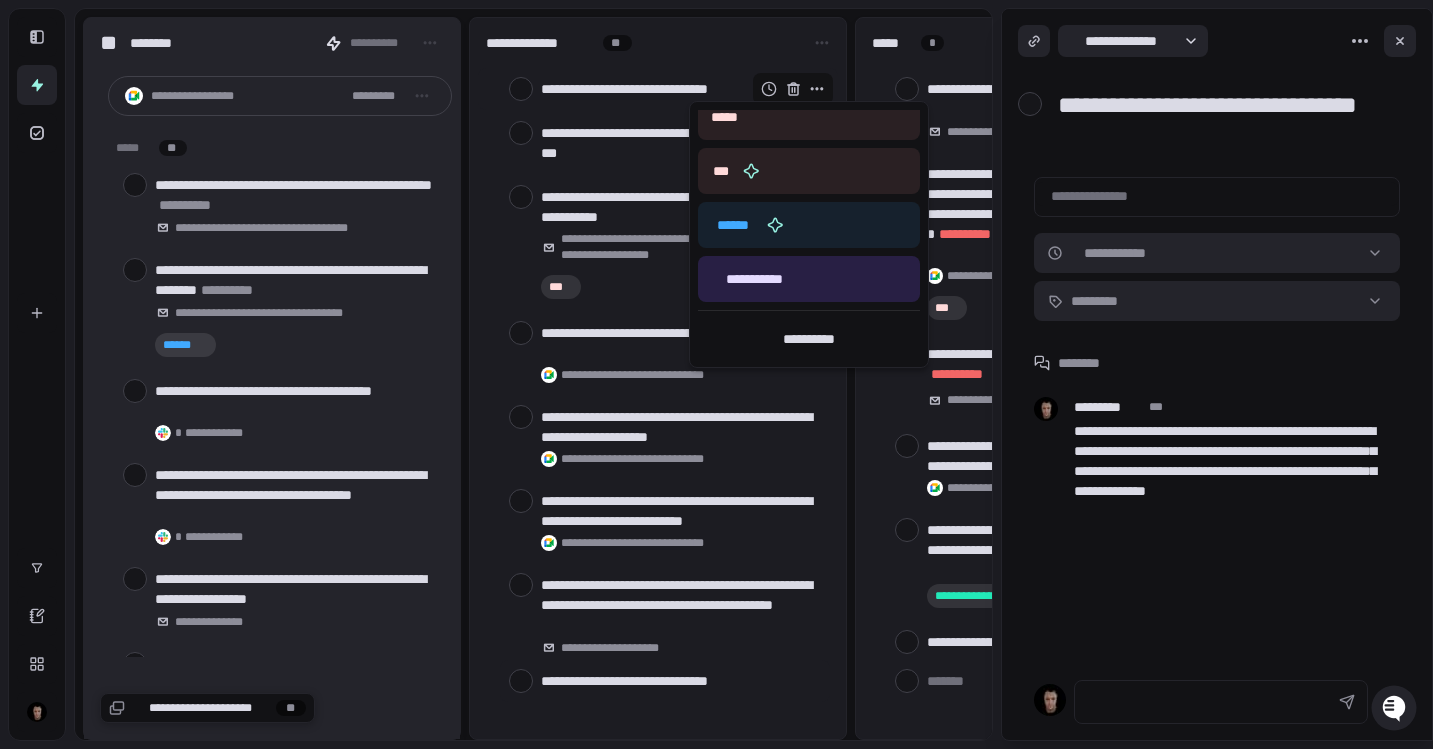 click at bounding box center [716, 374] 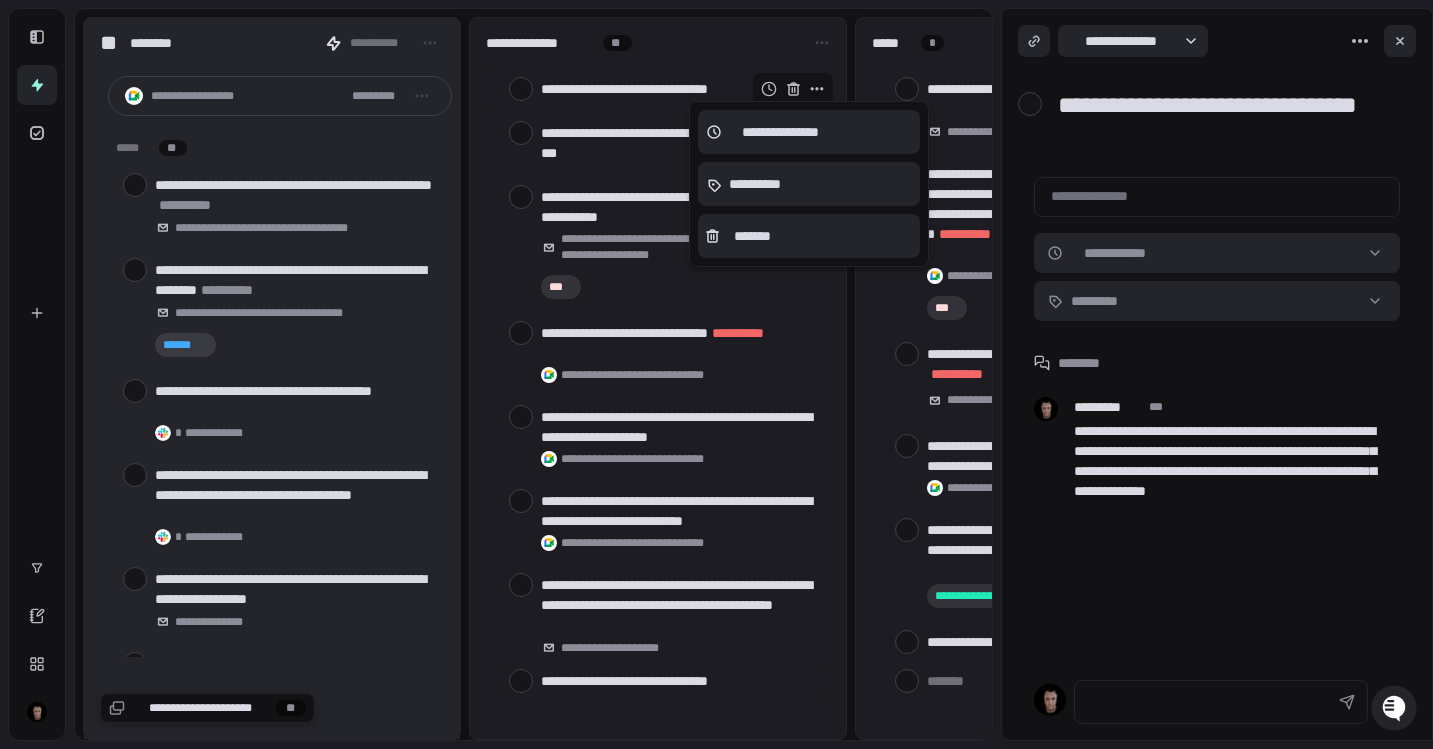 click at bounding box center [716, 374] 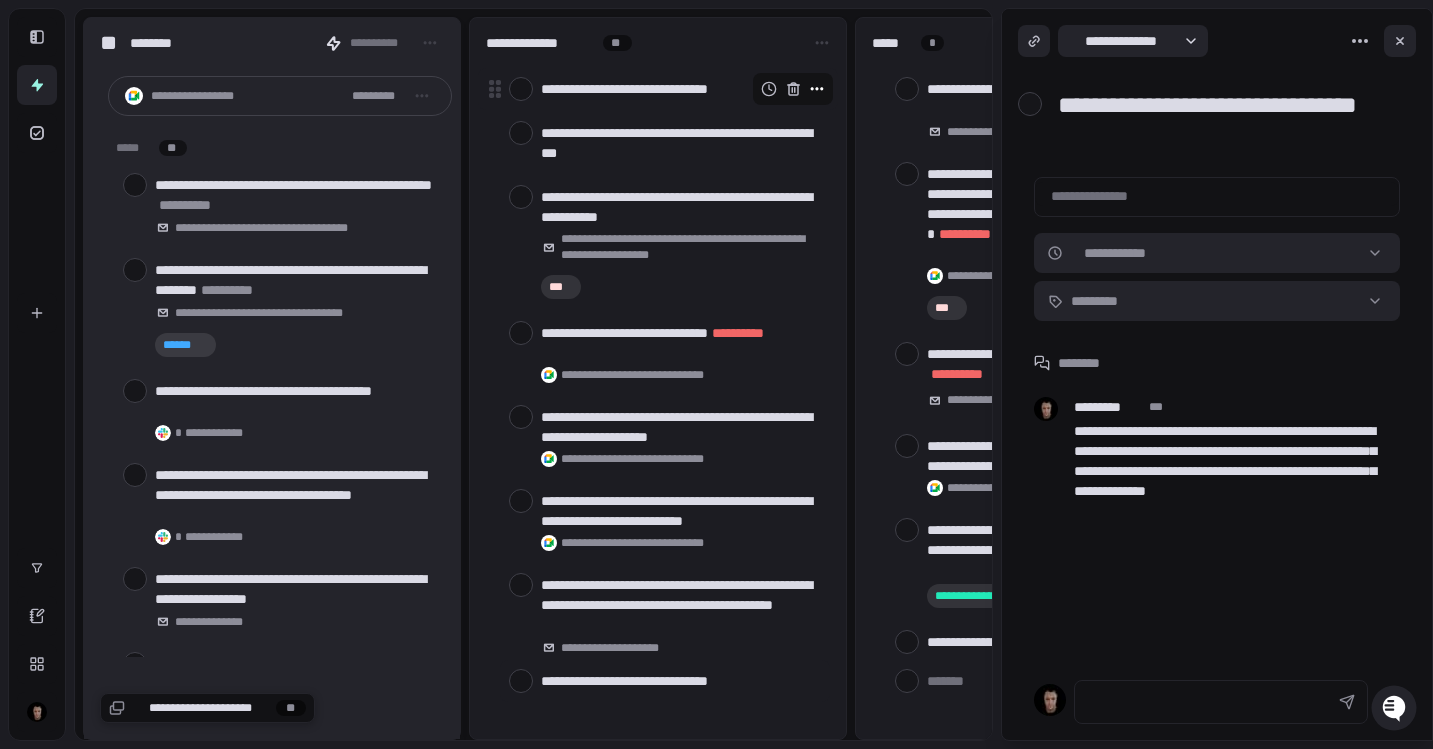 click 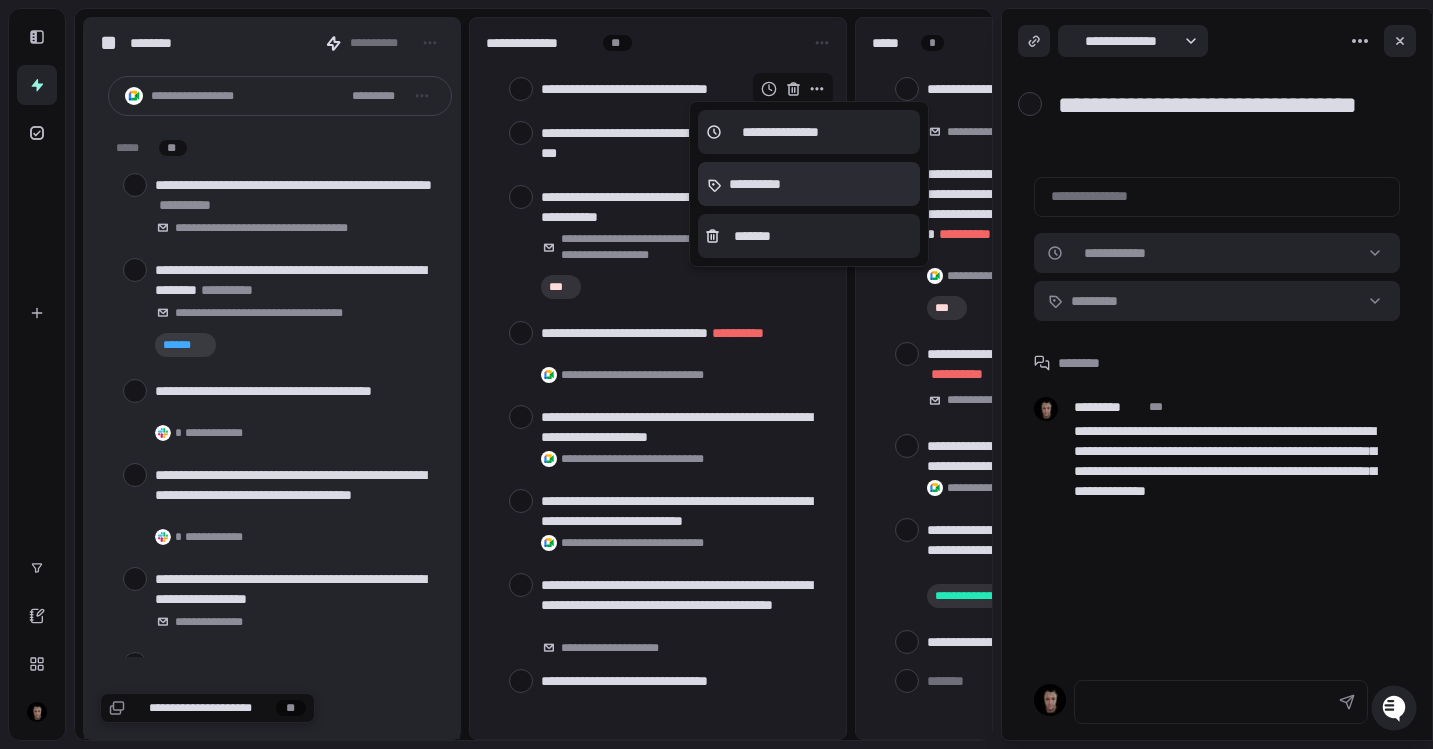 click on "**********" at bounding box center [809, 184] 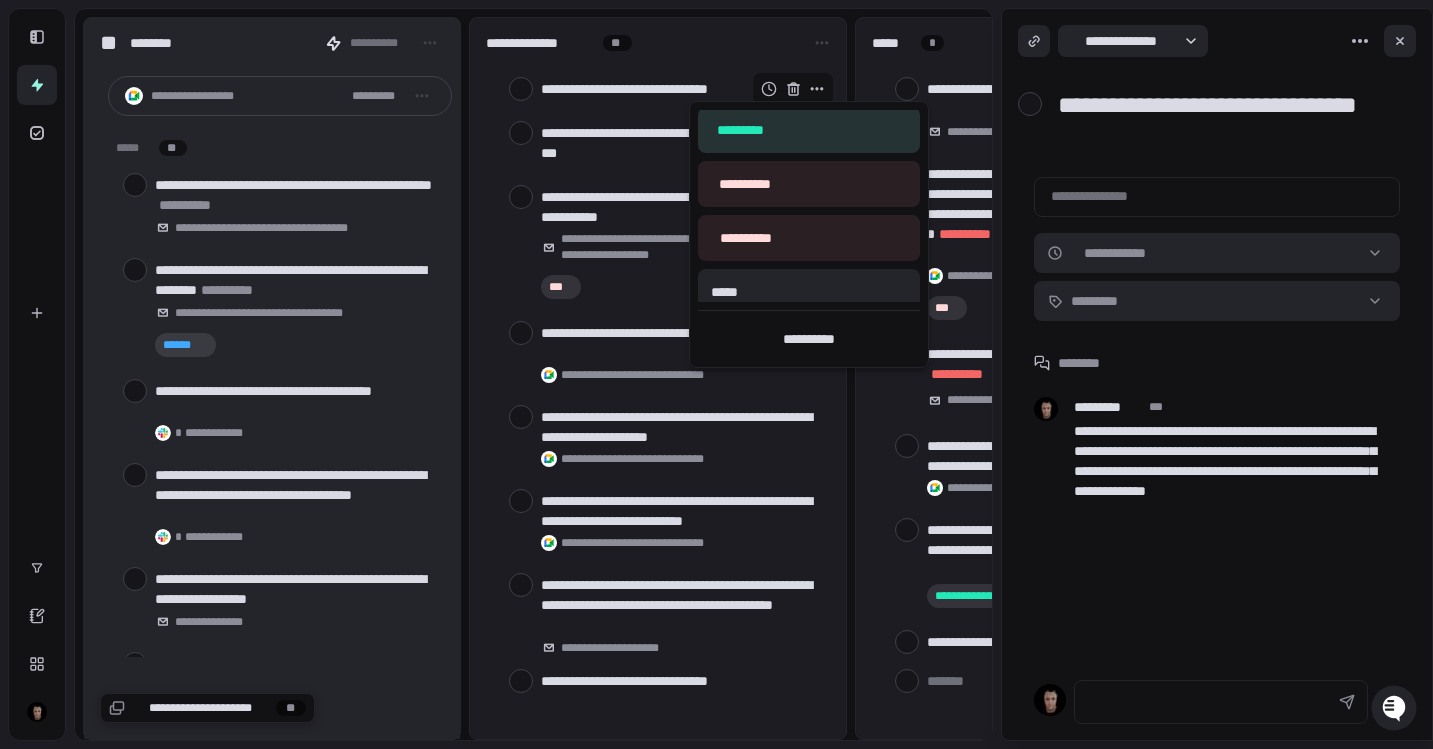 scroll, scrollTop: 556, scrollLeft: 0, axis: vertical 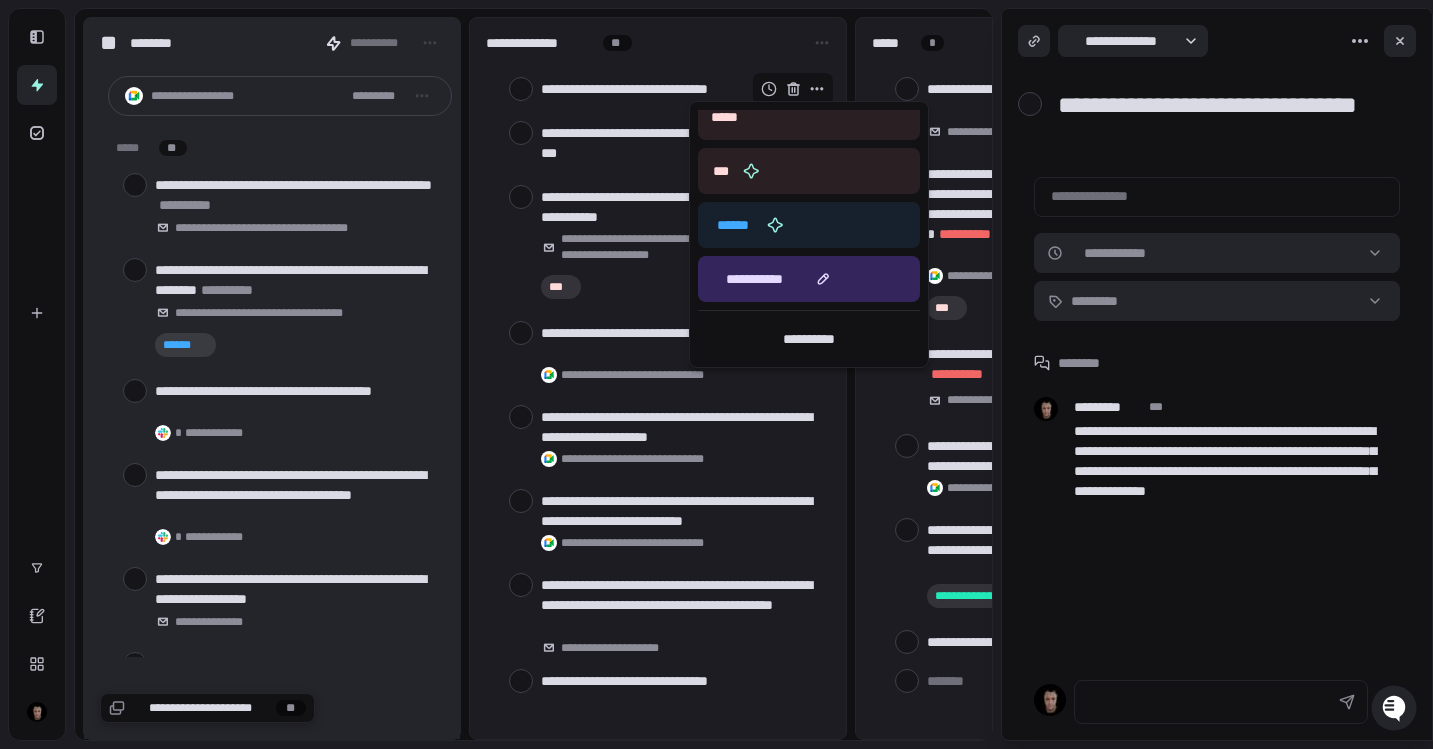 click on "**********" at bounding box center (754, 279) 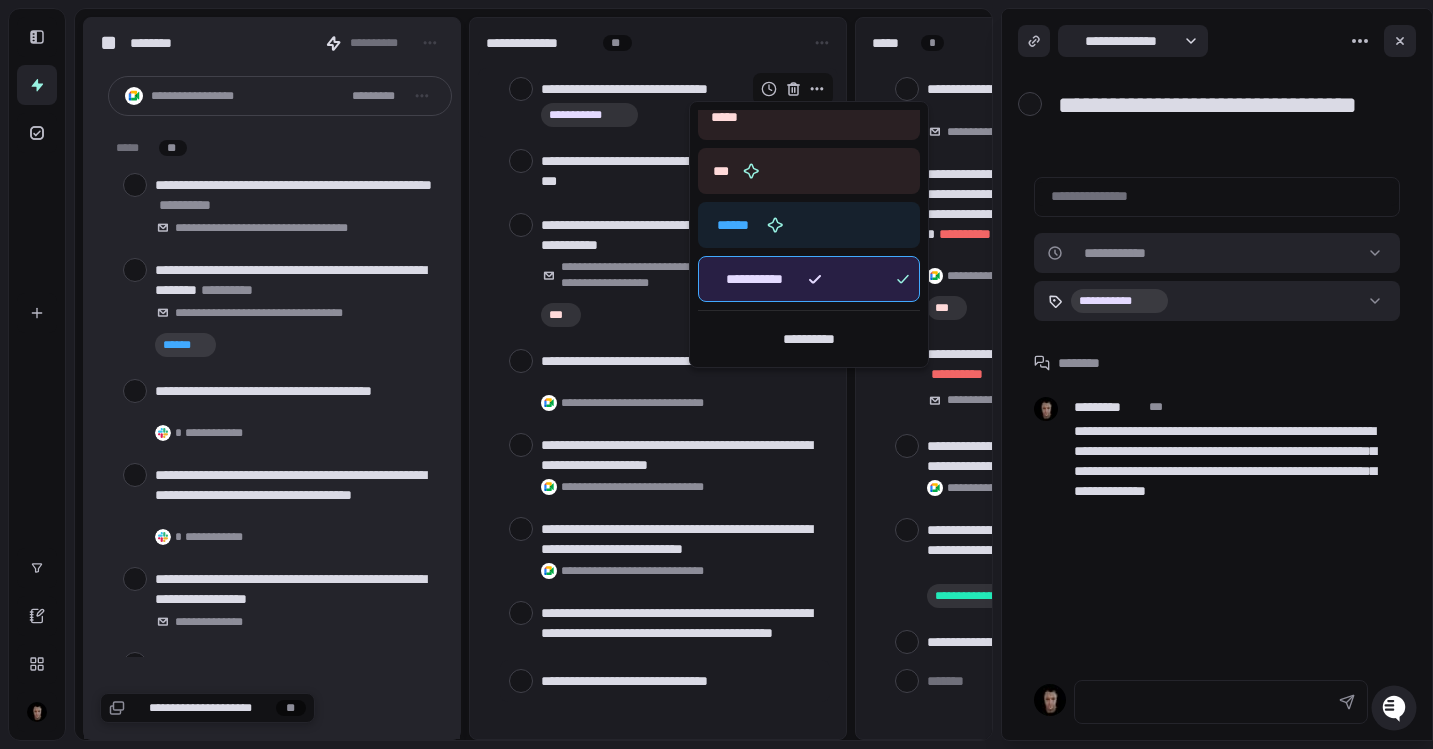 click at bounding box center [716, 374] 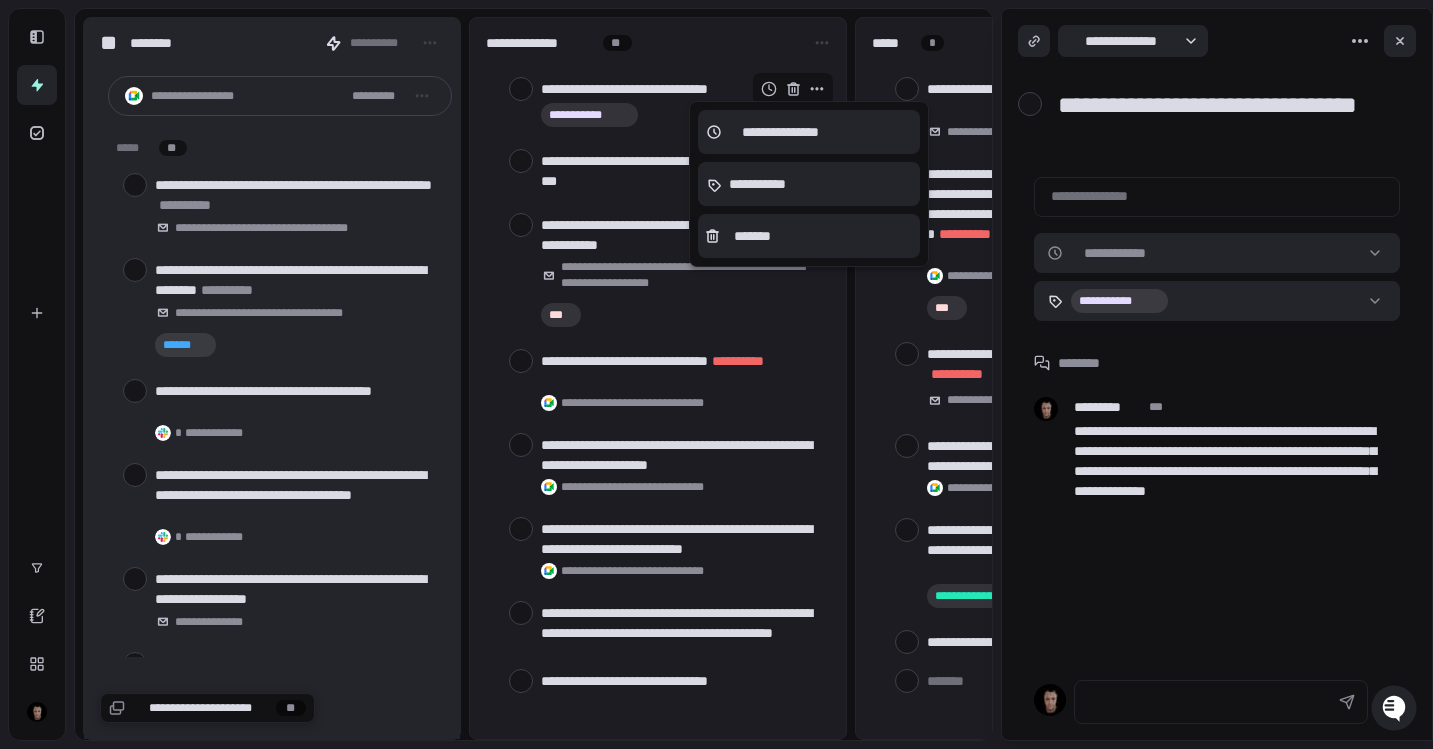 click at bounding box center (716, 374) 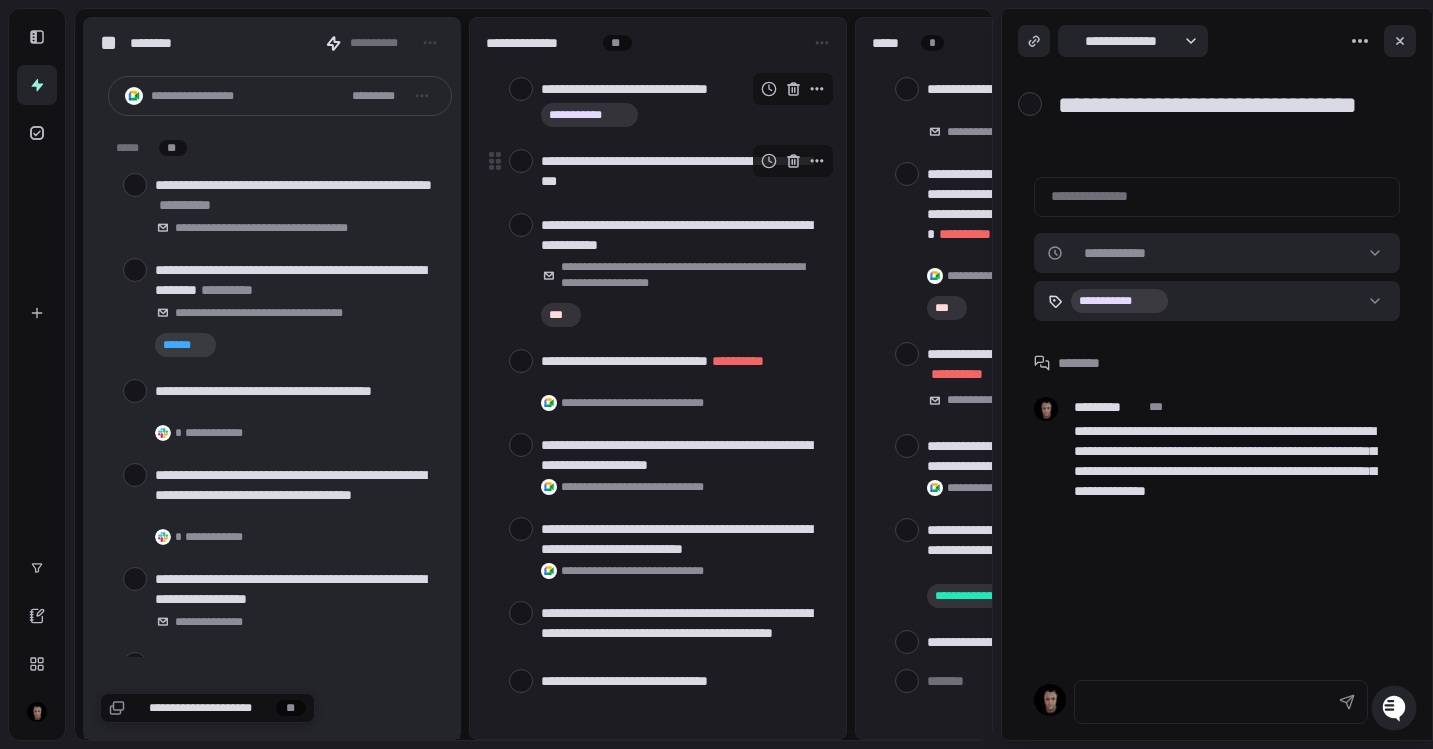 click at bounding box center (793, 161) 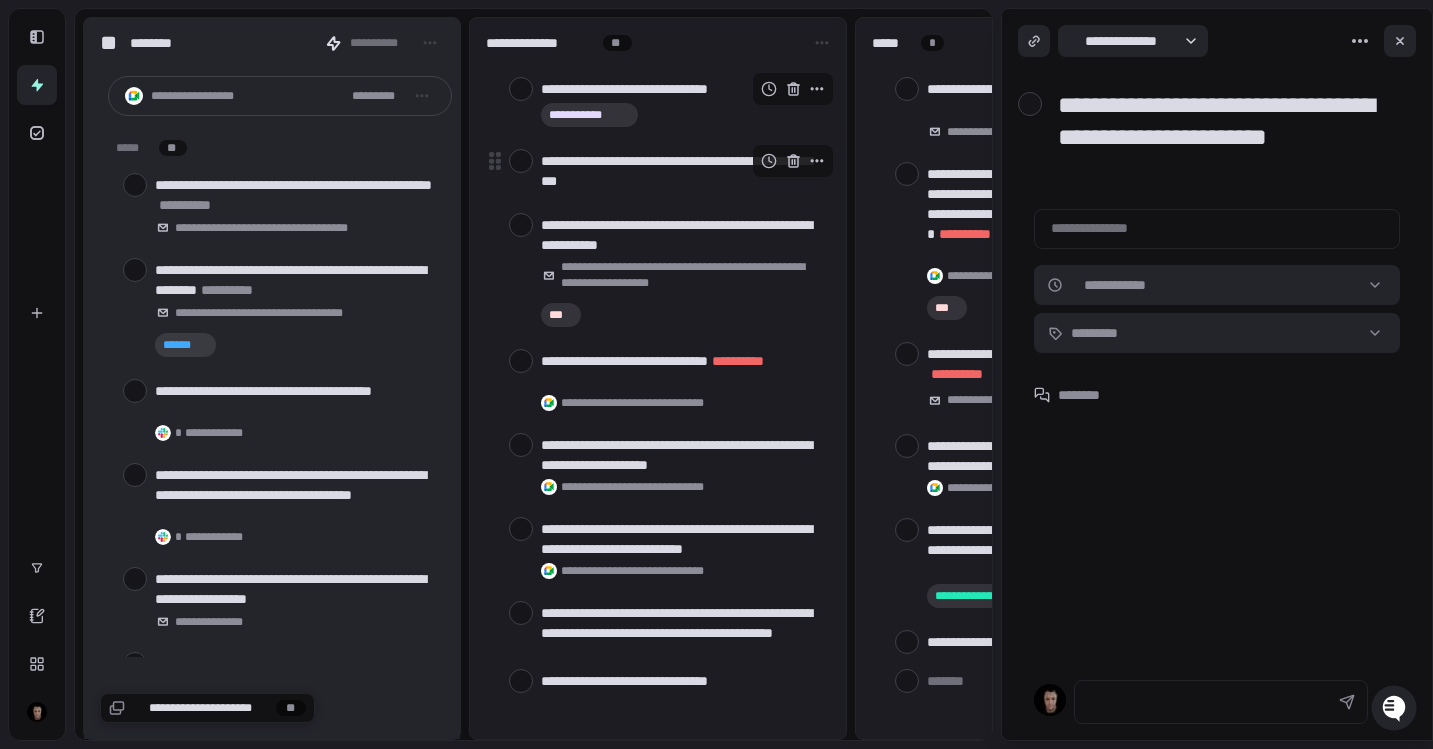 click at bounding box center [793, 161] 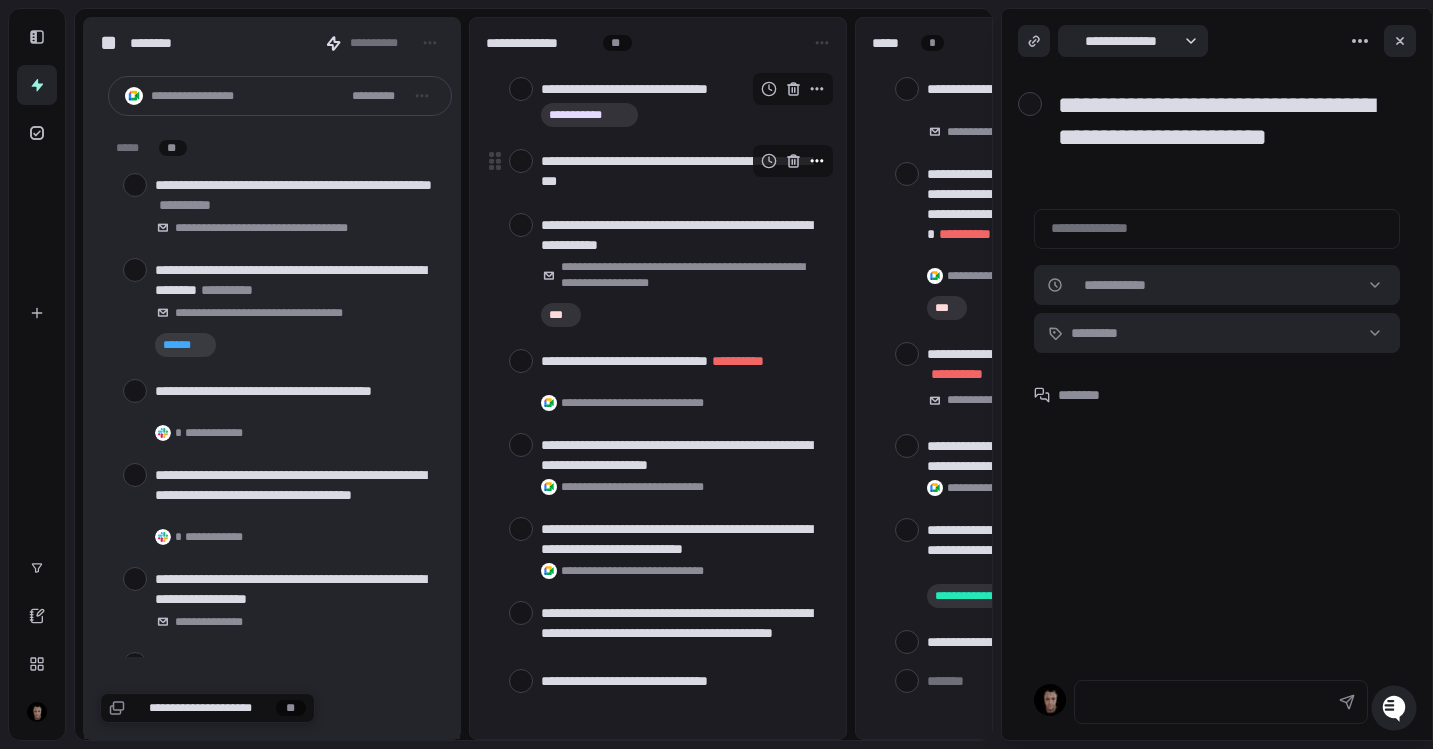 click at bounding box center (817, 161) 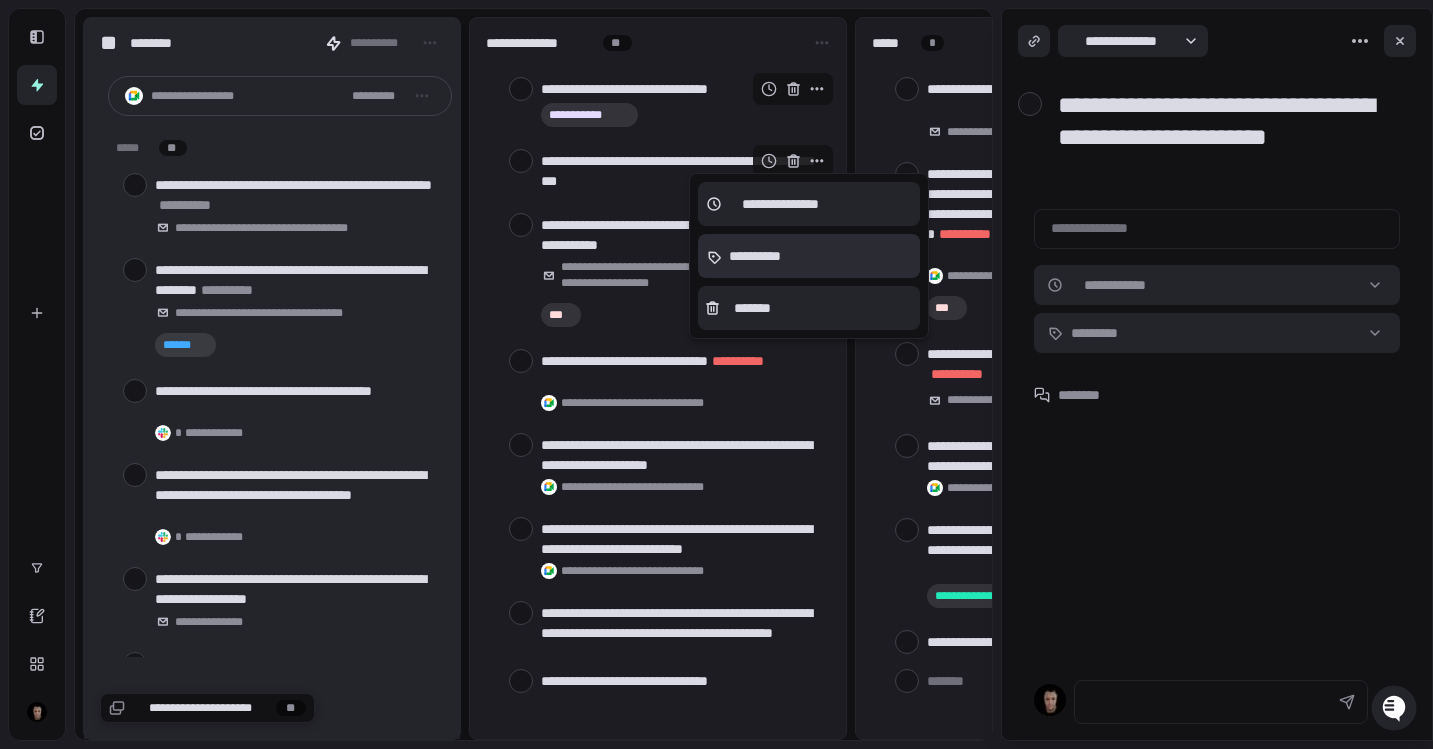 click on "**********" at bounding box center (809, 256) 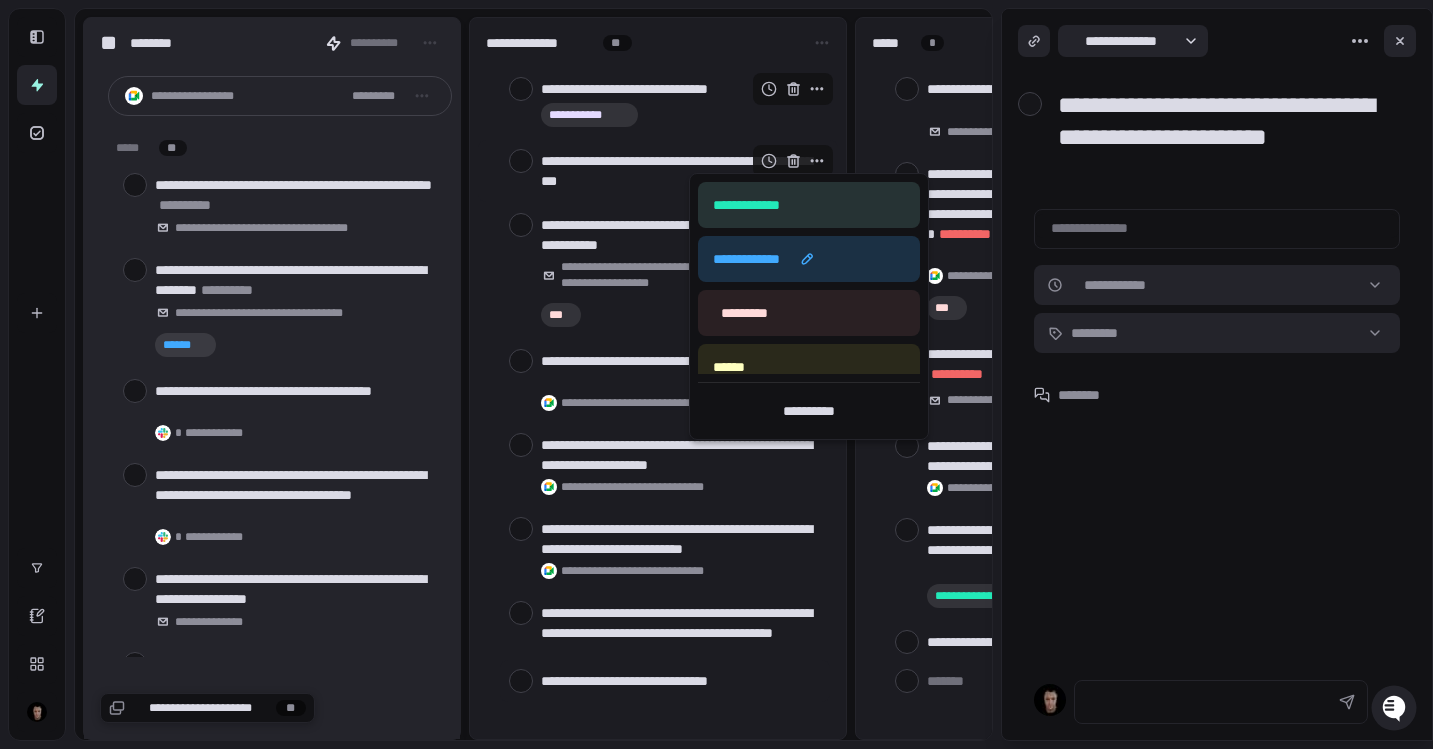 scroll, scrollTop: 556, scrollLeft: 0, axis: vertical 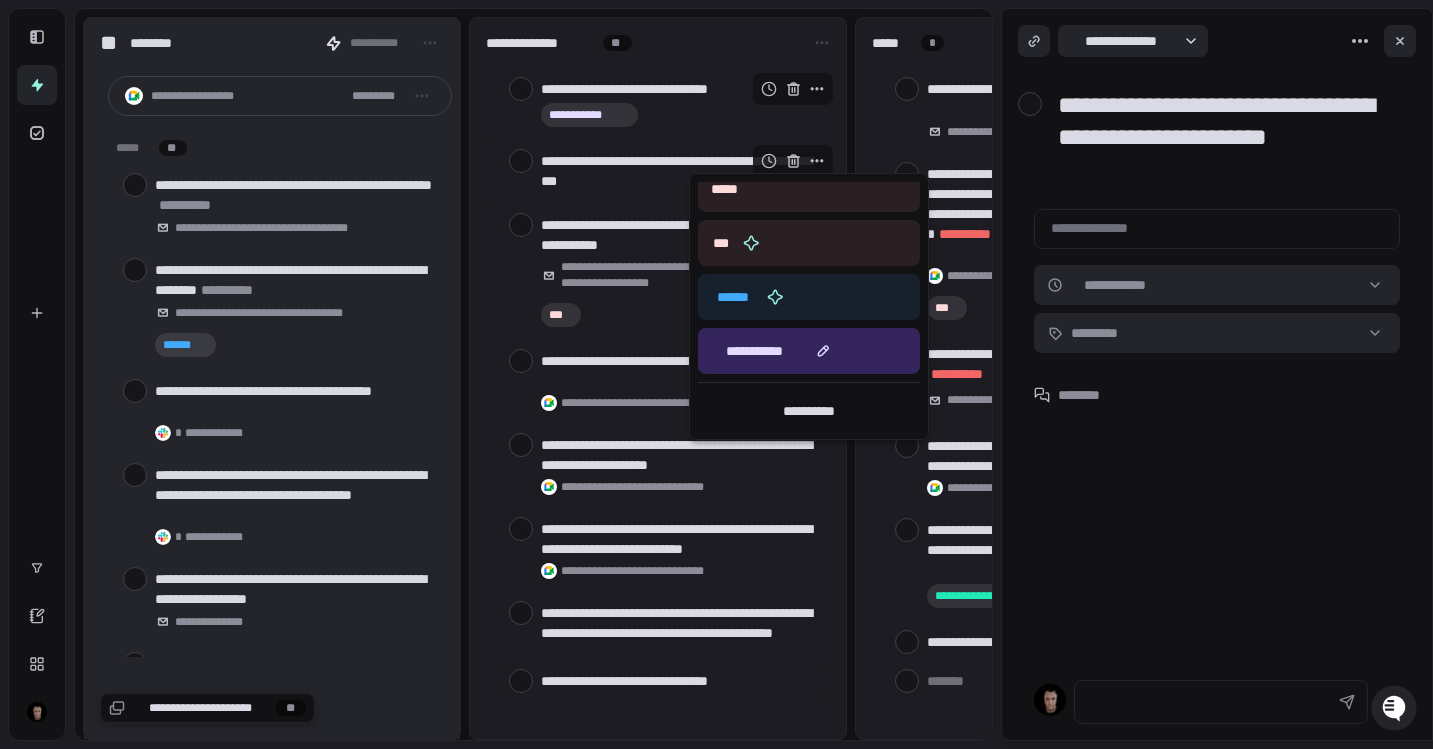 click on "**********" at bounding box center [754, 351] 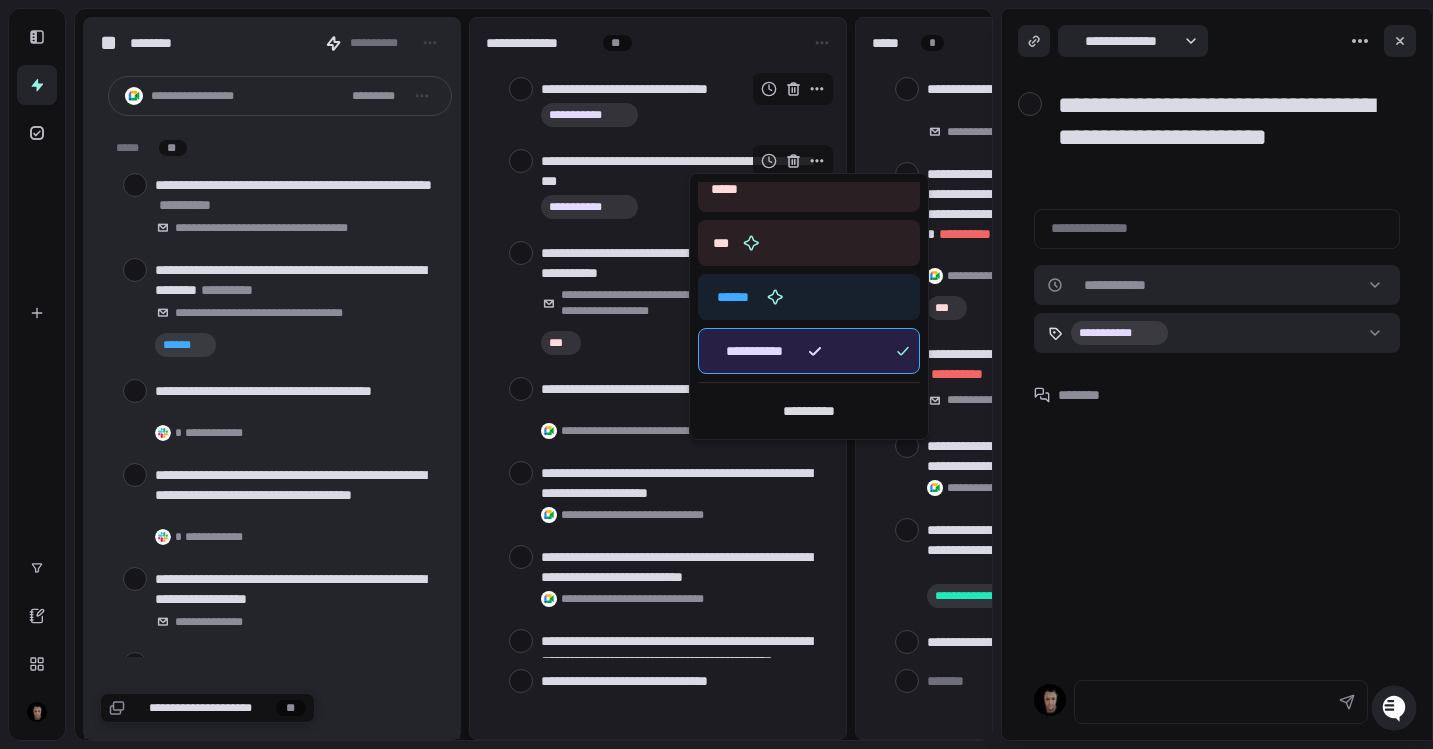 click at bounding box center [716, 374] 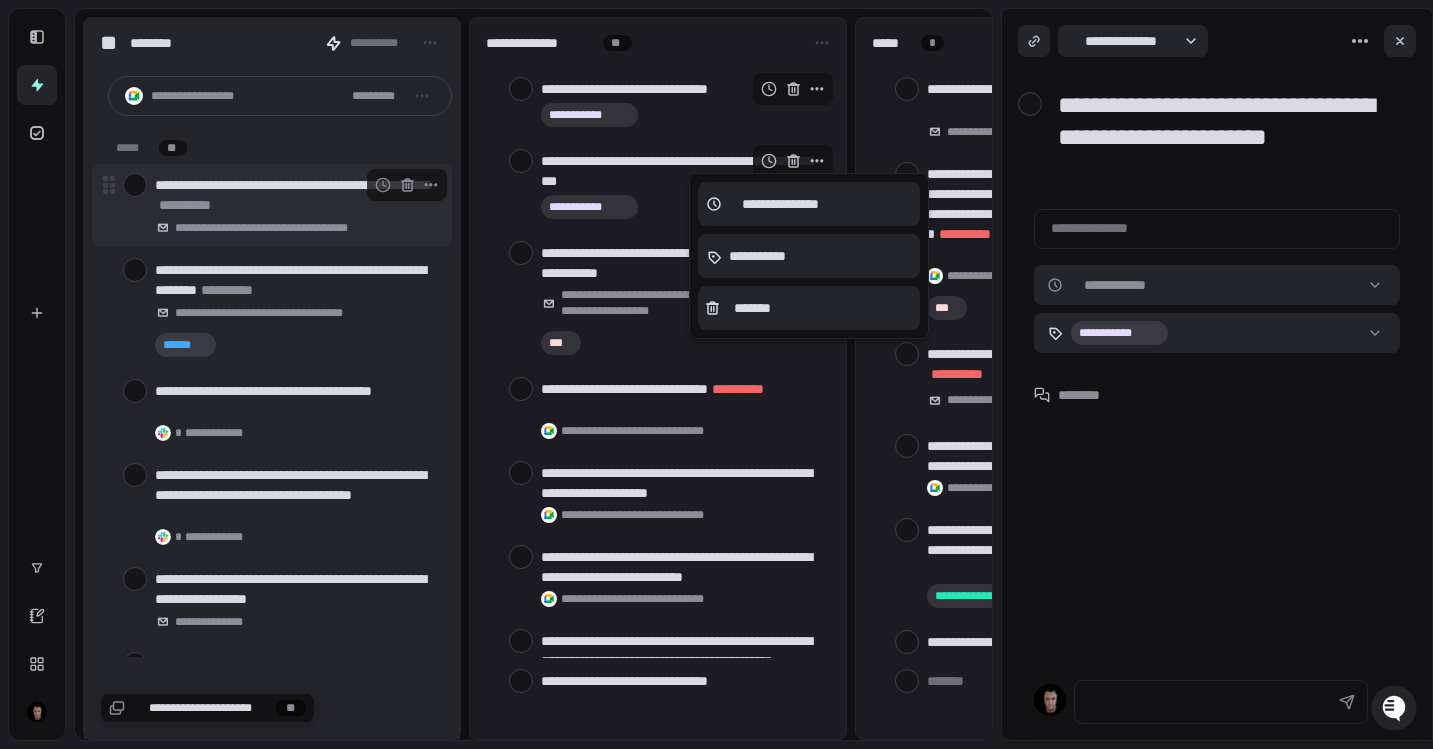 click at bounding box center (716, 374) 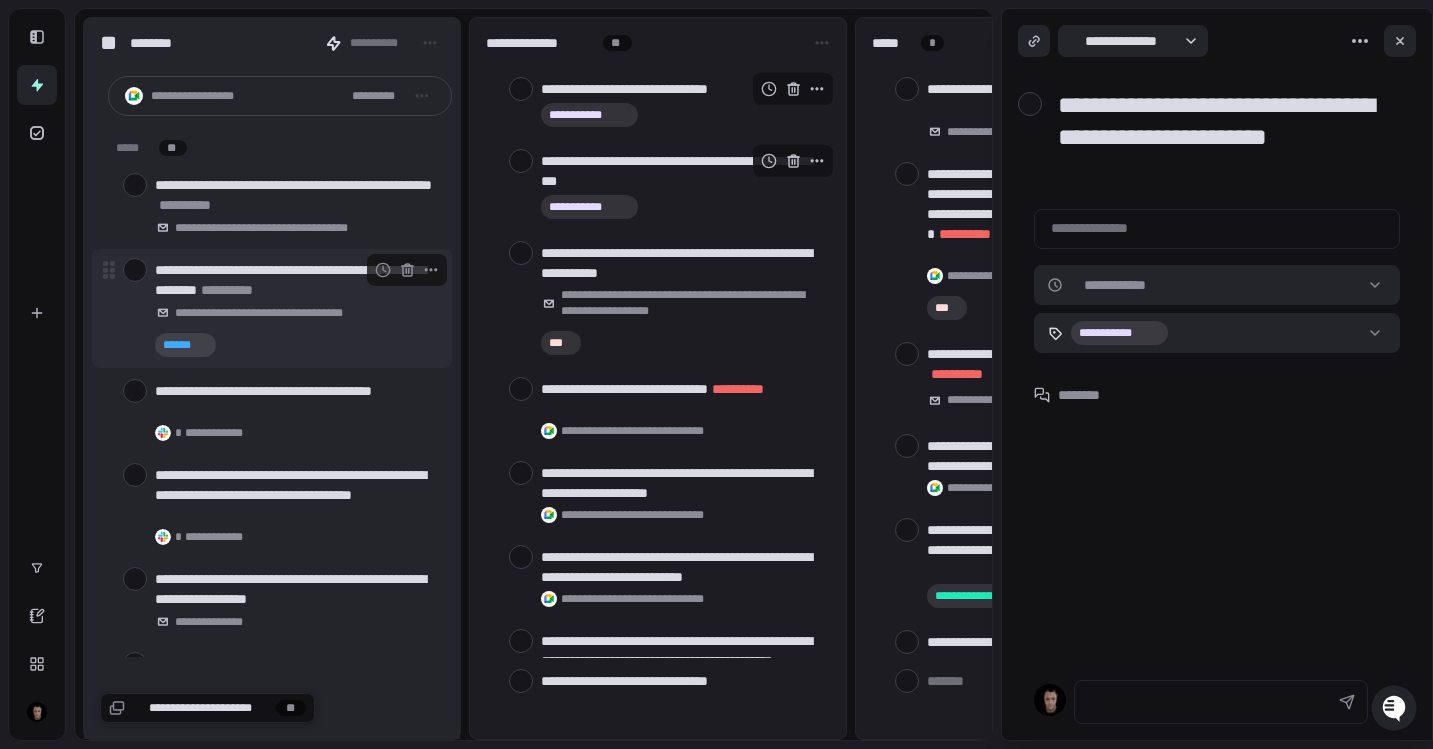 click at bounding box center (135, 270) 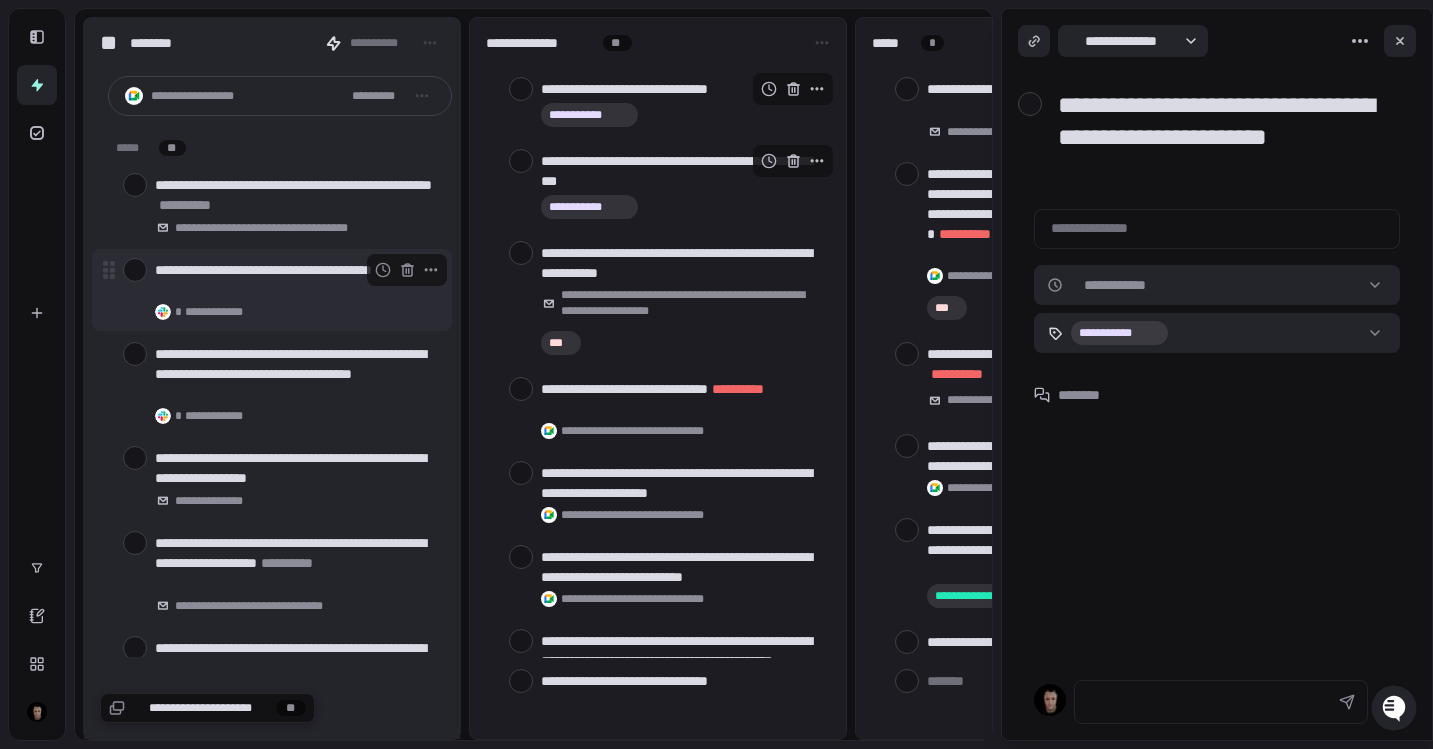 click at bounding box center [135, 270] 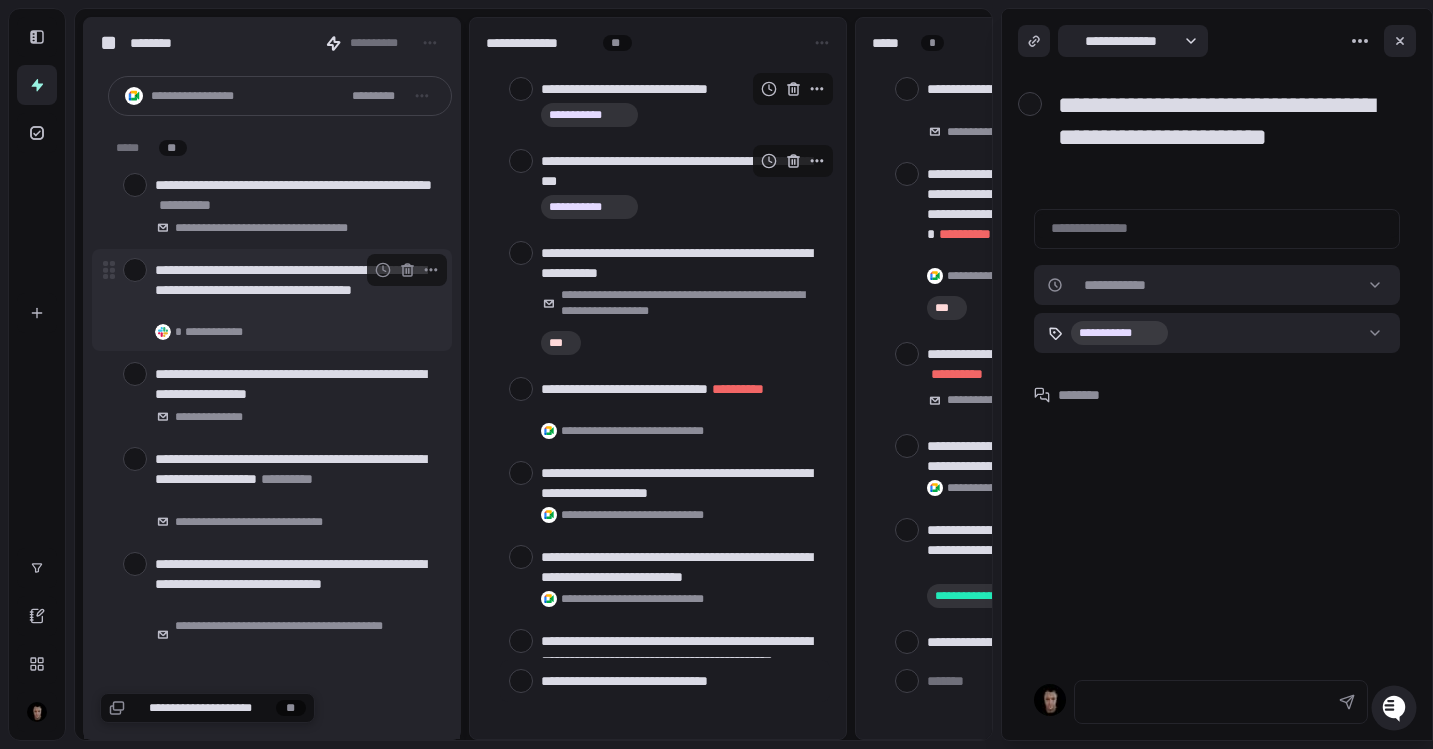 click at bounding box center [135, 270] 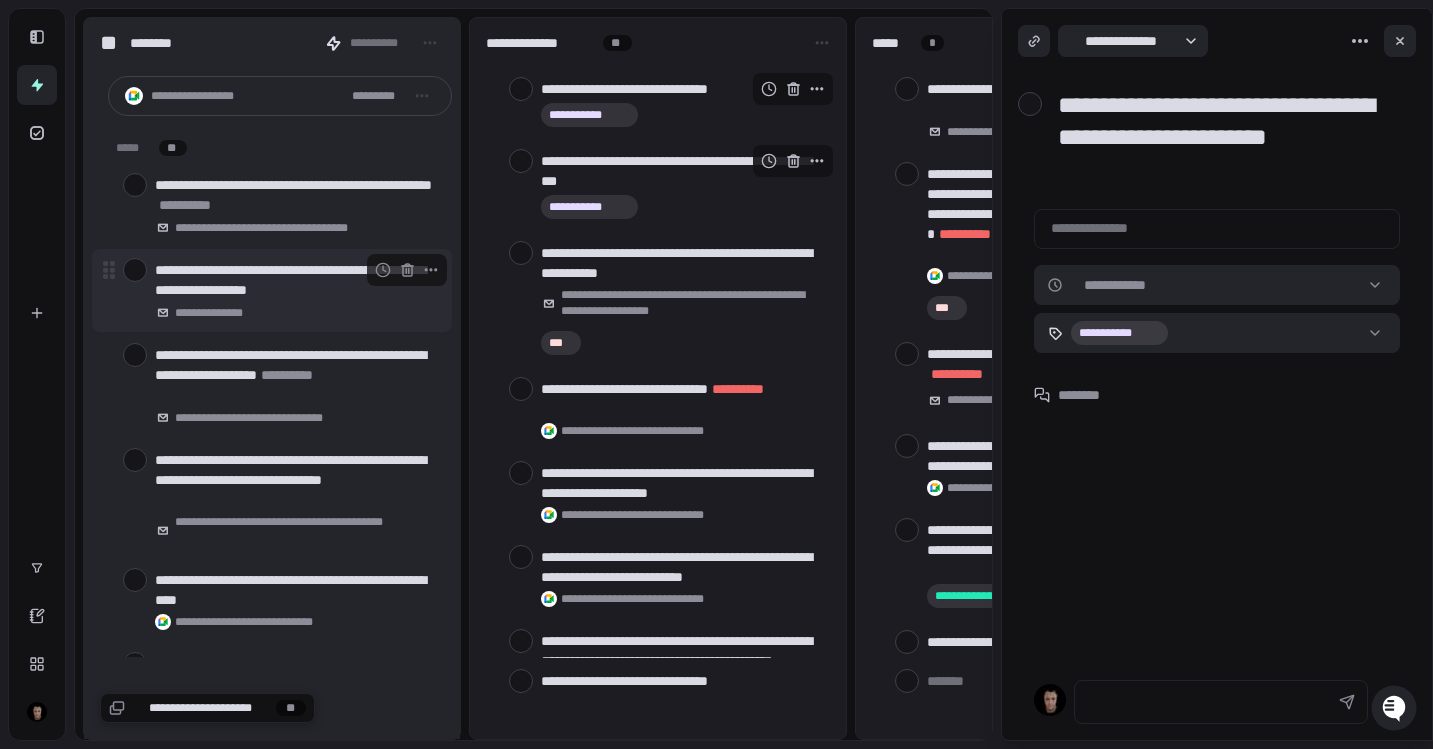 click at bounding box center [135, 270] 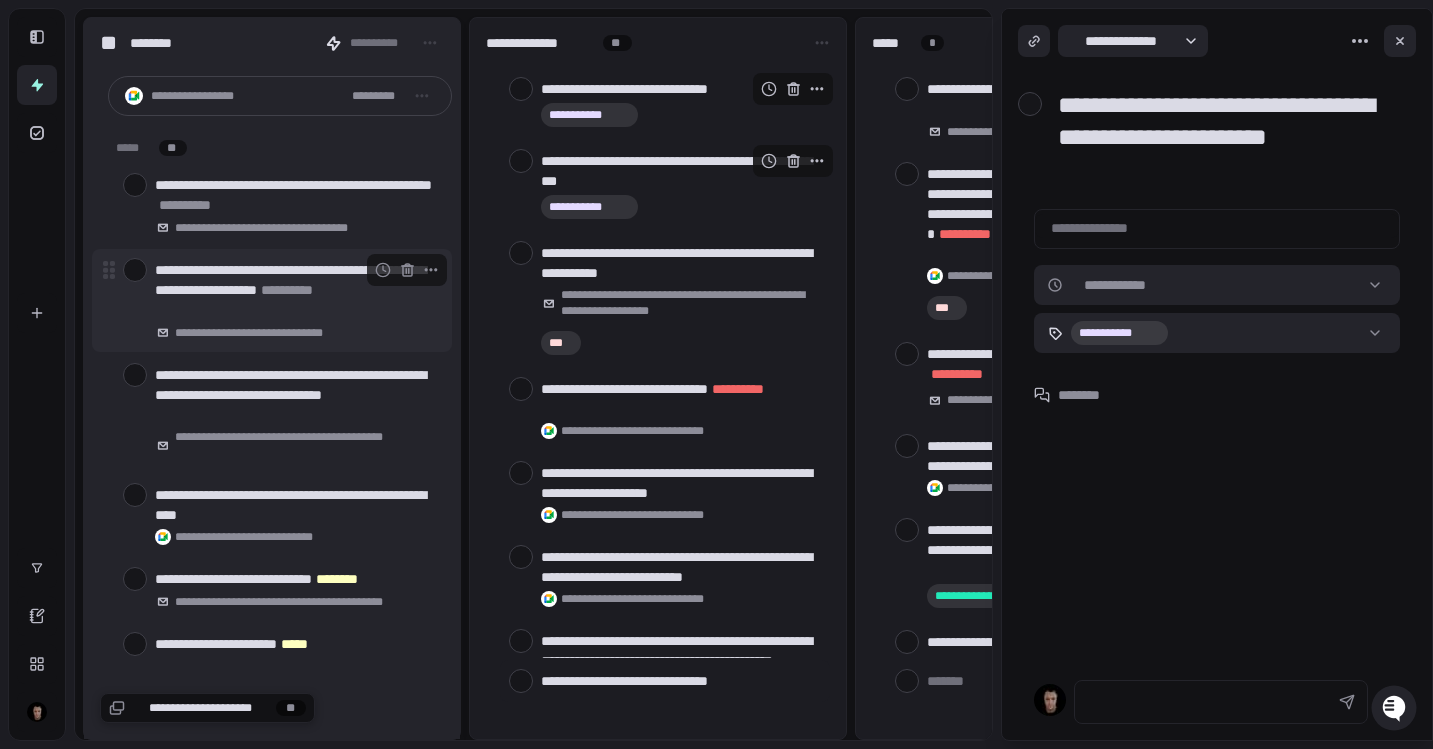 click at bounding box center (135, 270) 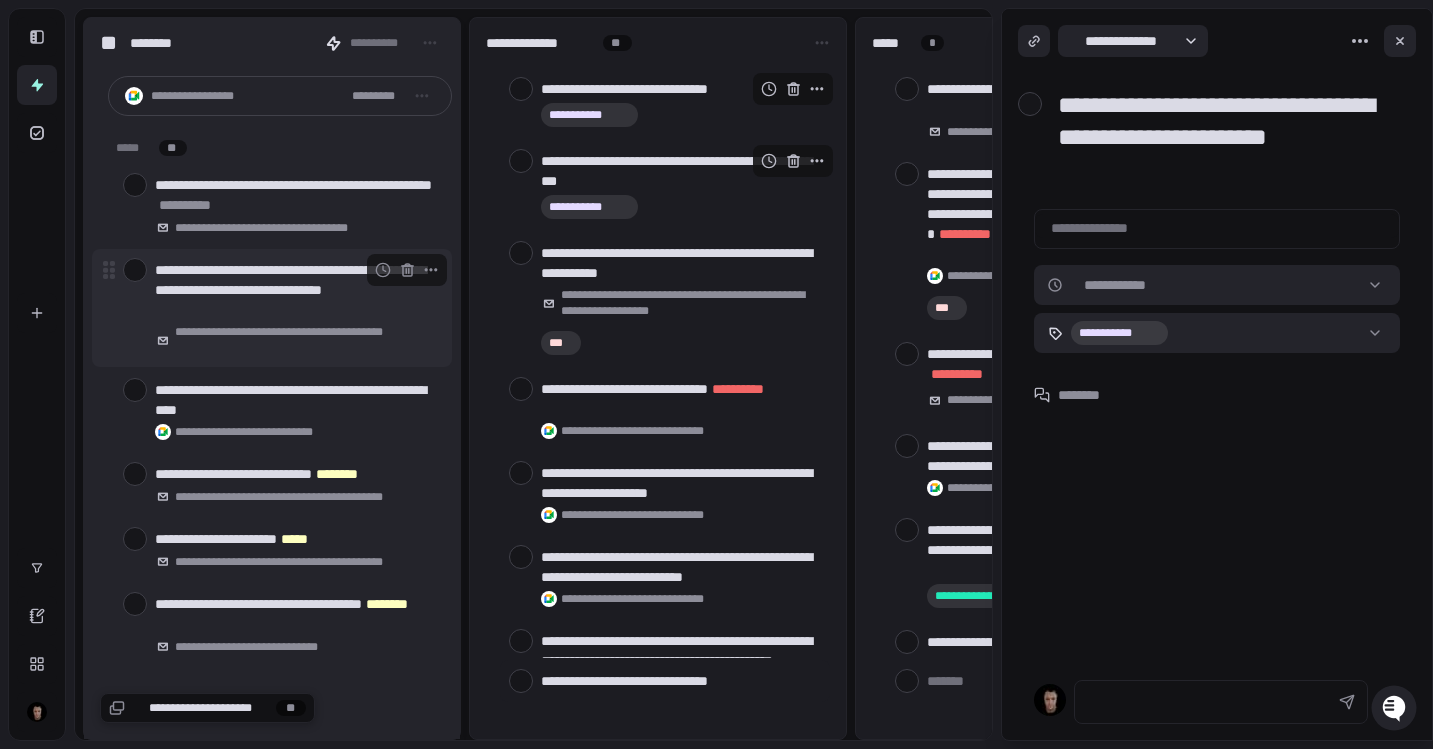 click at bounding box center [135, 270] 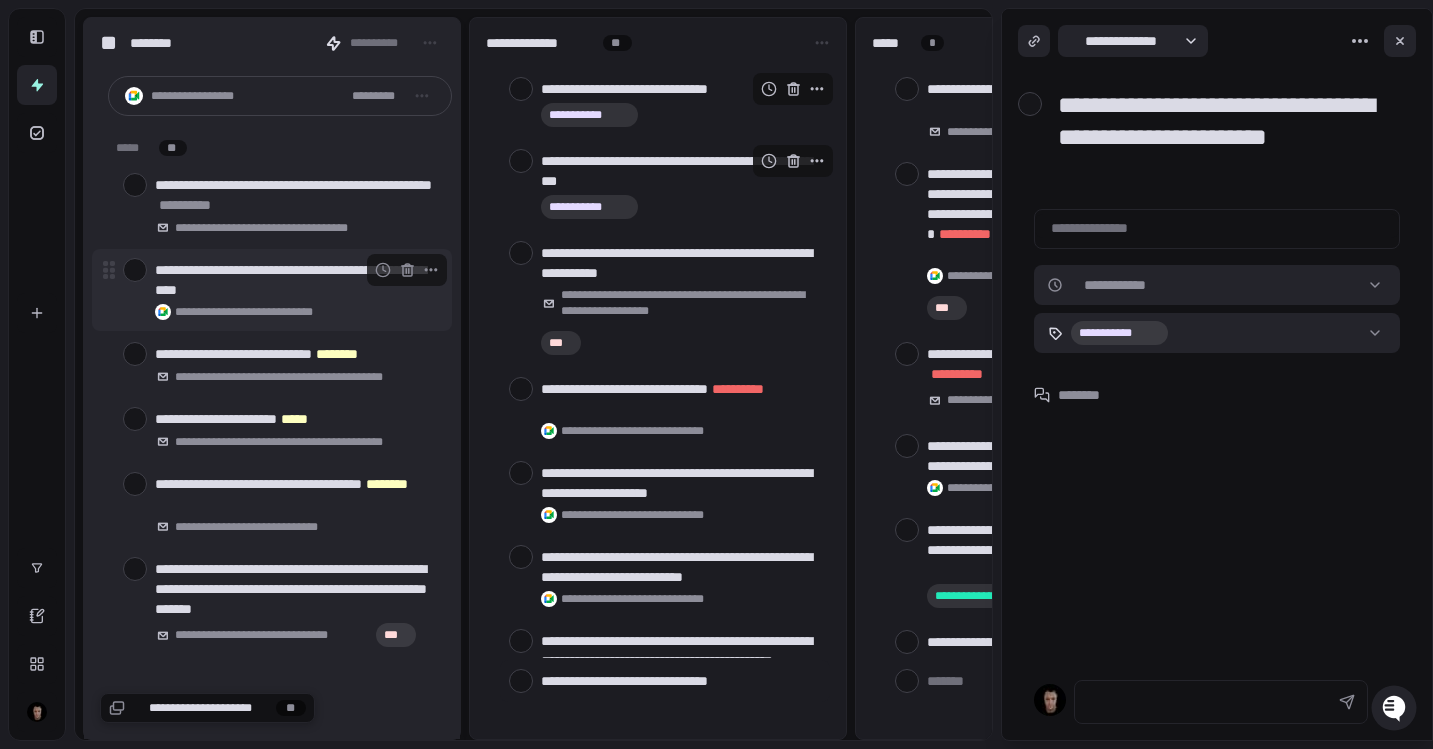 click at bounding box center (135, 270) 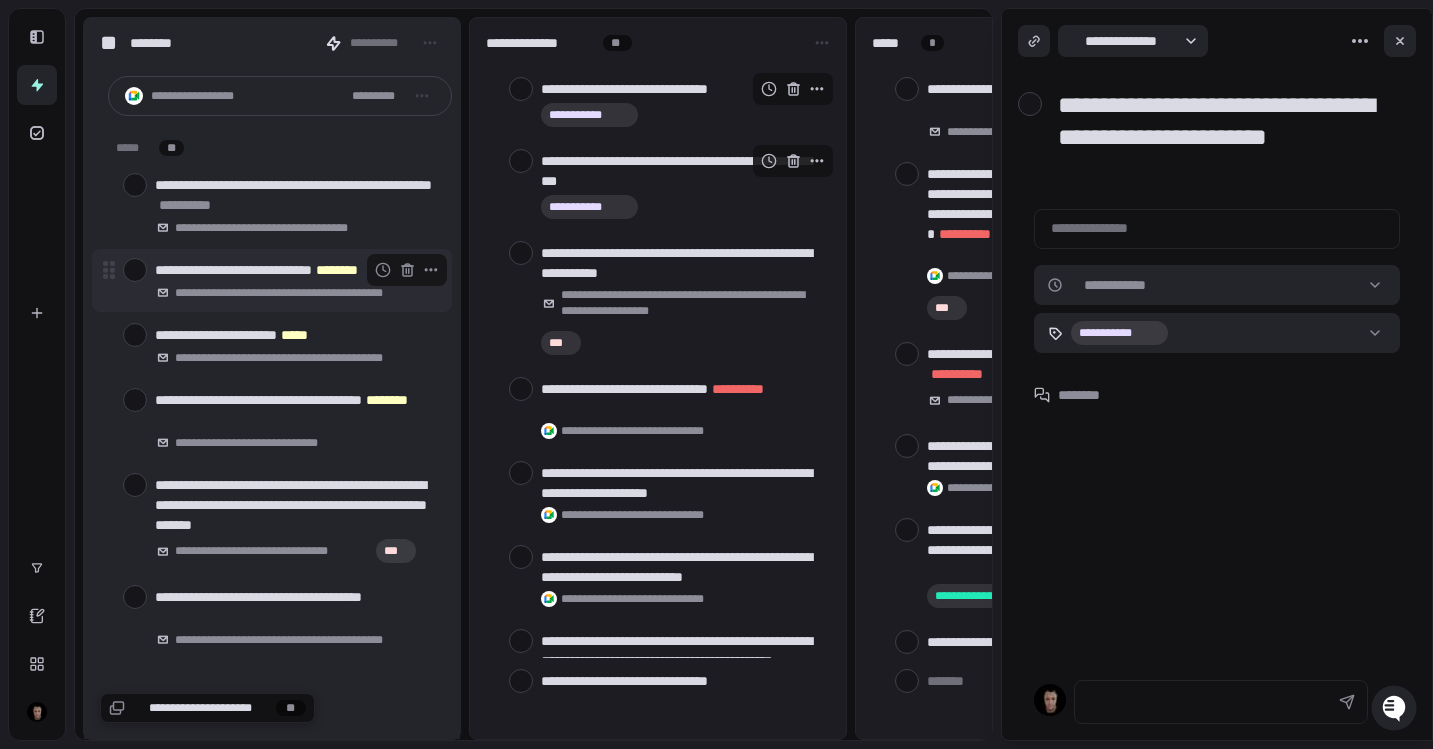 click at bounding box center (135, 270) 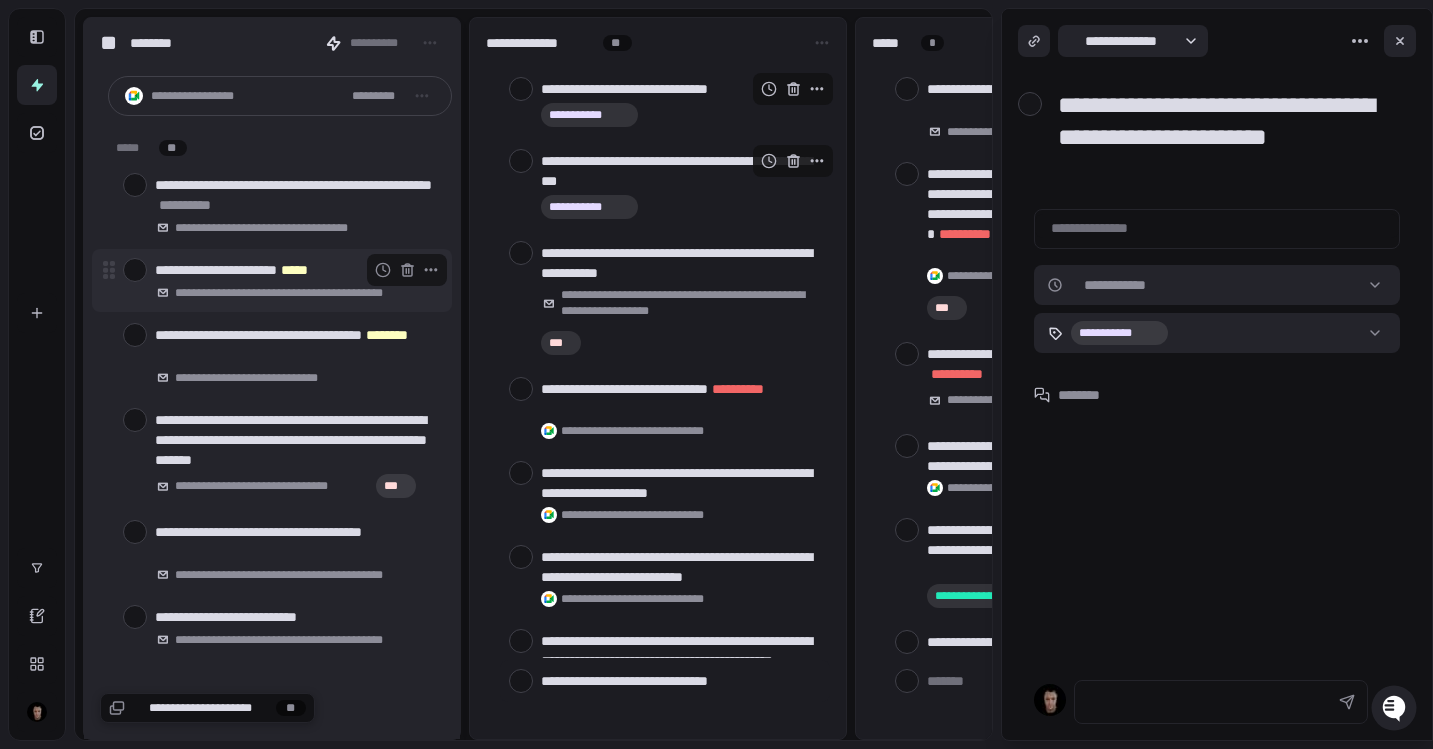 click at bounding box center (135, 270) 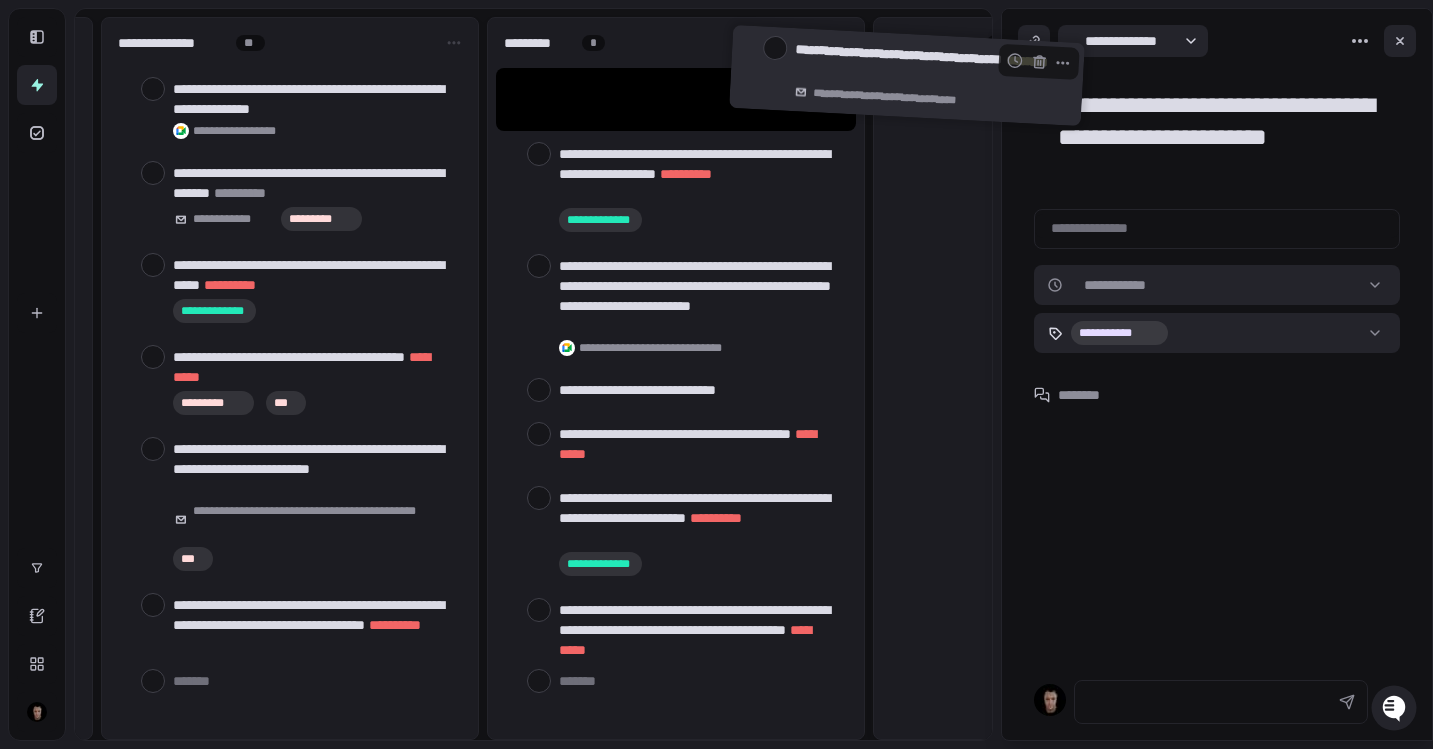 scroll, scrollTop: 0, scrollLeft: 1320, axis: horizontal 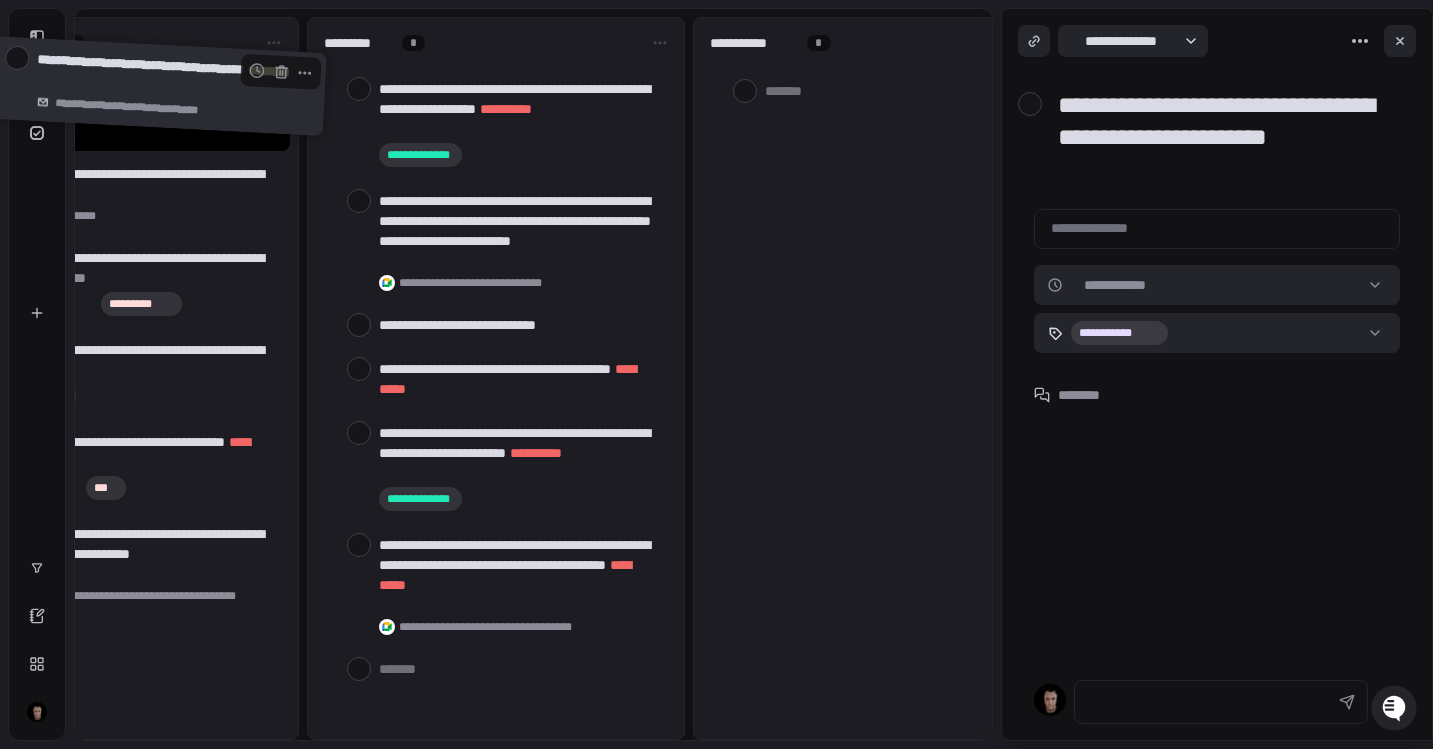 drag, startPoint x: 307, startPoint y: 292, endPoint x: 188, endPoint y: 86, distance: 237.90125 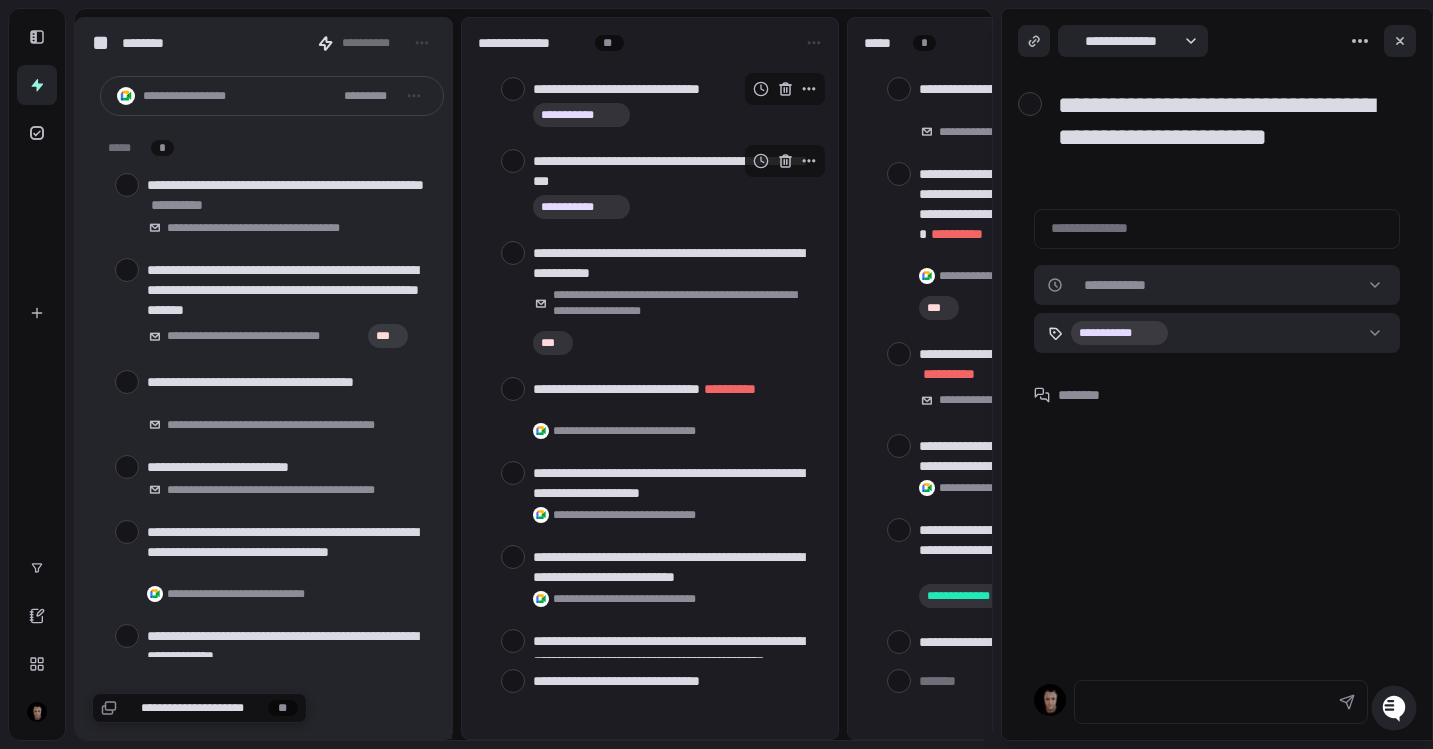scroll, scrollTop: 0, scrollLeft: 0, axis: both 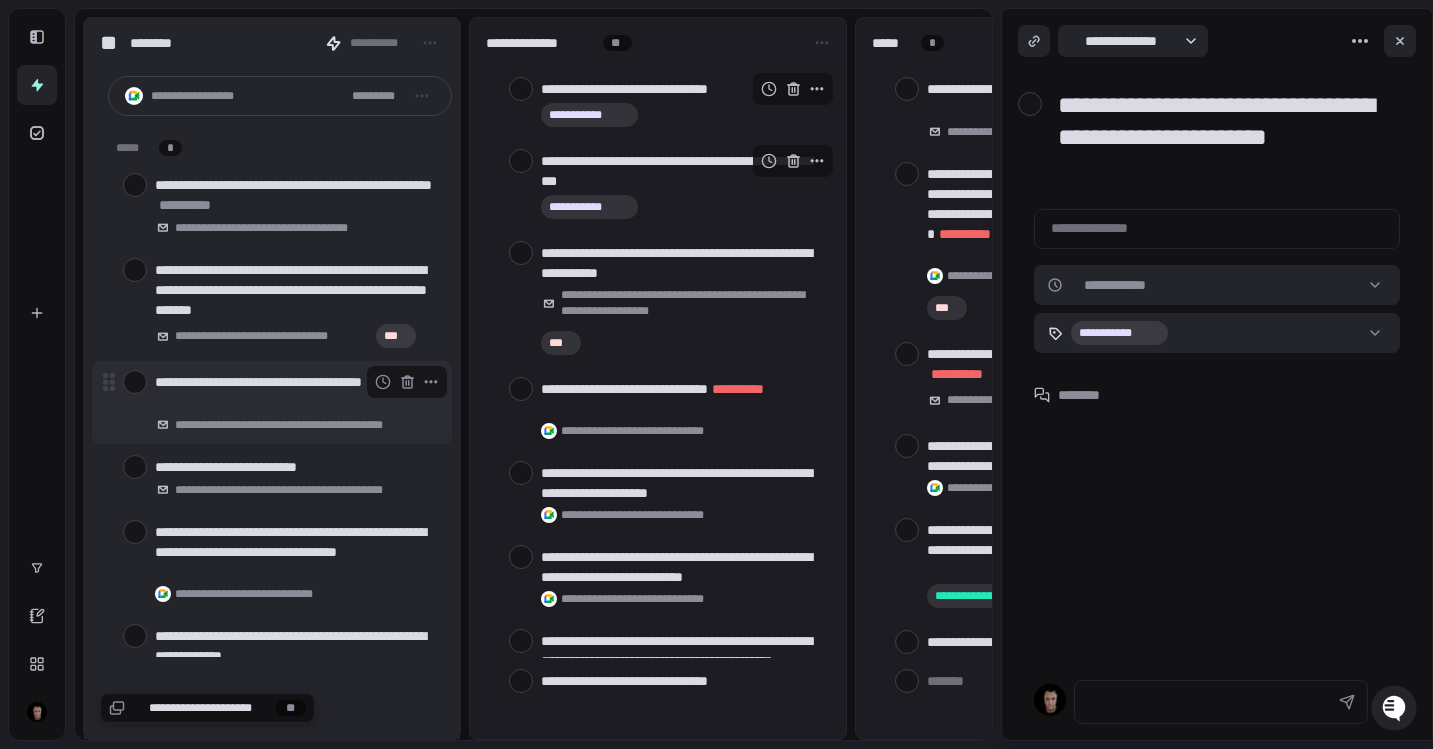 click at bounding box center (135, 382) 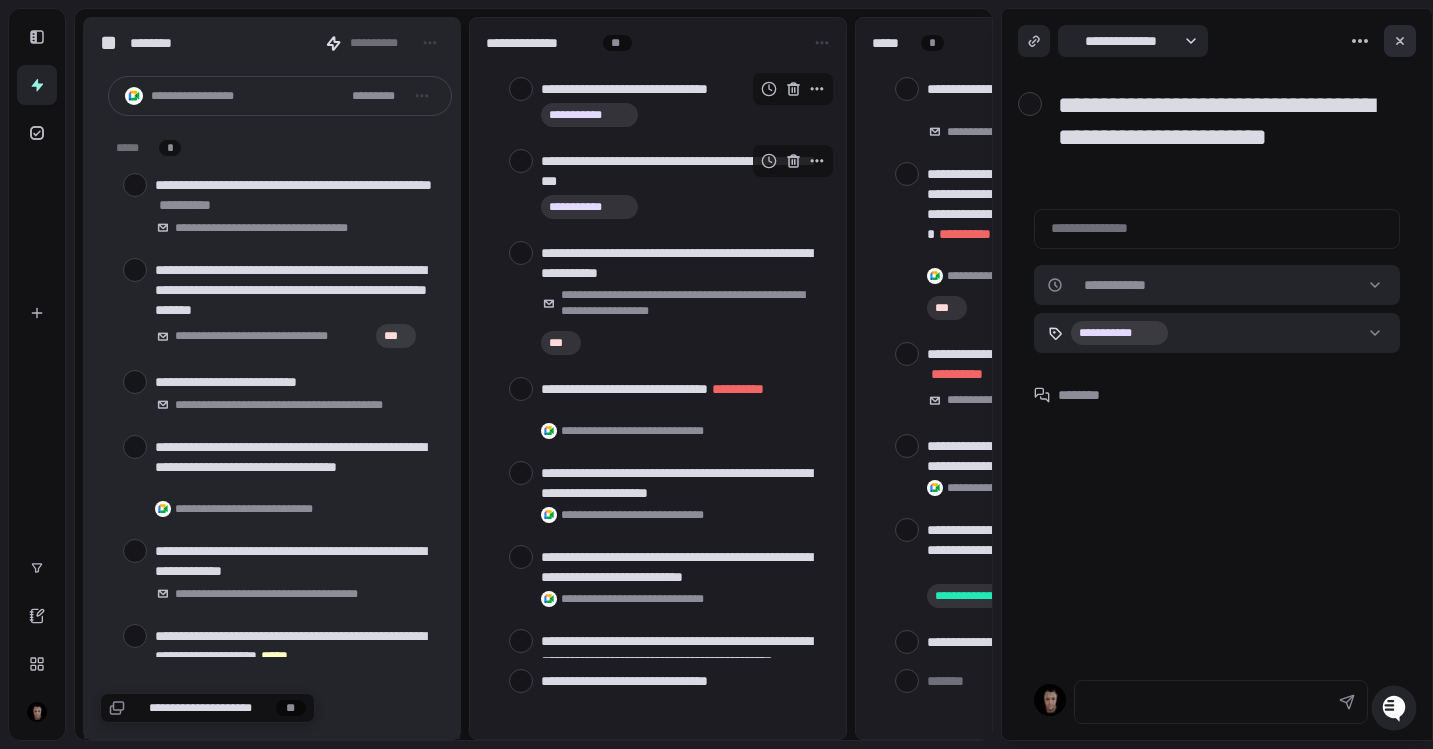 click at bounding box center [1400, 41] 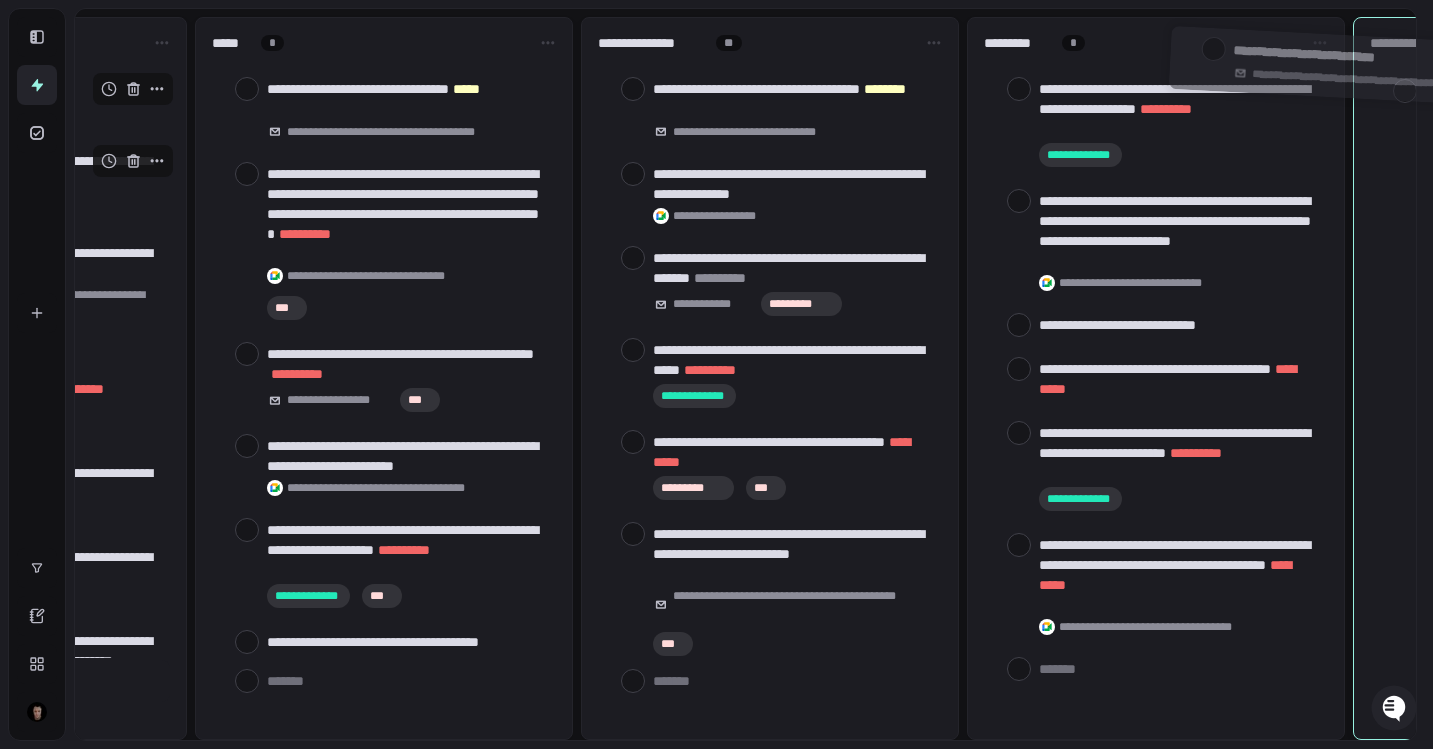 scroll, scrollTop: 0, scrollLeft: 840, axis: horizontal 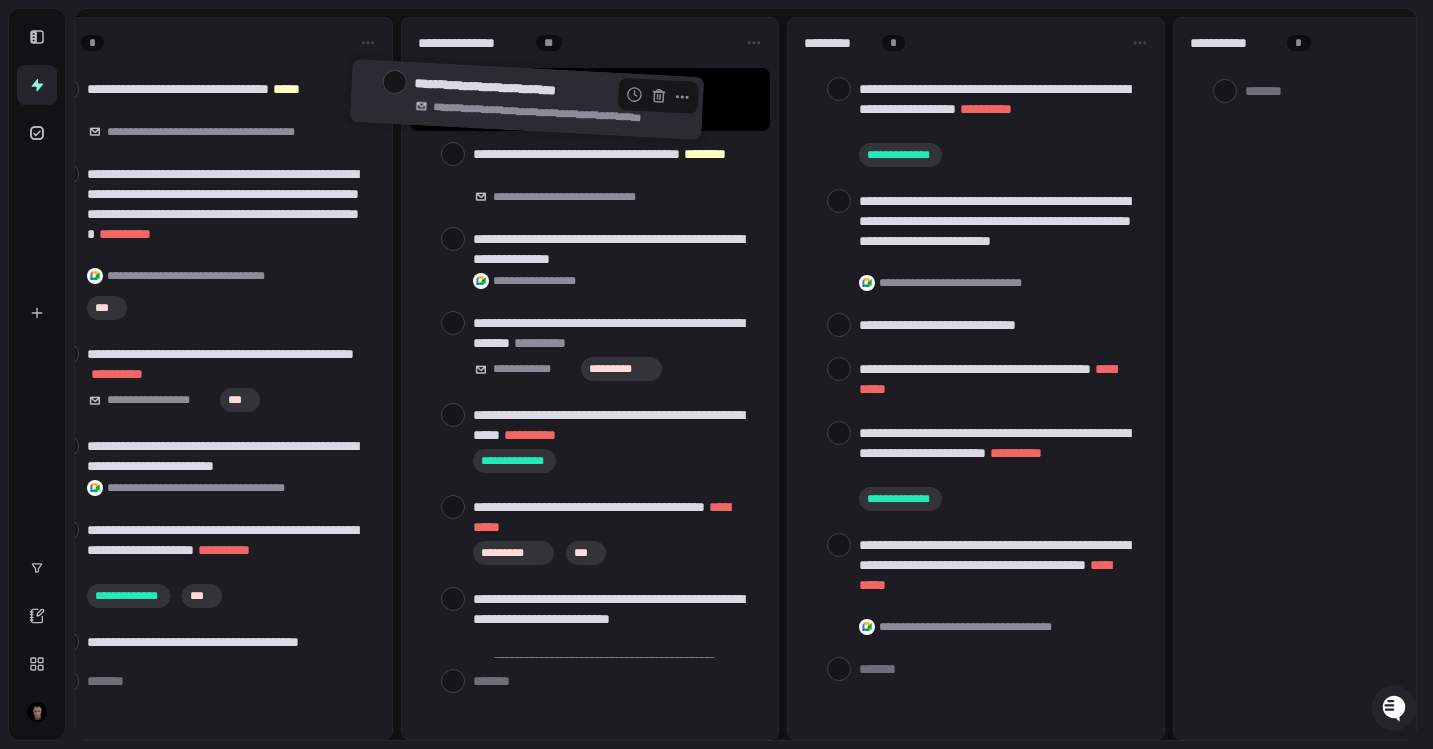drag, startPoint x: 258, startPoint y: 388, endPoint x: 520, endPoint y: 92, distance: 395.29736 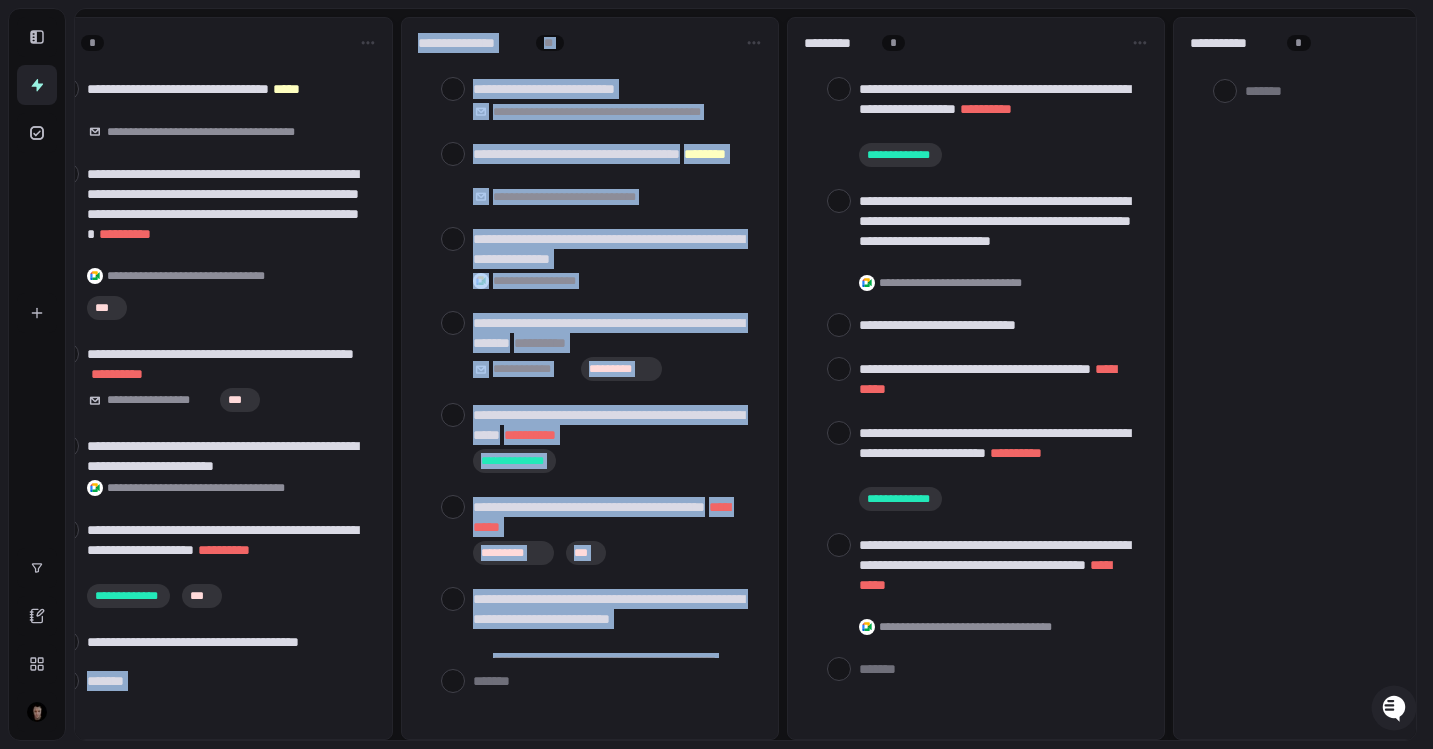 drag, startPoint x: 703, startPoint y: 740, endPoint x: 291, endPoint y: 728, distance: 412.1747 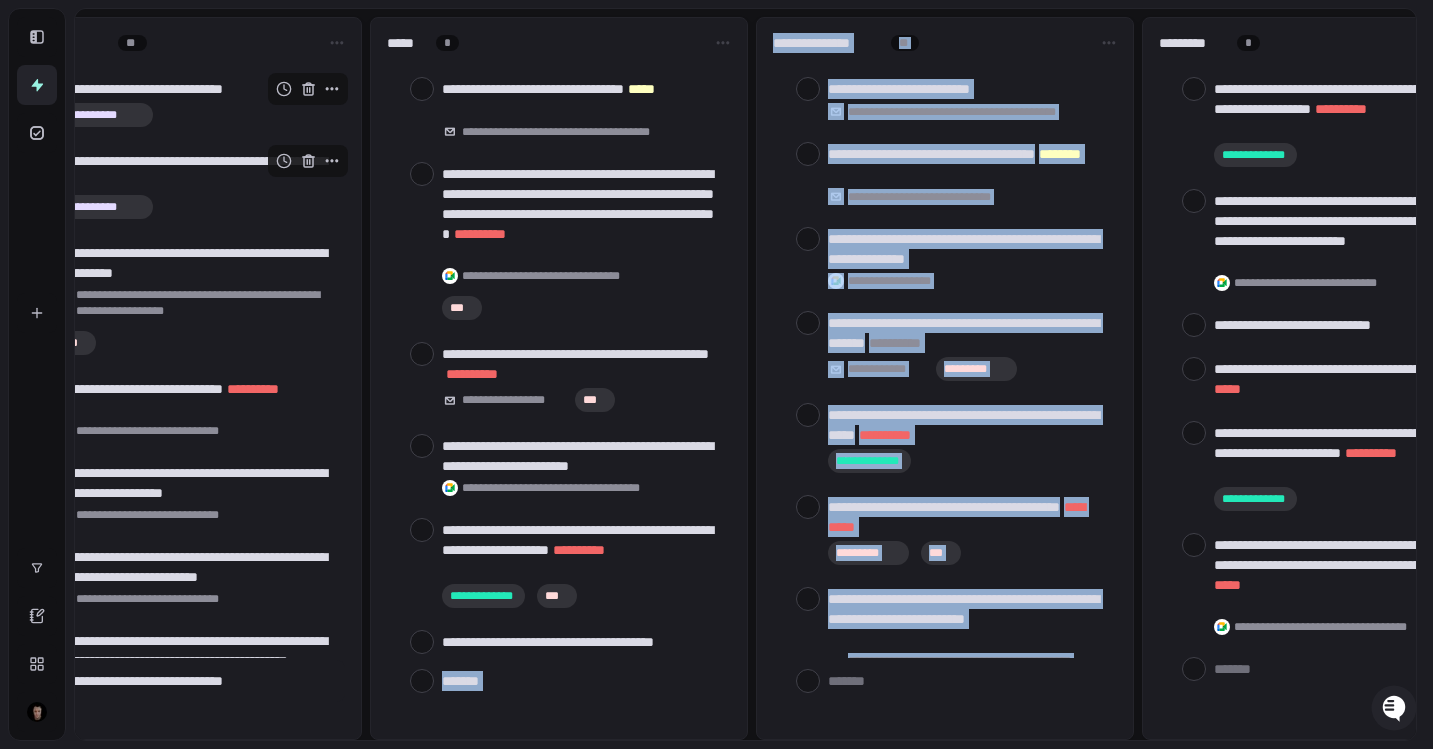 scroll, scrollTop: 0, scrollLeft: 0, axis: both 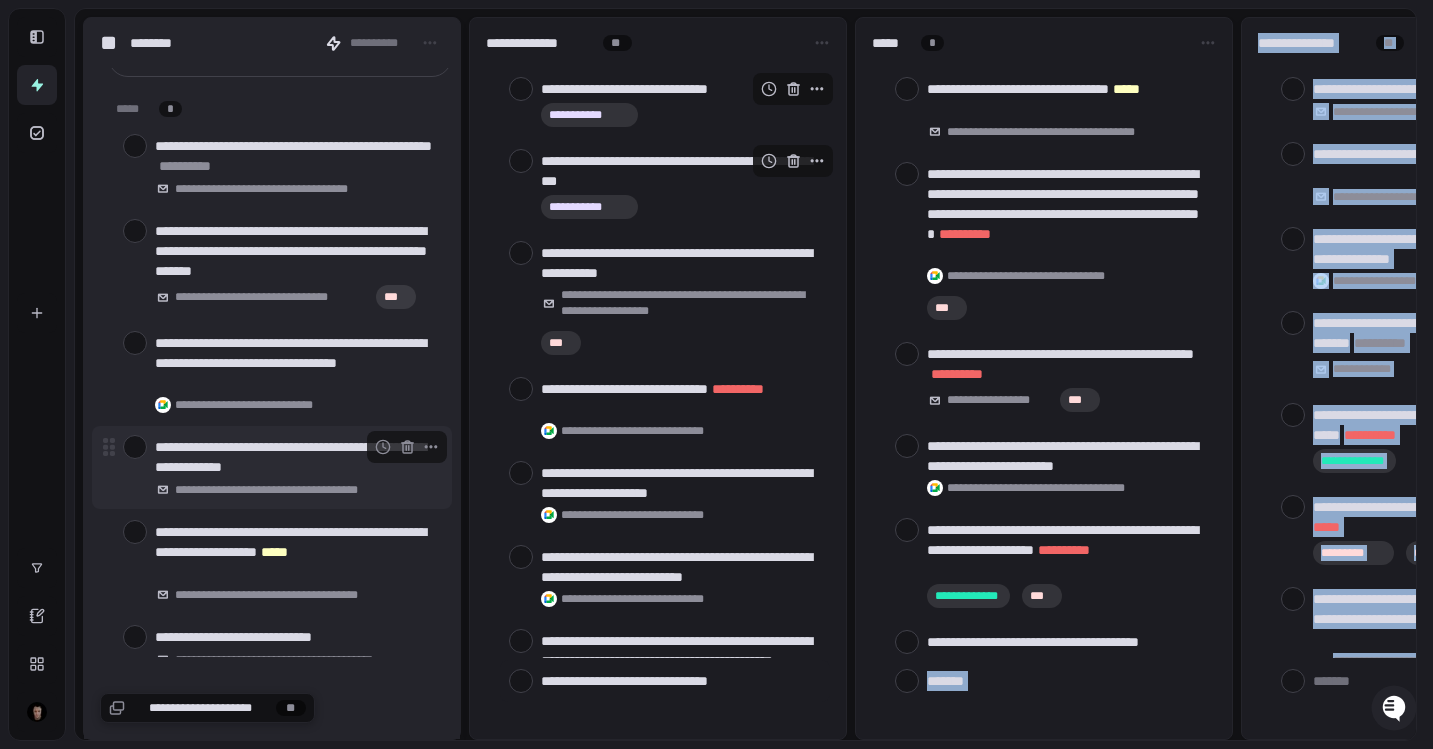 click at bounding box center [135, 447] 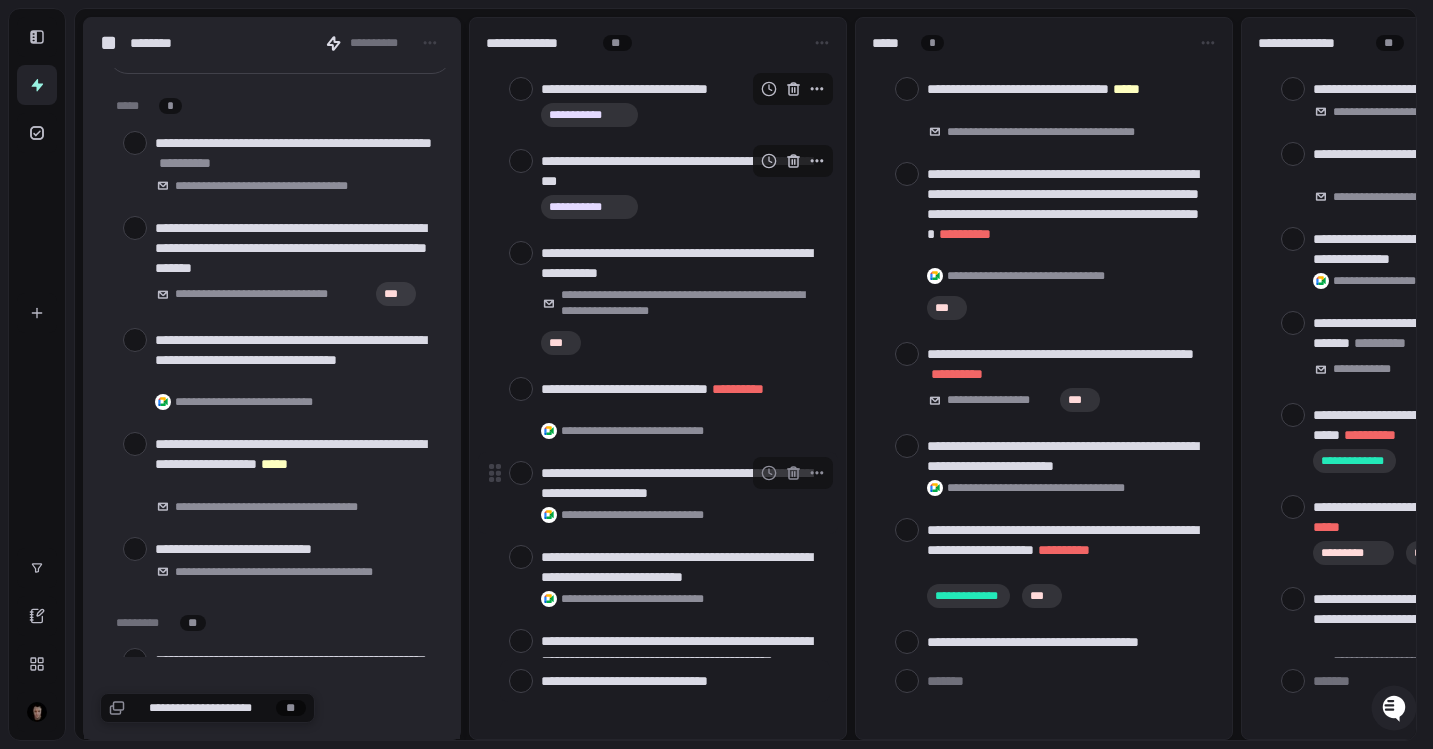 scroll, scrollTop: 43, scrollLeft: 0, axis: vertical 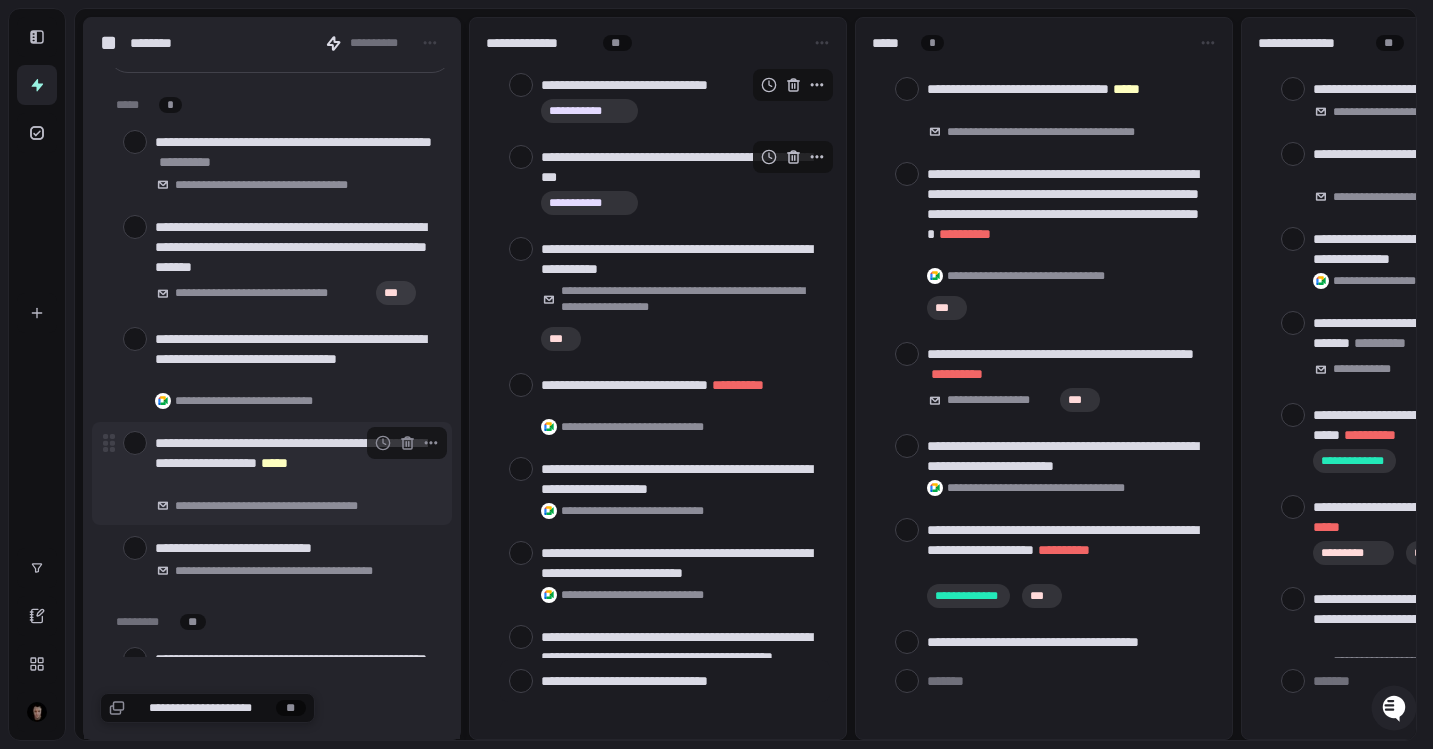 click at bounding box center [135, 443] 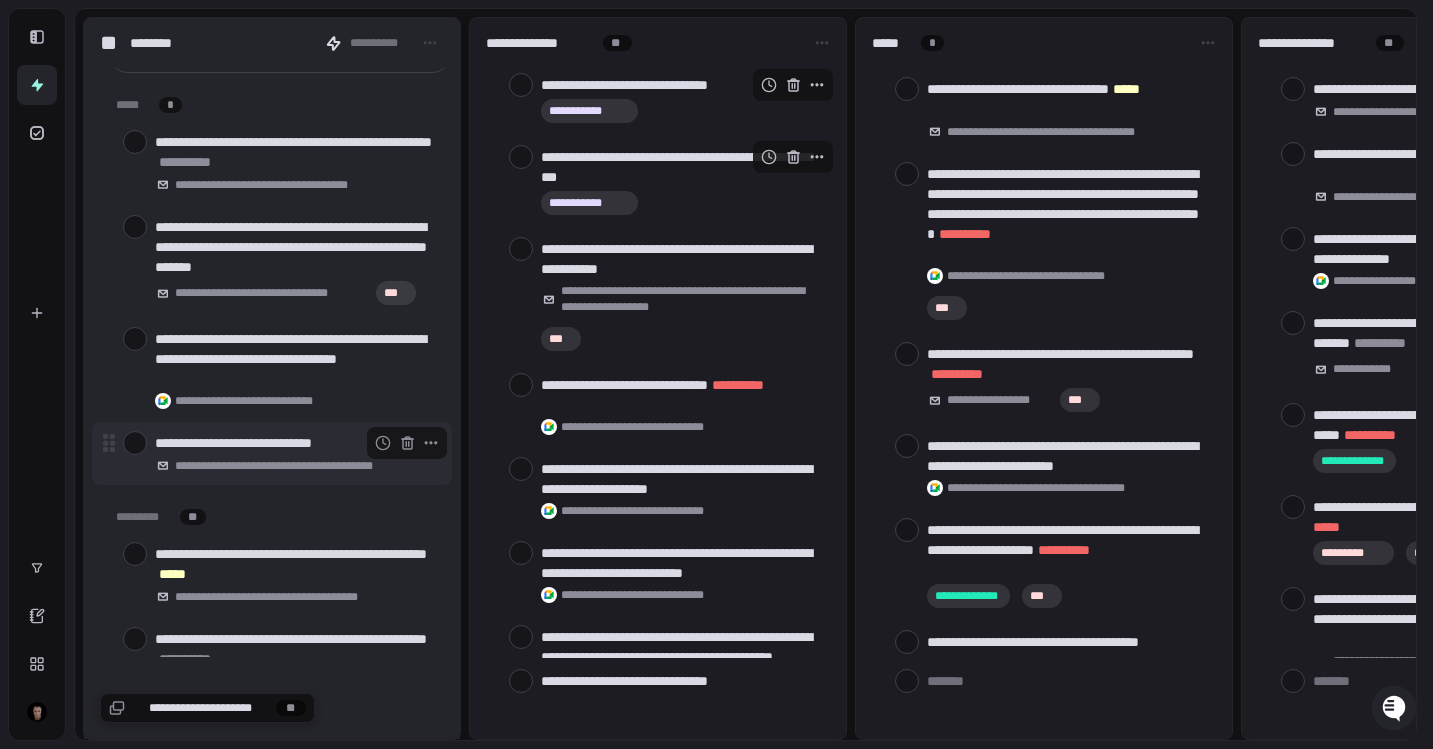 click at bounding box center (135, 443) 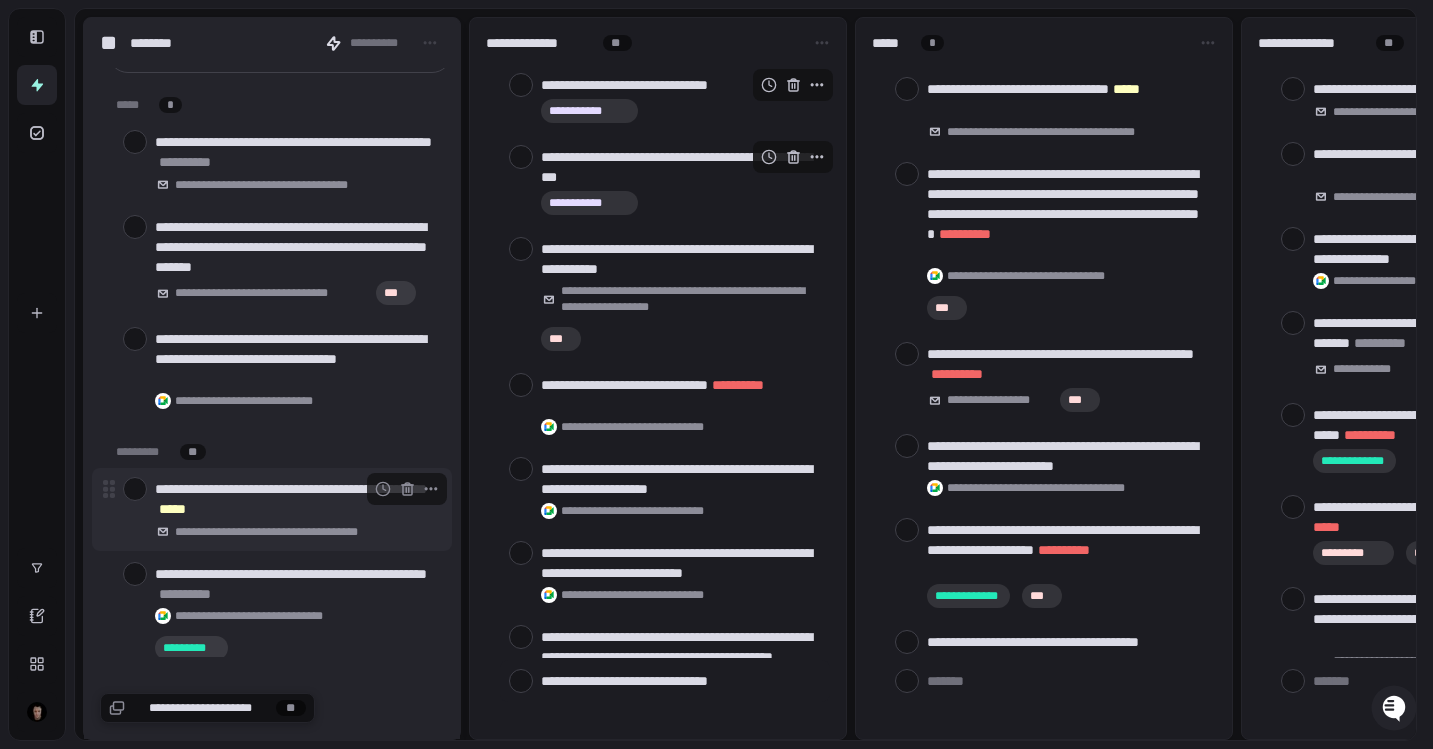 click at bounding box center (135, 489) 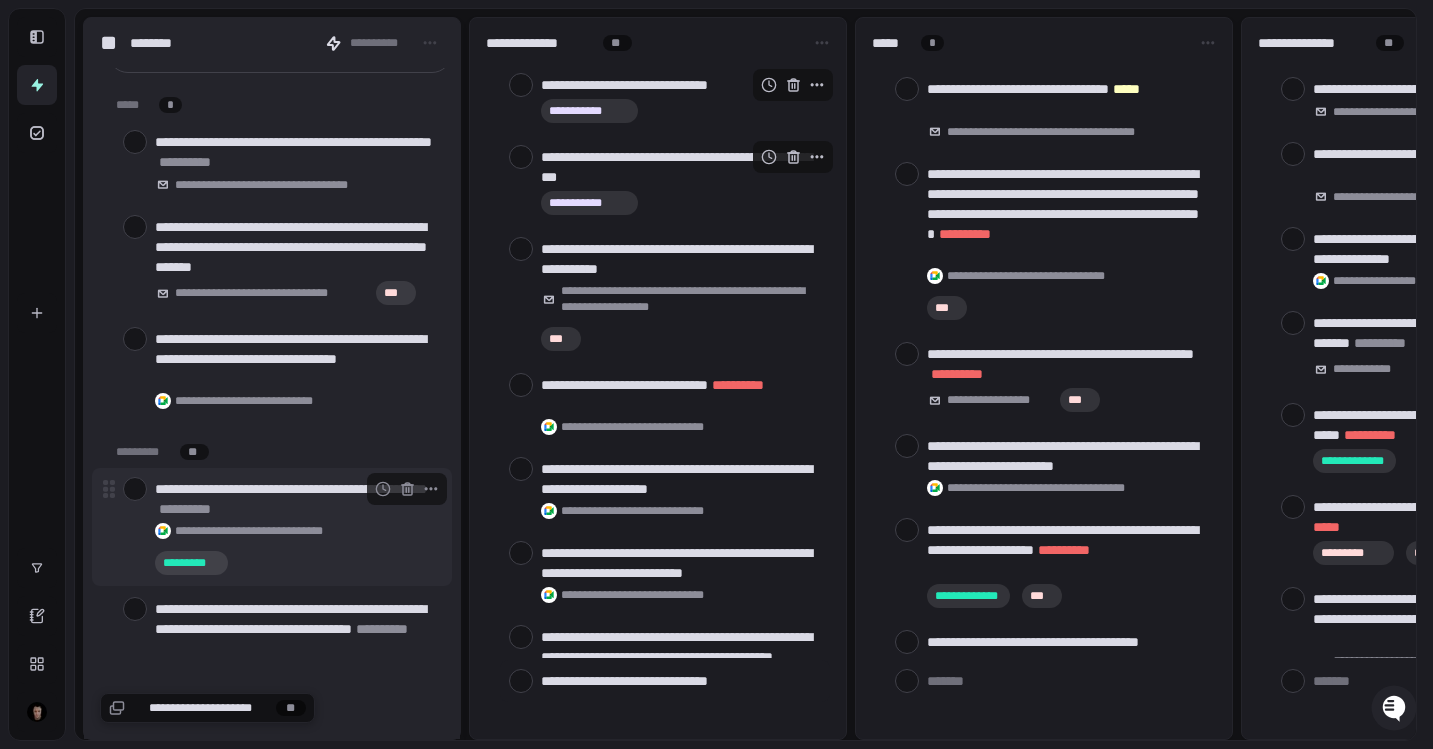 scroll, scrollTop: 47, scrollLeft: 0, axis: vertical 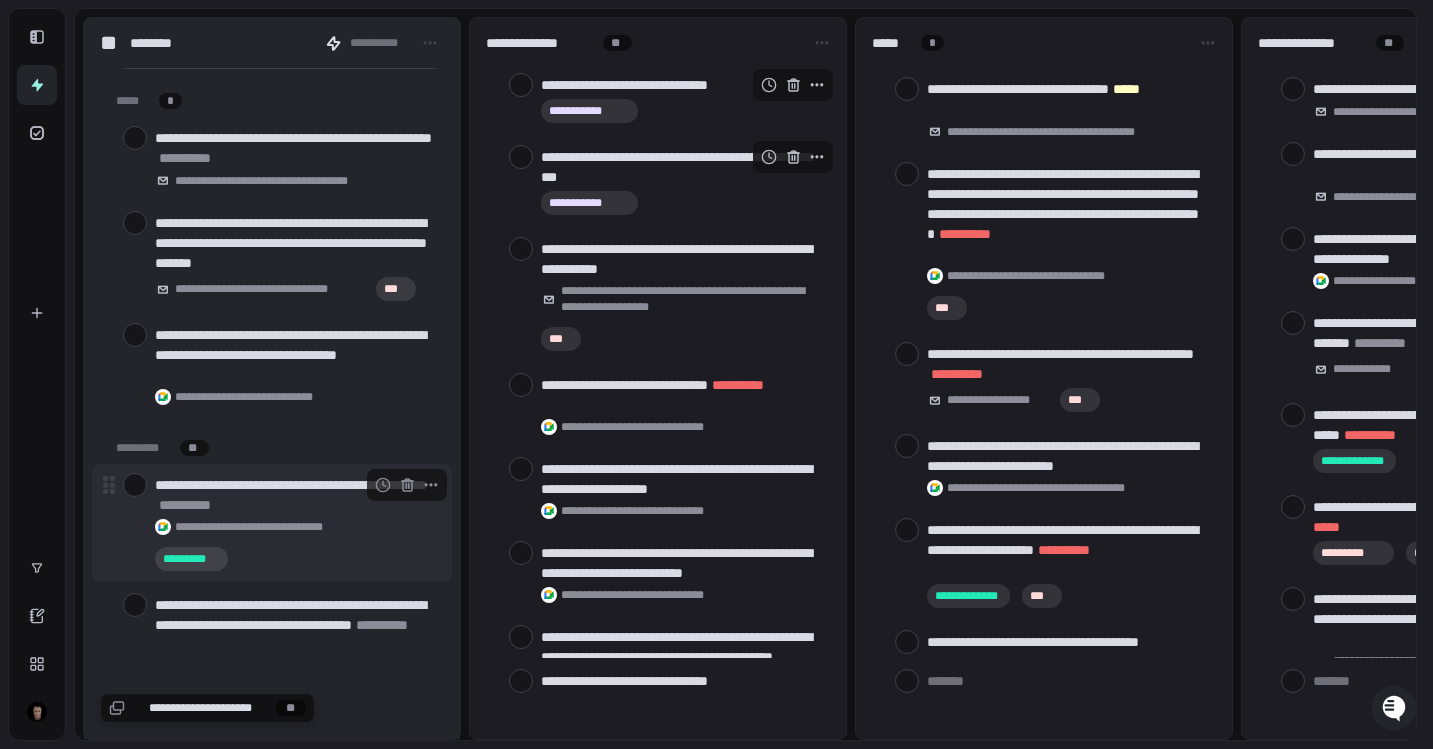 click at bounding box center [135, 485] 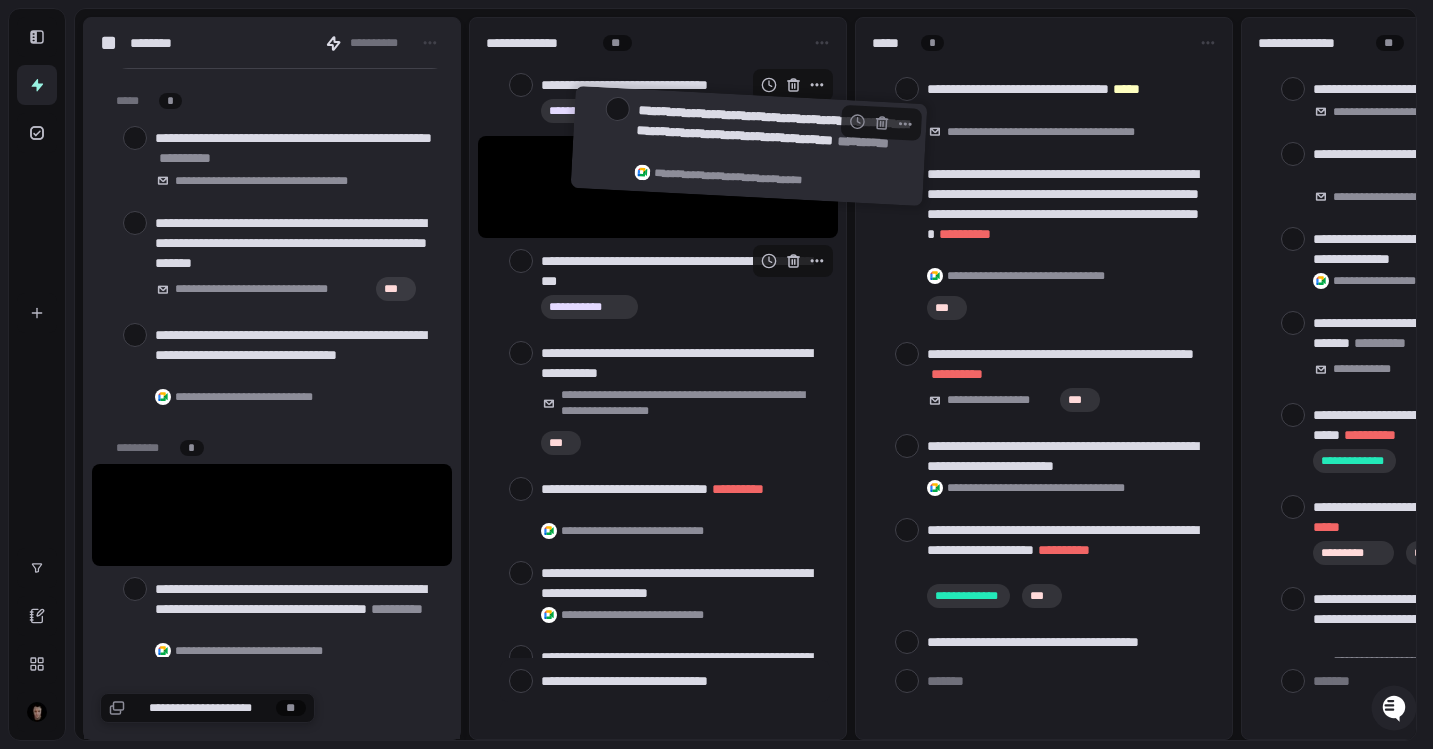 scroll, scrollTop: 0, scrollLeft: 0, axis: both 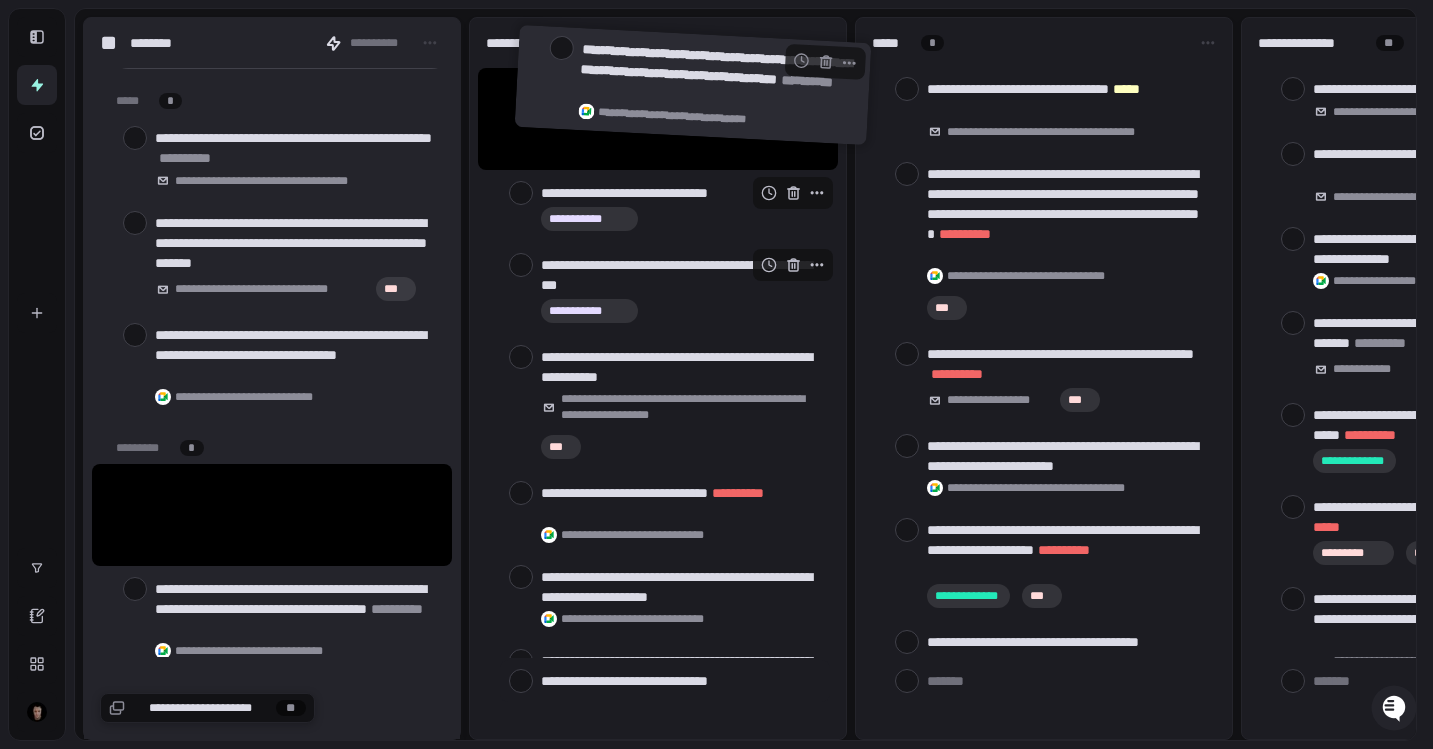 drag, startPoint x: 223, startPoint y: 511, endPoint x: 637, endPoint y: 87, distance: 592.59766 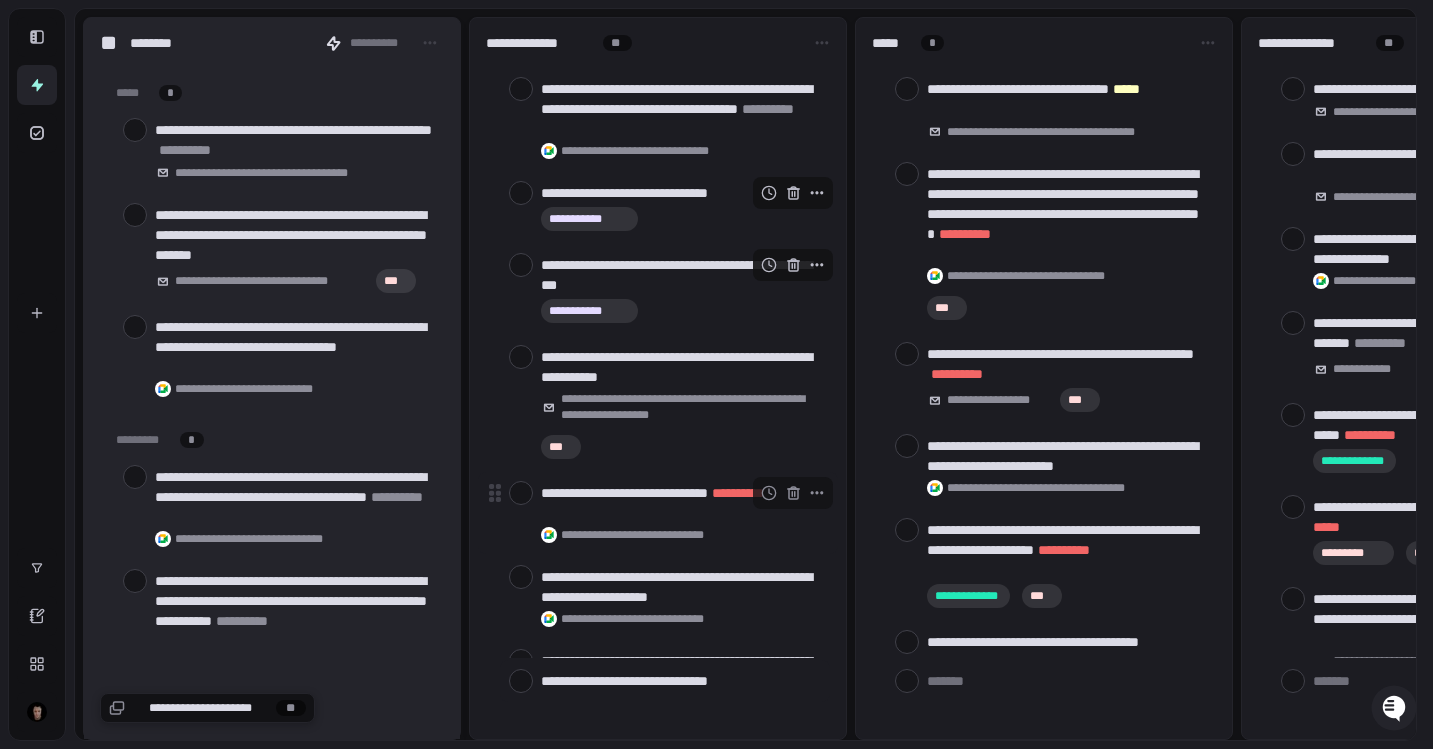 scroll, scrollTop: 59, scrollLeft: 0, axis: vertical 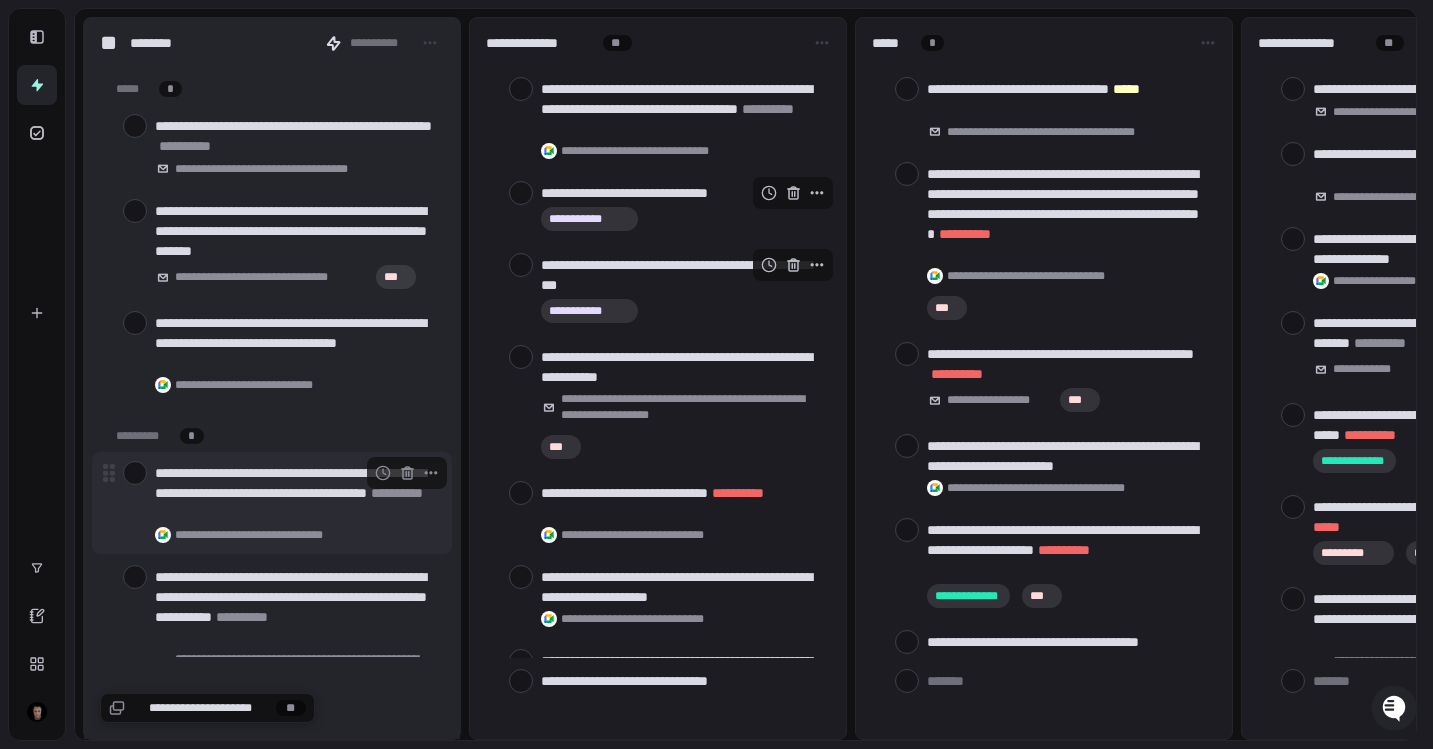click on "**********" at bounding box center (295, 493) 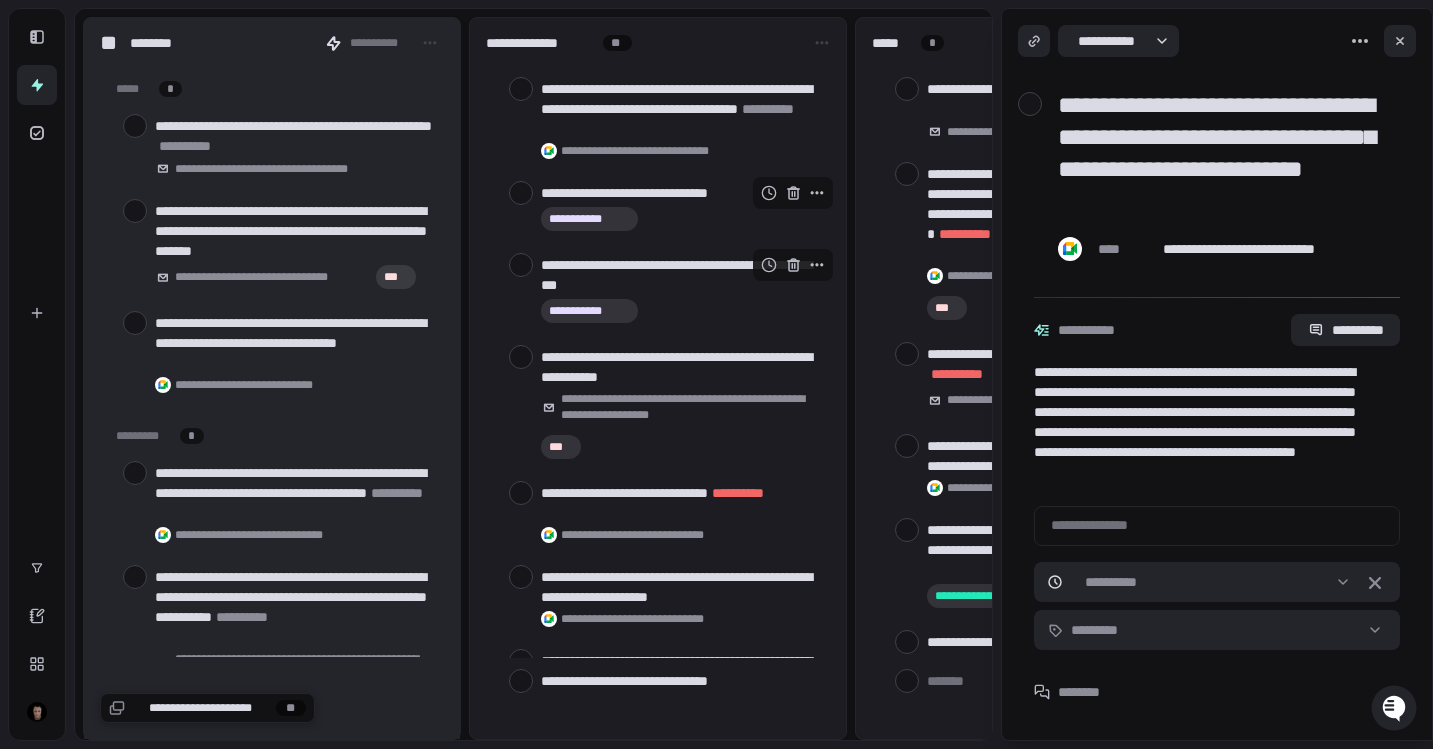 scroll, scrollTop: 4, scrollLeft: 0, axis: vertical 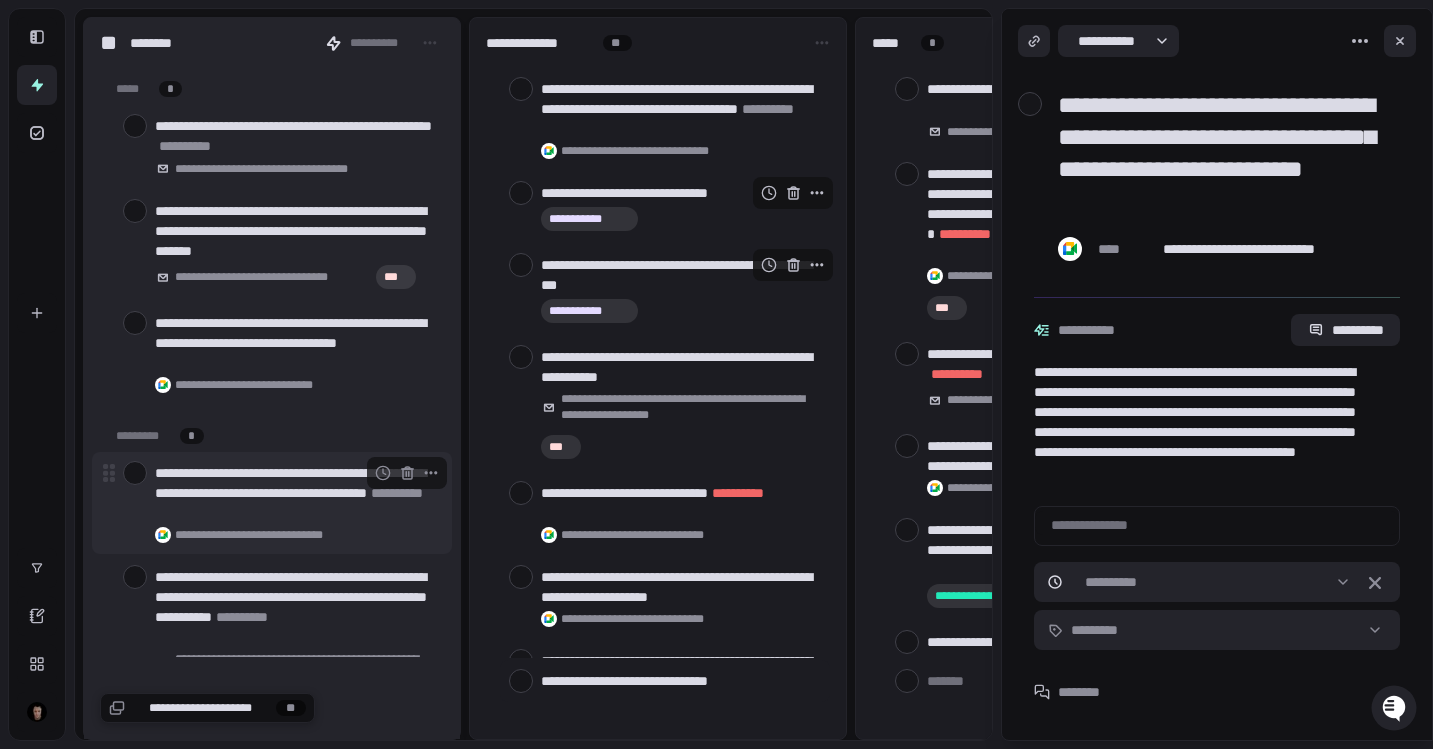 click at bounding box center [135, 473] 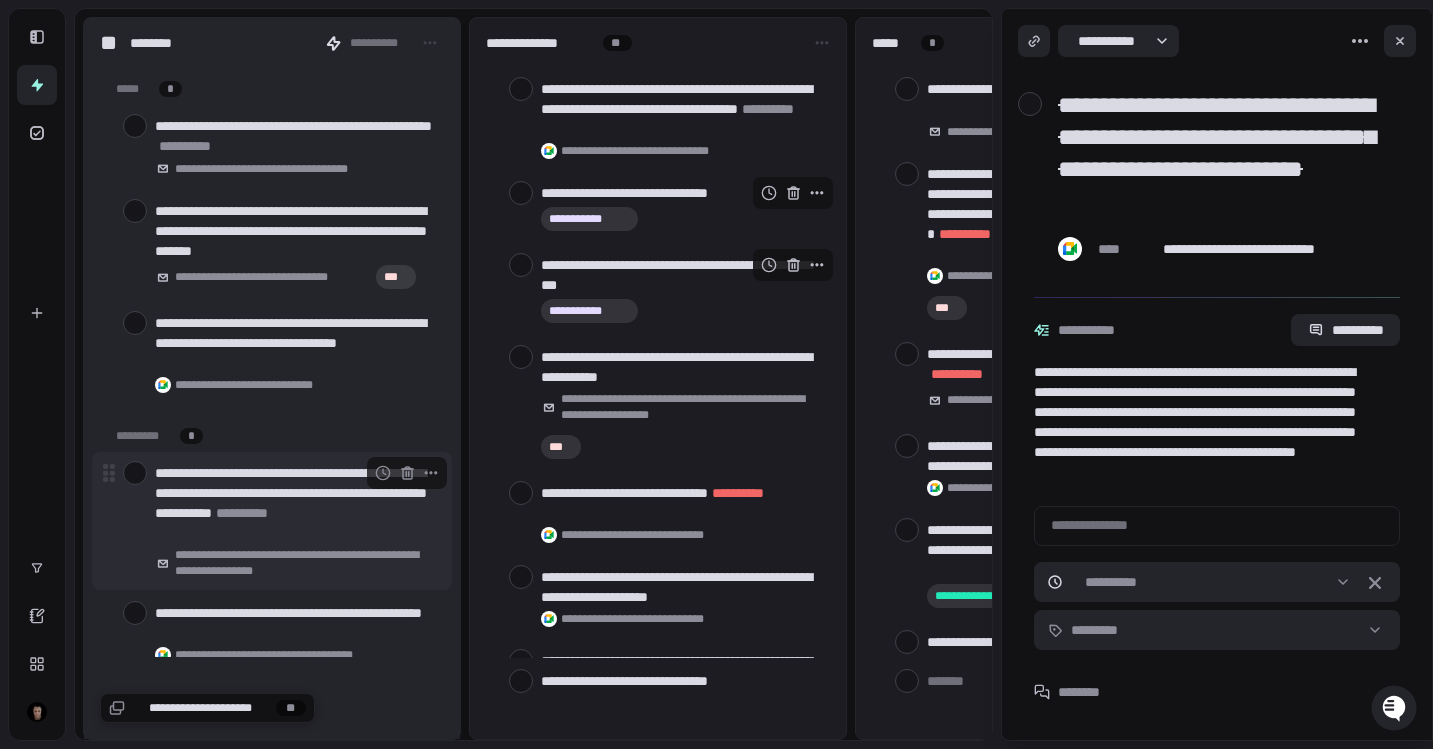 click at bounding box center [135, 473] 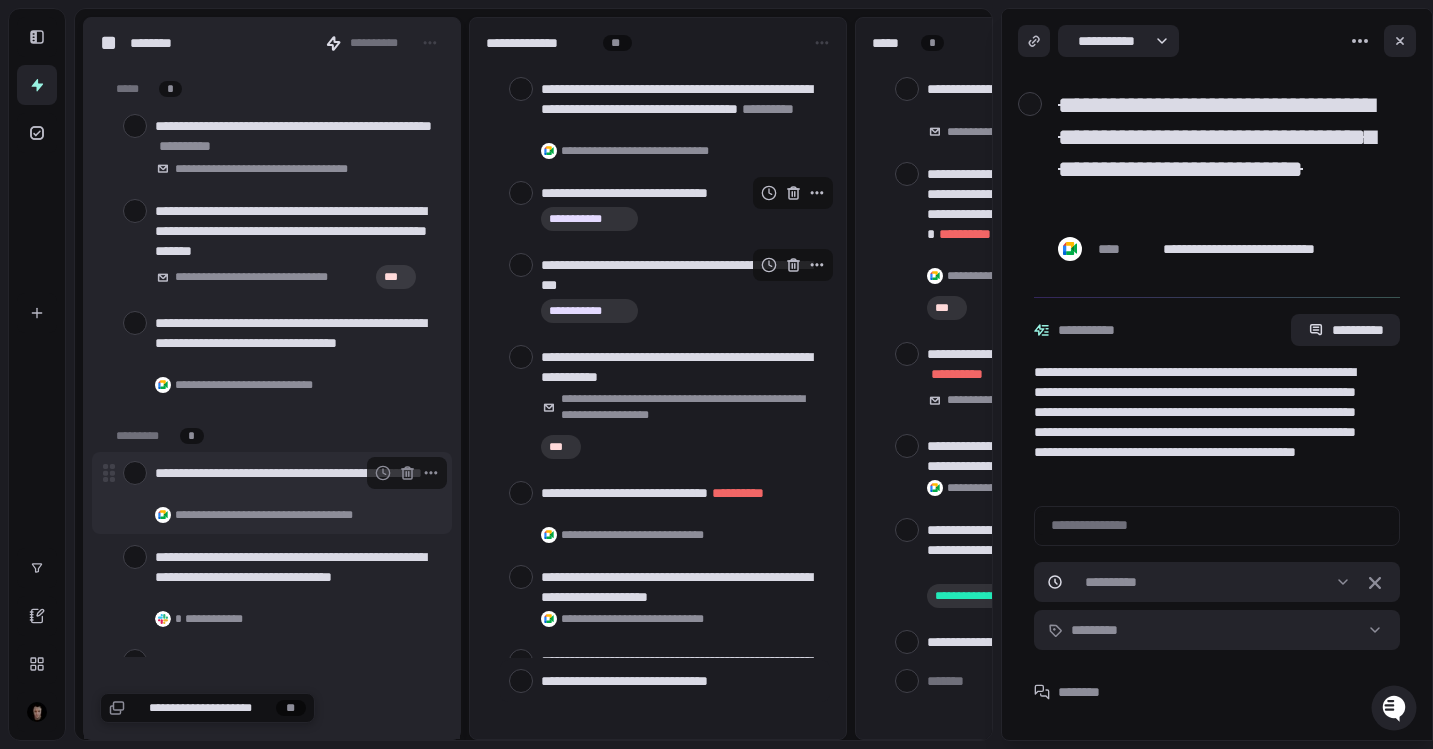 click at bounding box center (135, 473) 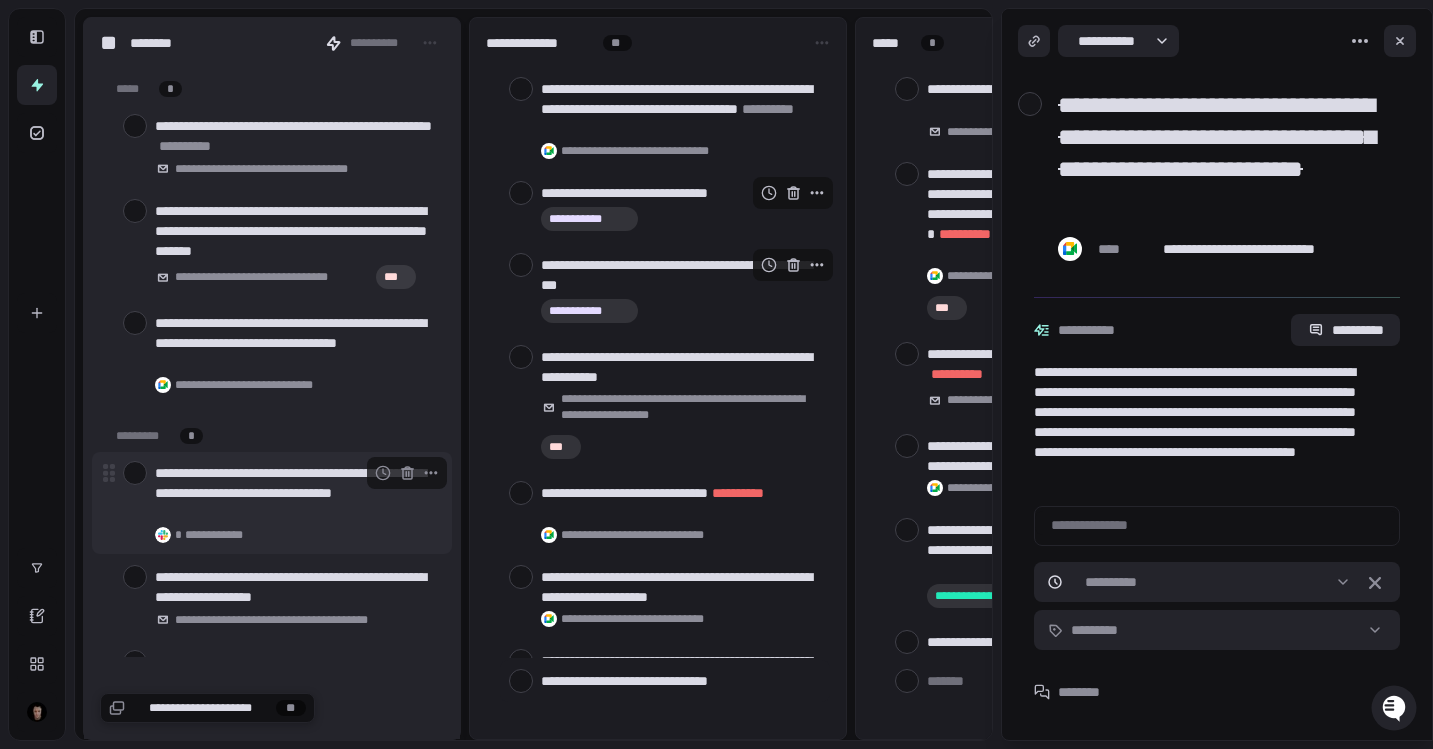 click at bounding box center (135, 473) 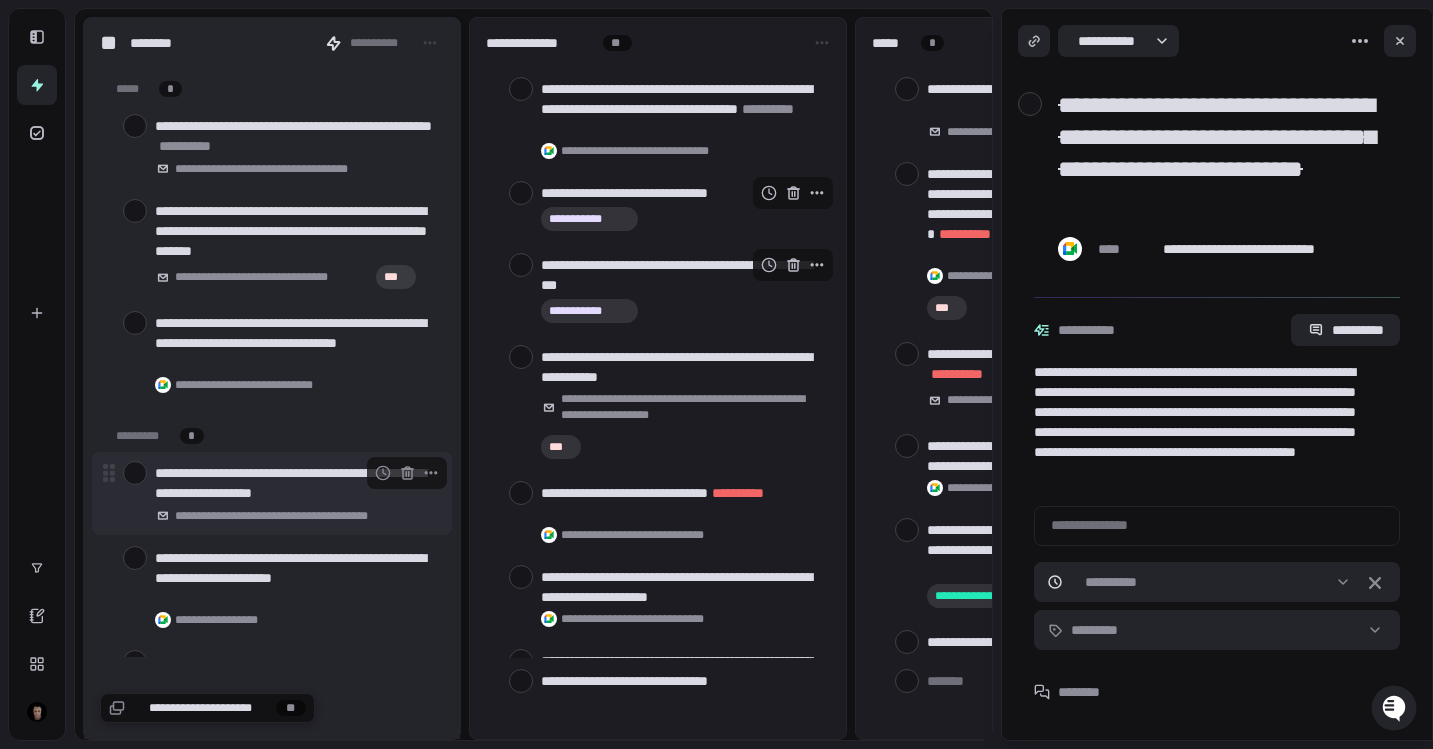 click at bounding box center (135, 473) 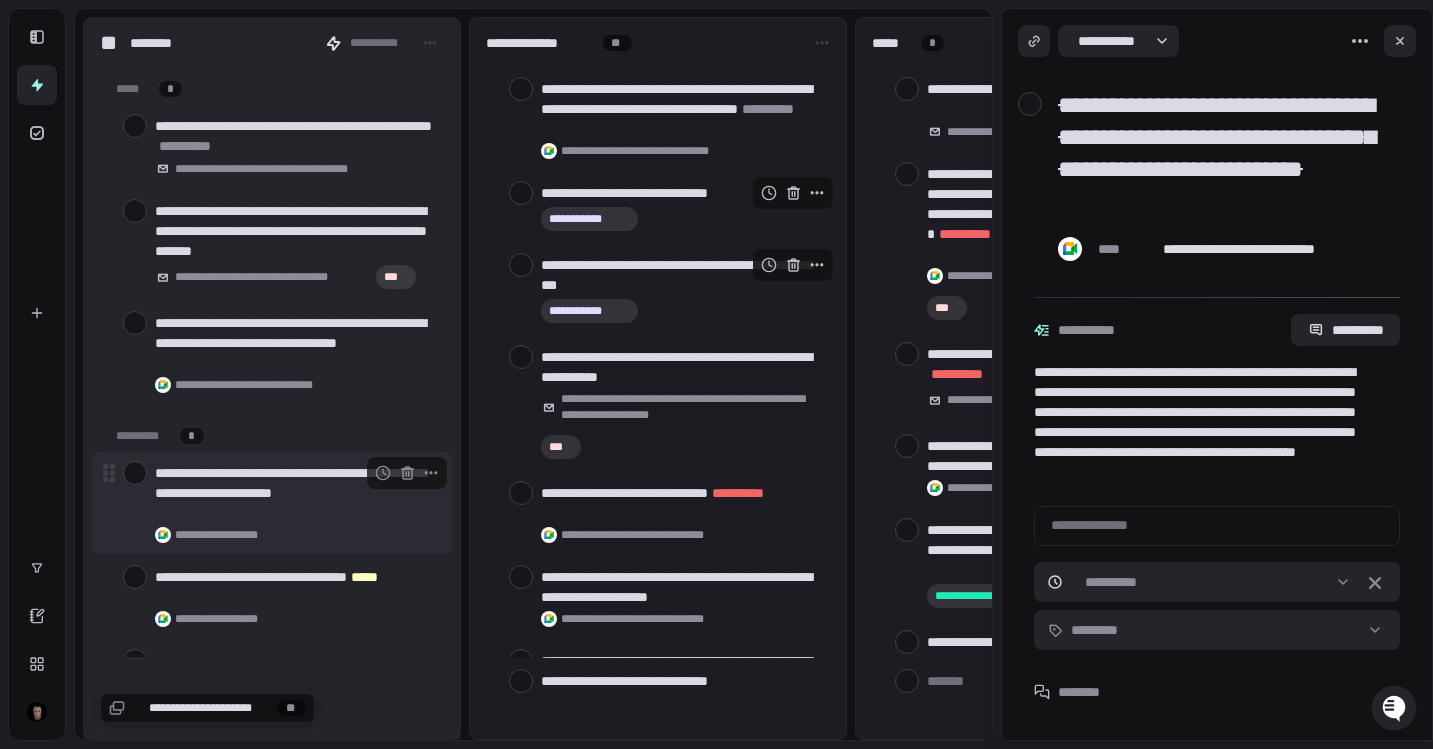 click at bounding box center [135, 473] 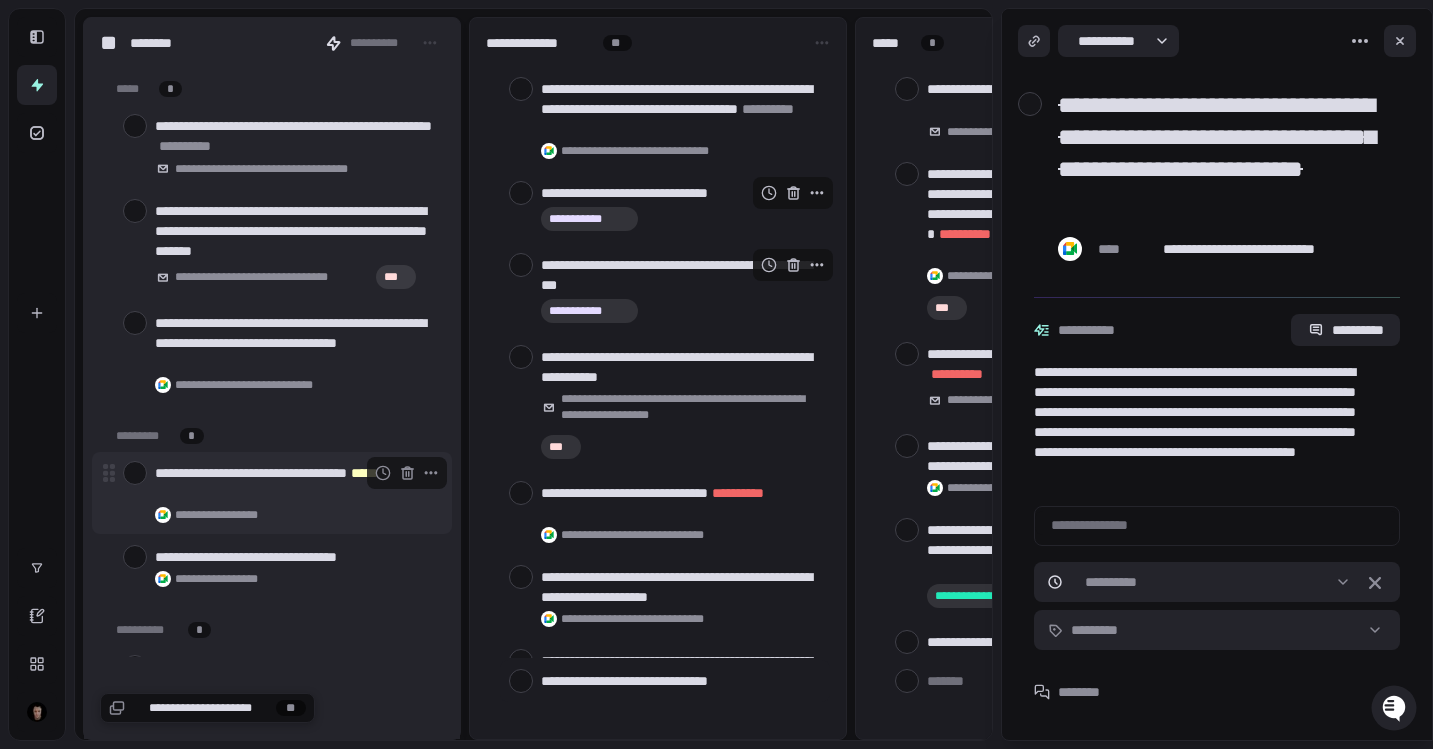 click at bounding box center (135, 473) 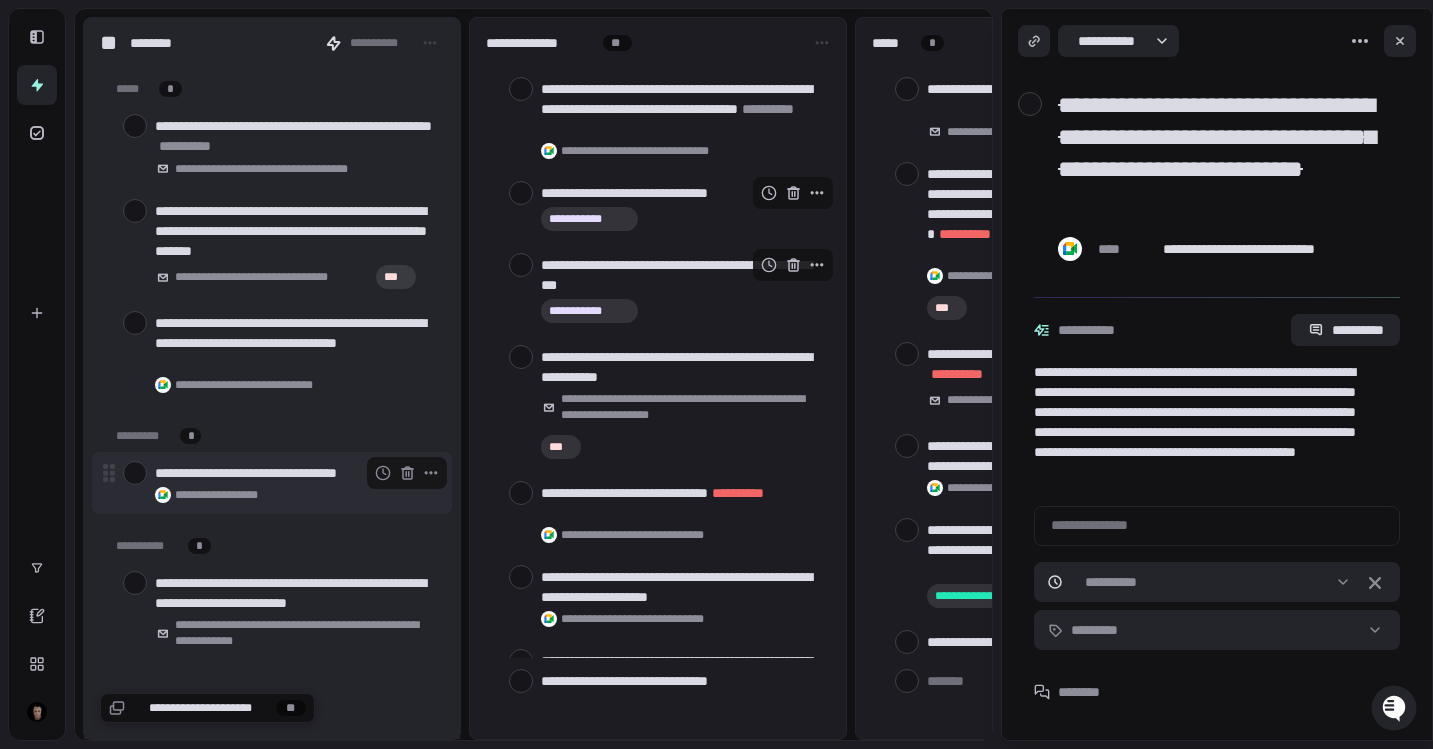 click at bounding box center [135, 473] 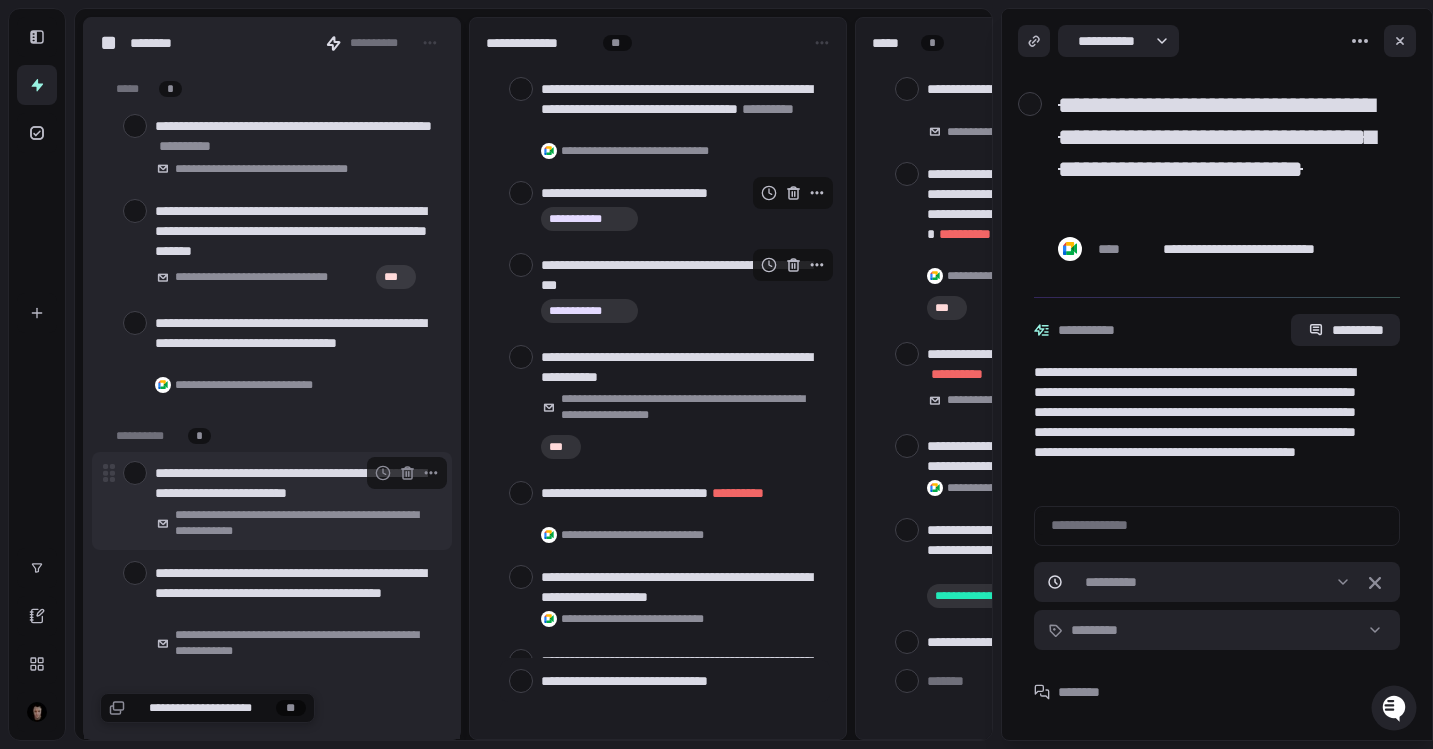 click at bounding box center (135, 473) 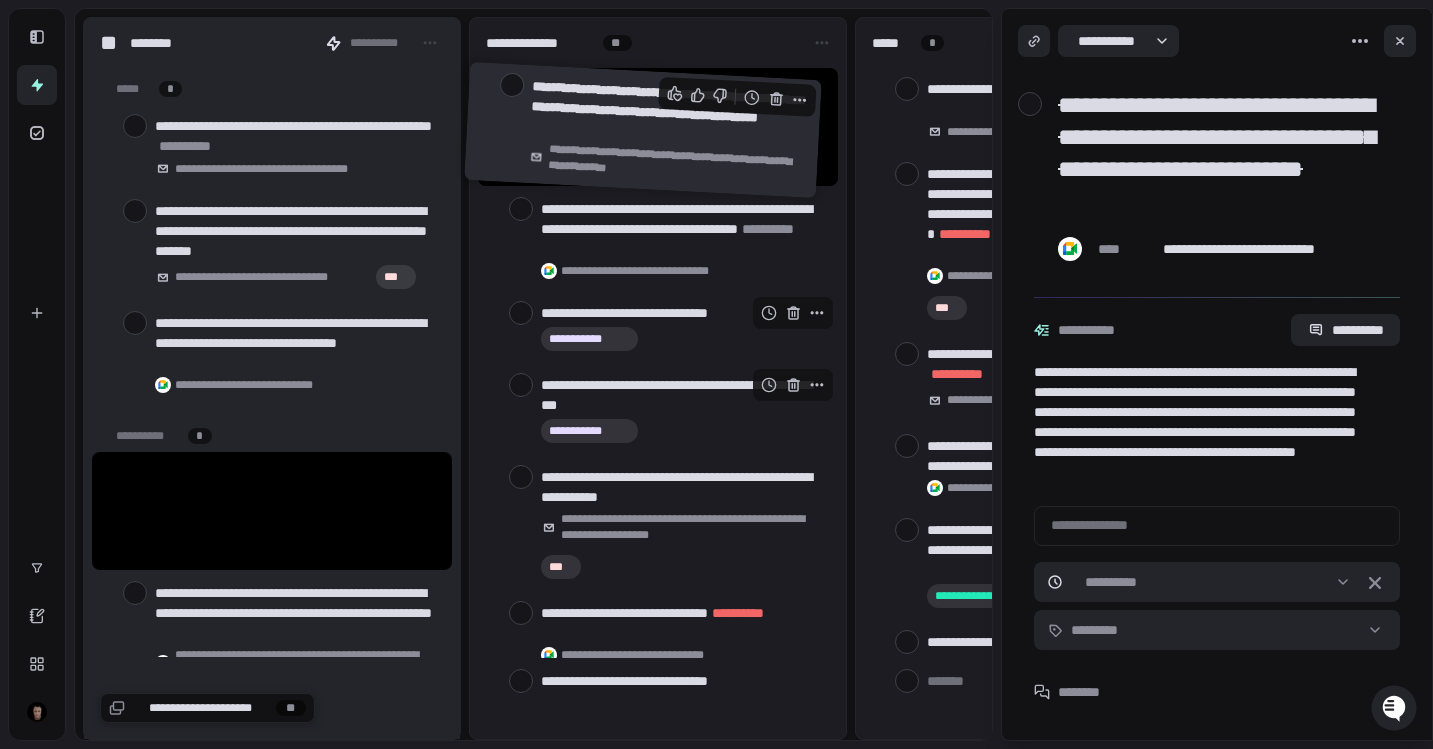 drag, startPoint x: 278, startPoint y: 525, endPoint x: 663, endPoint y: 153, distance: 535.35876 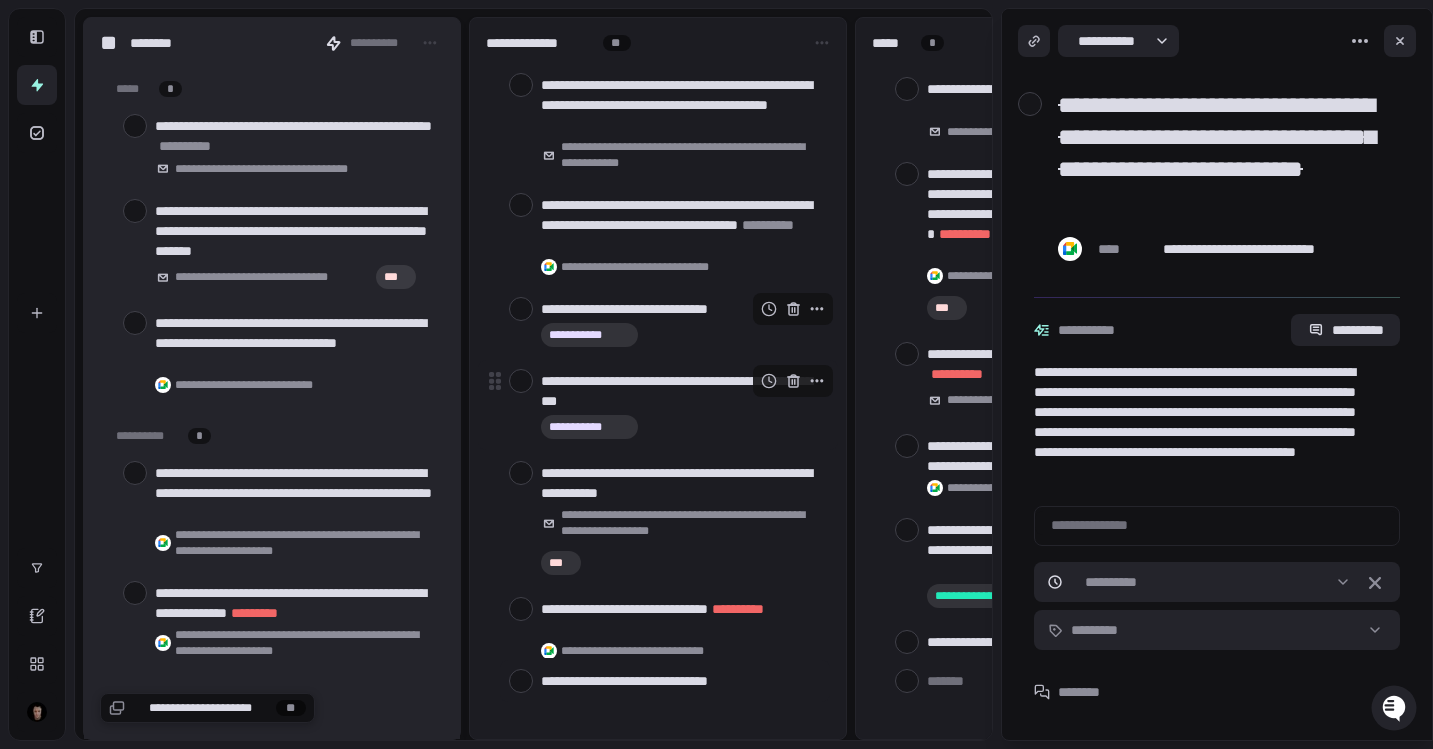 scroll, scrollTop: 8, scrollLeft: 0, axis: vertical 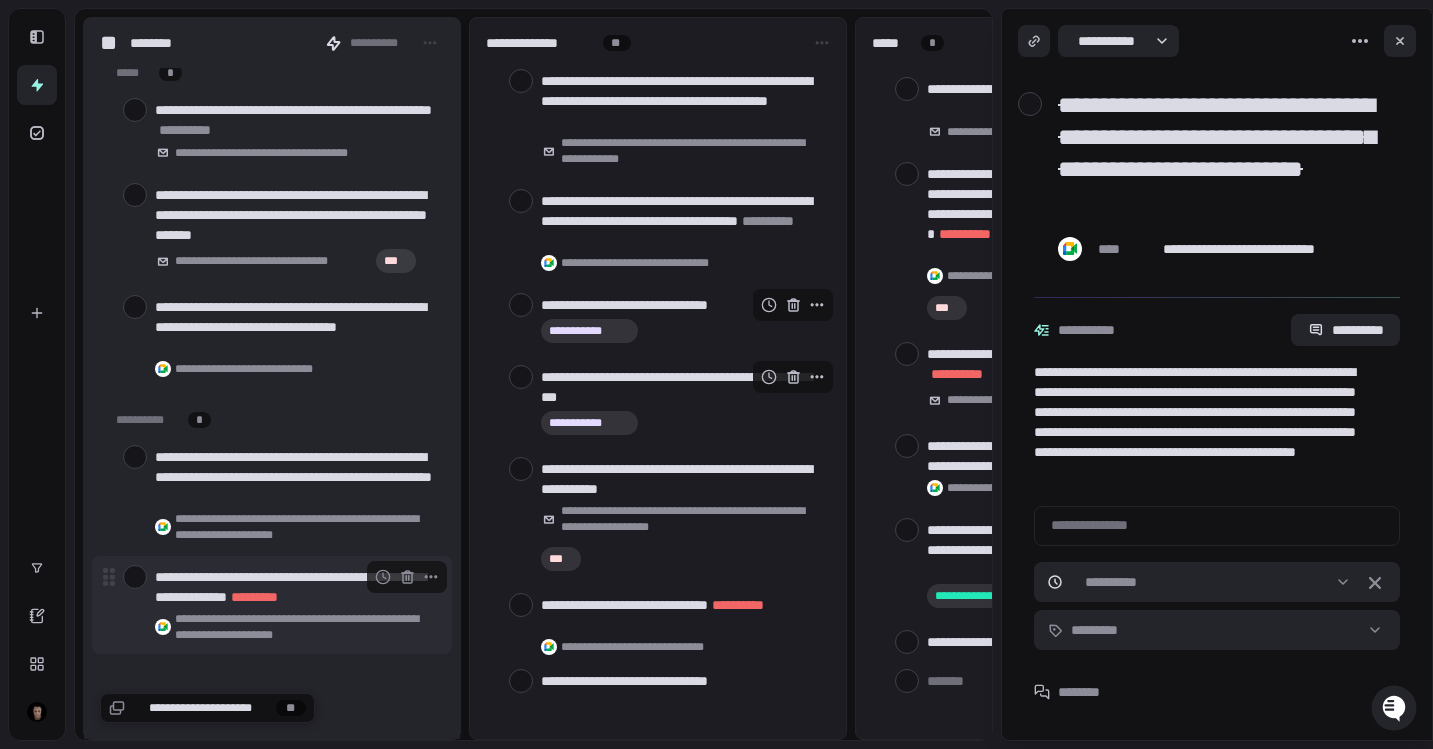 click at bounding box center [135, 577] 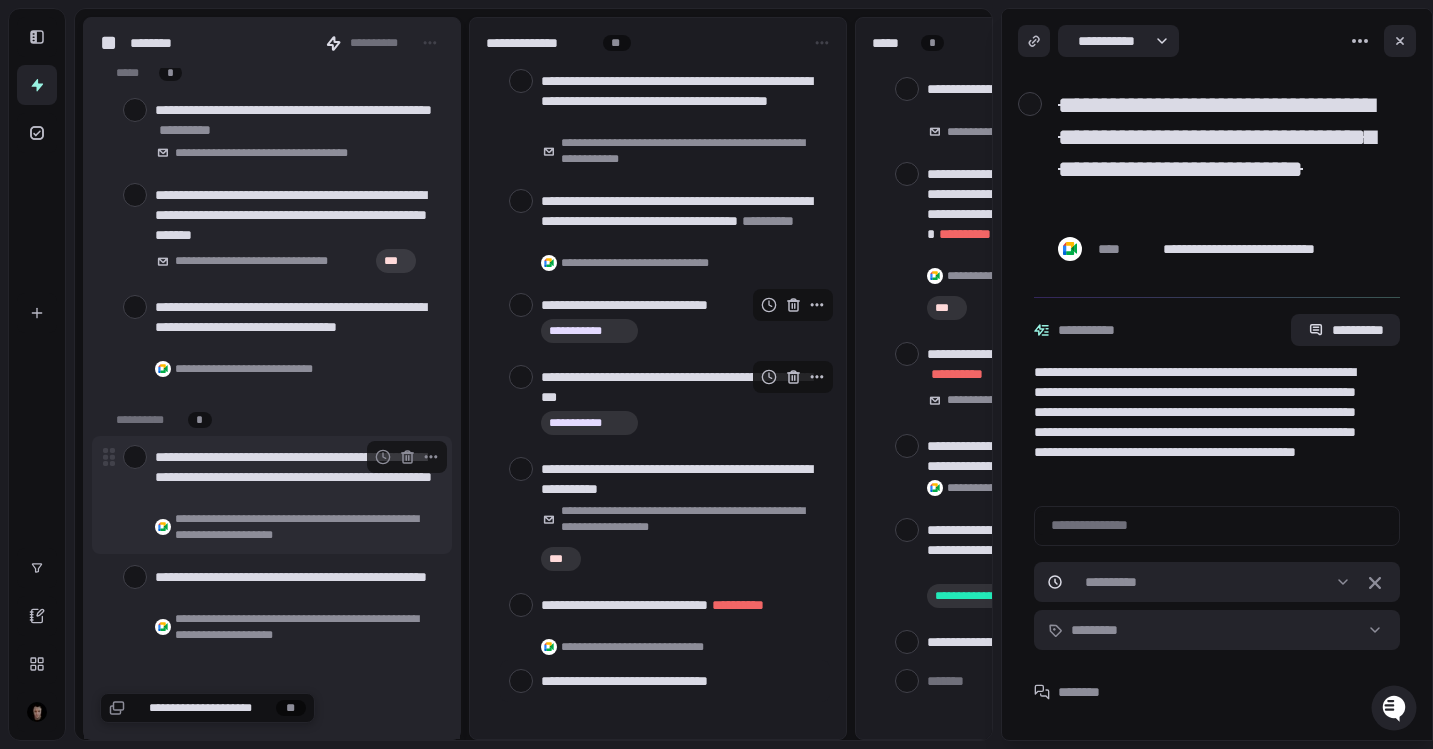 click at bounding box center (136, 457) 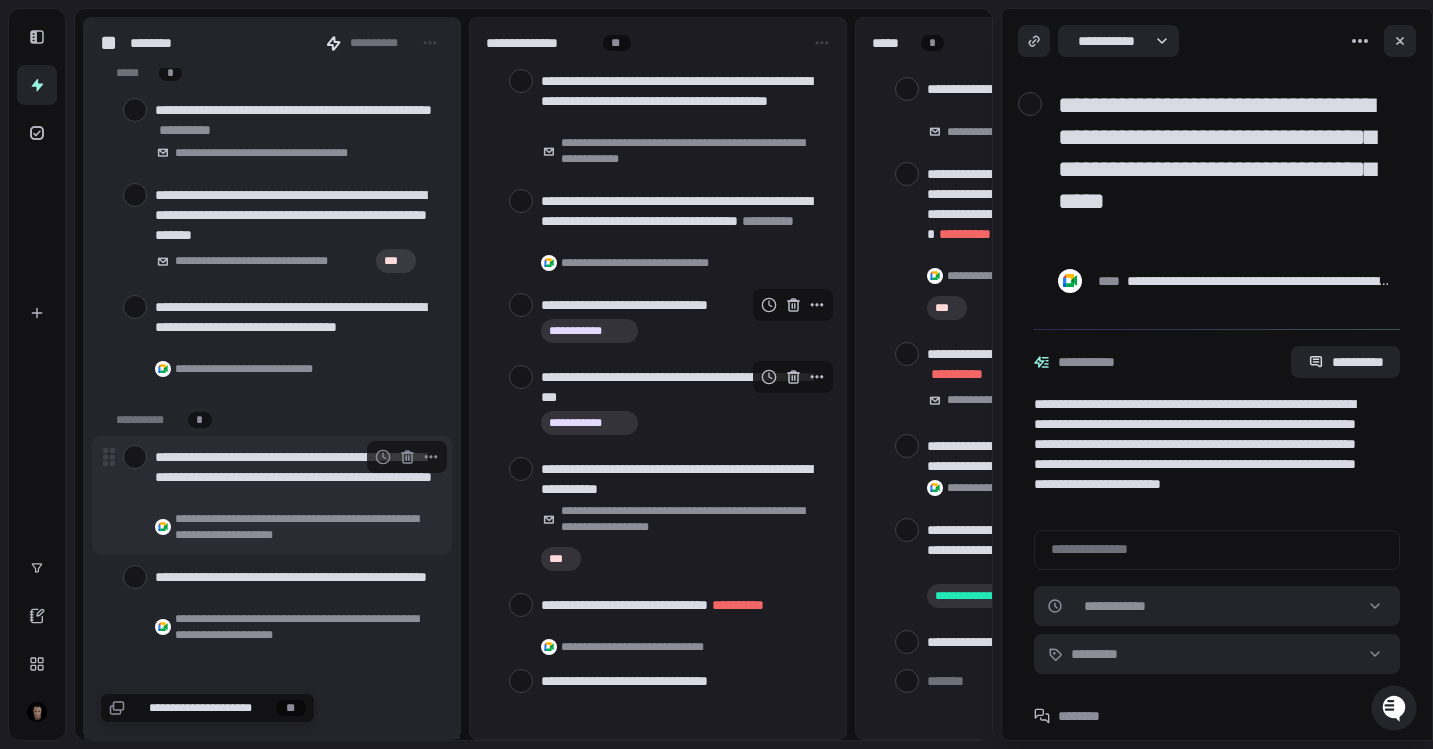 click at bounding box center (135, 457) 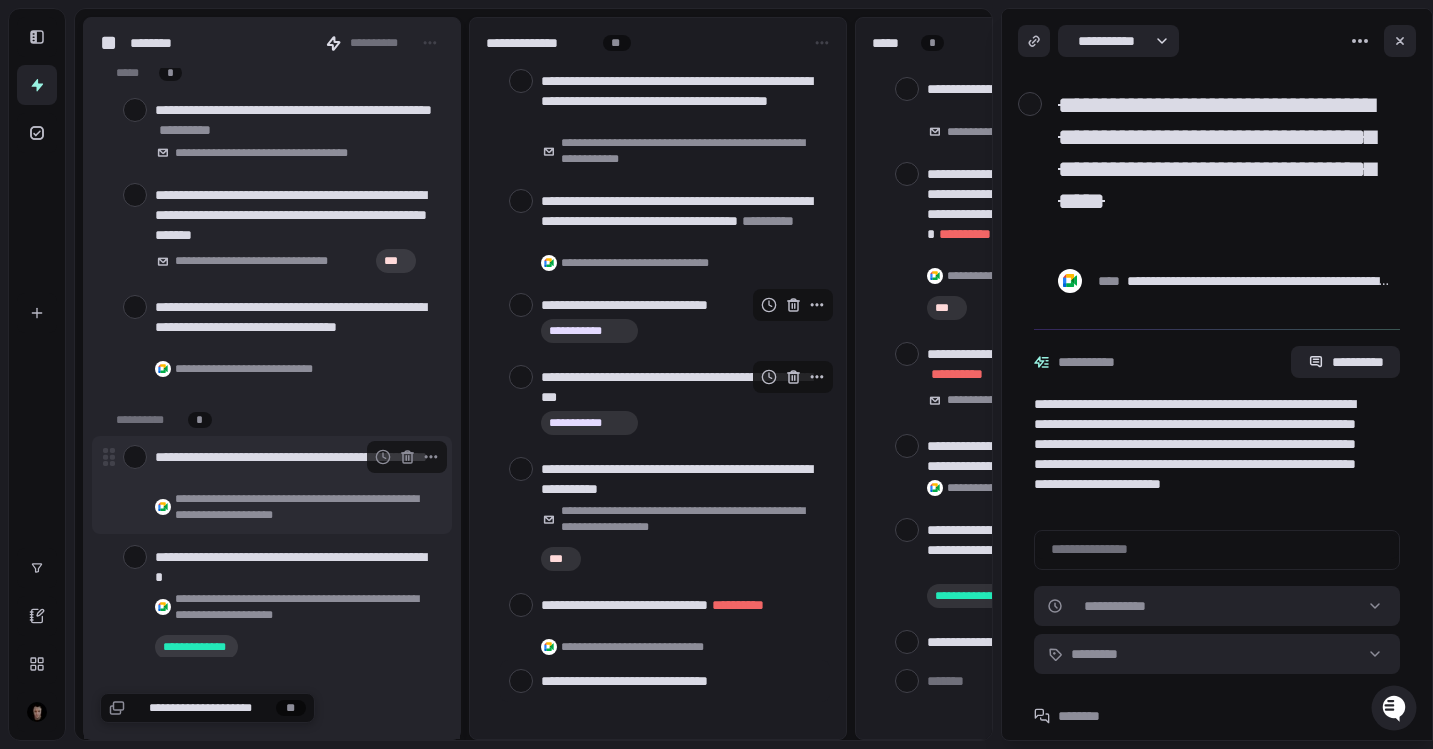 click at bounding box center [135, 457] 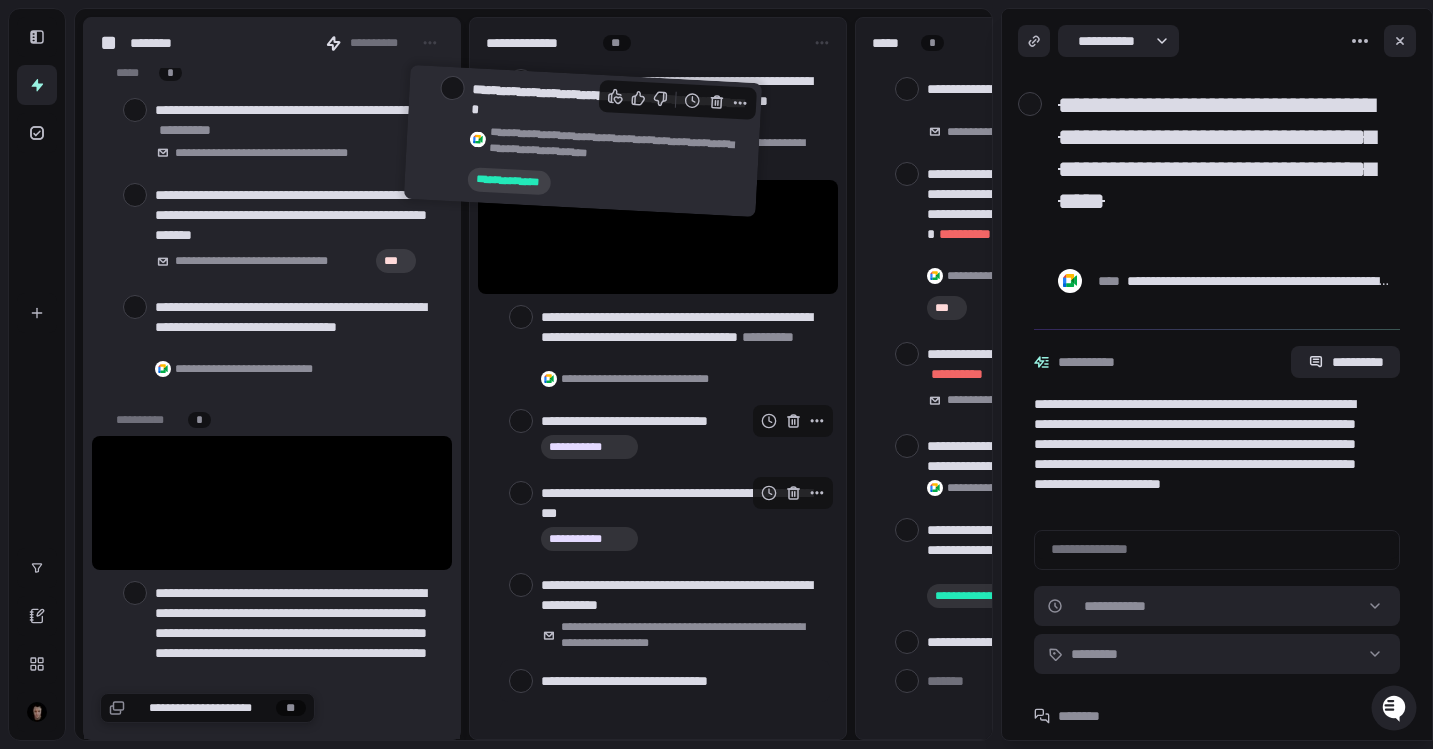 scroll, scrollTop: 0, scrollLeft: 0, axis: both 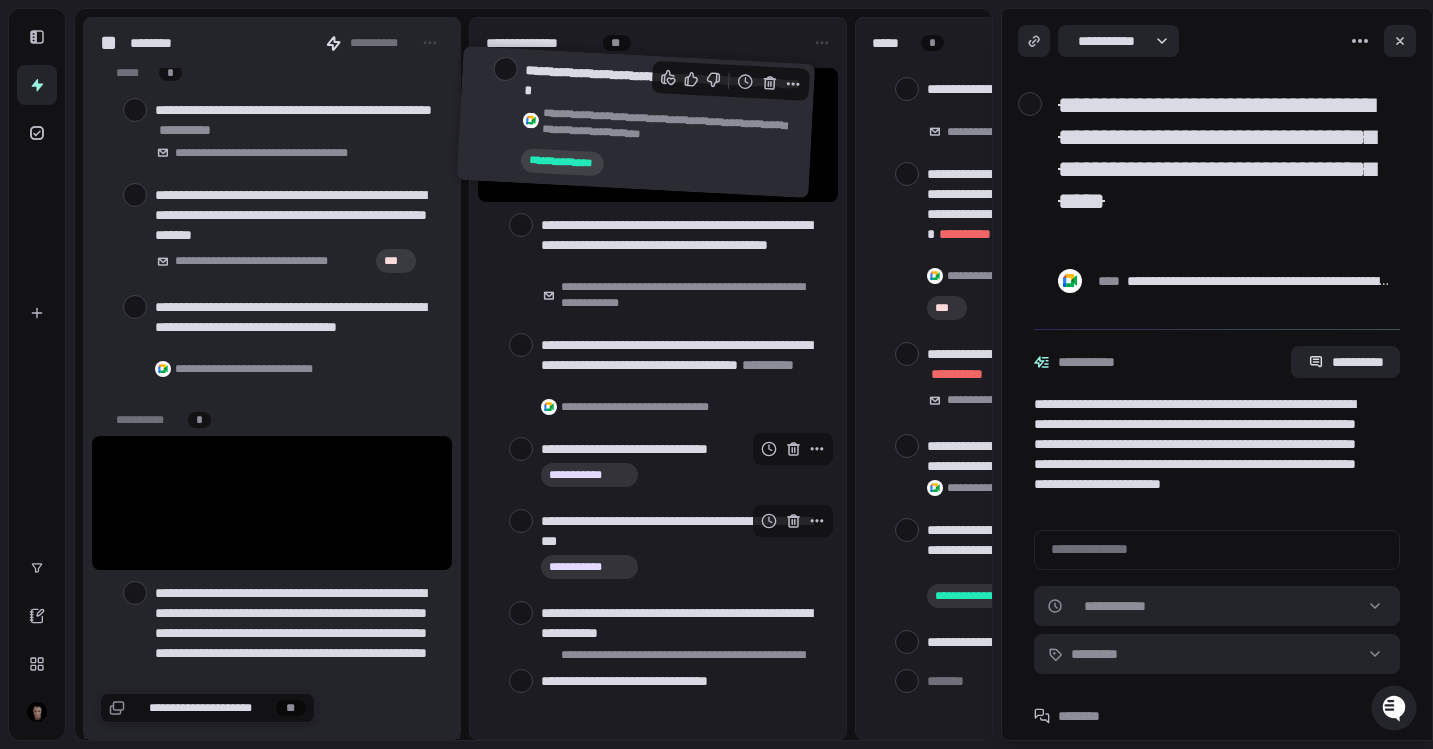 drag, startPoint x: 311, startPoint y: 495, endPoint x: 680, endPoint y: 114, distance: 530.39795 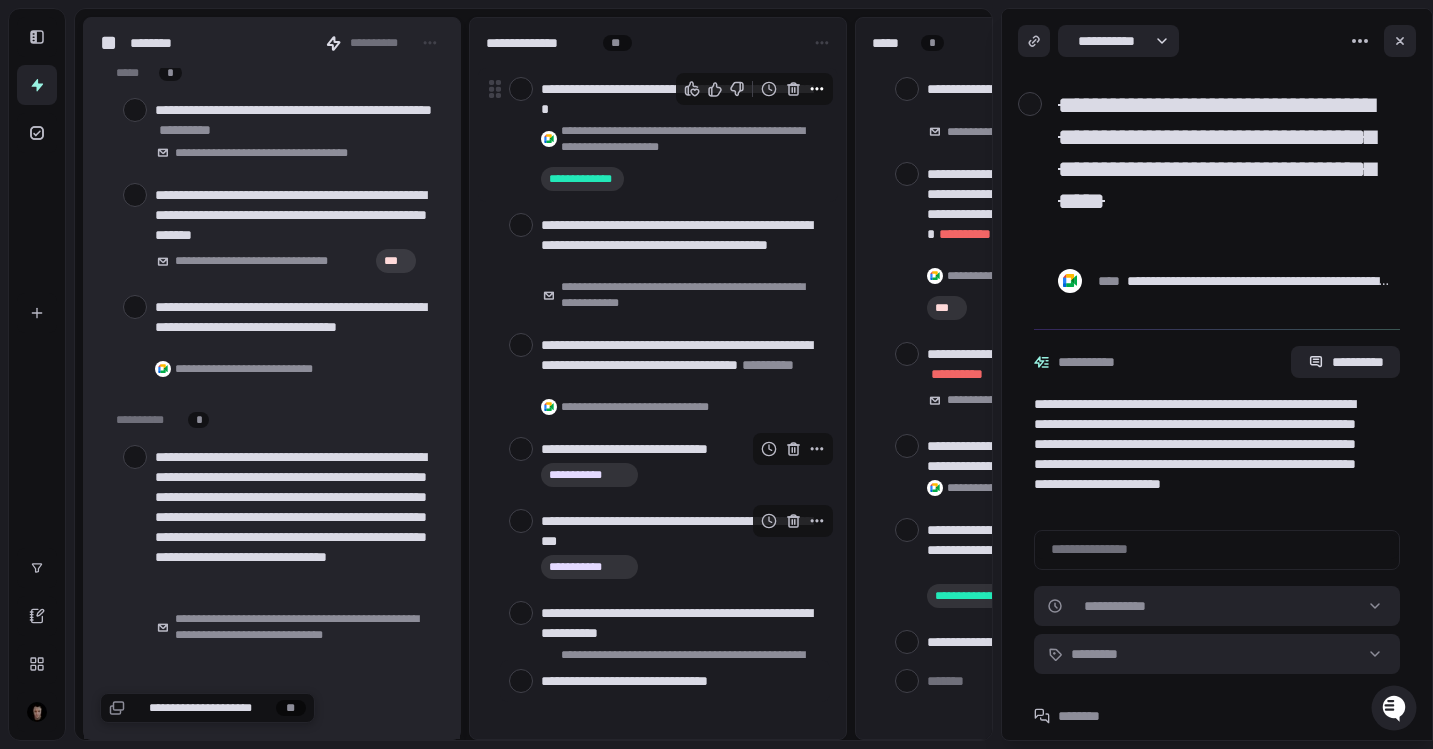 click 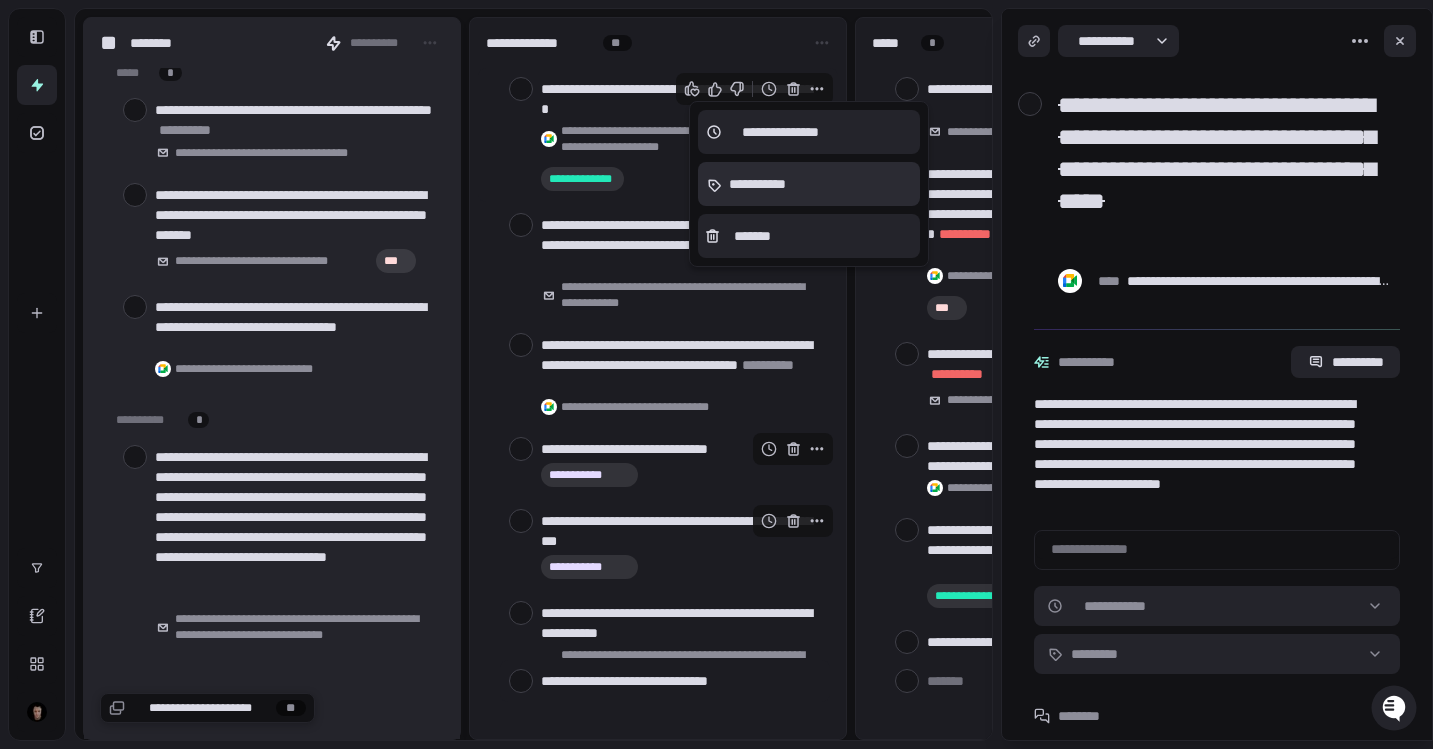 click on "**********" at bounding box center (753, 184) 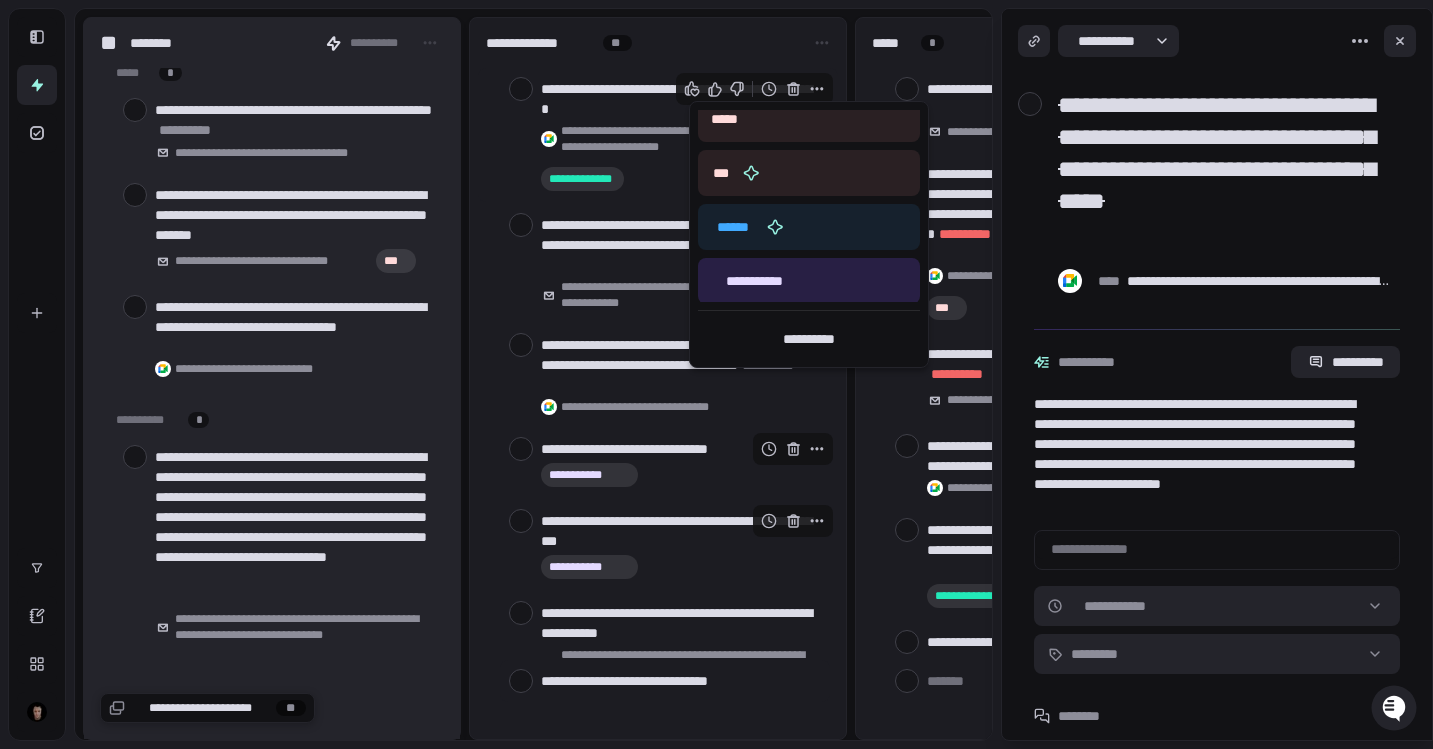 scroll, scrollTop: 556, scrollLeft: 0, axis: vertical 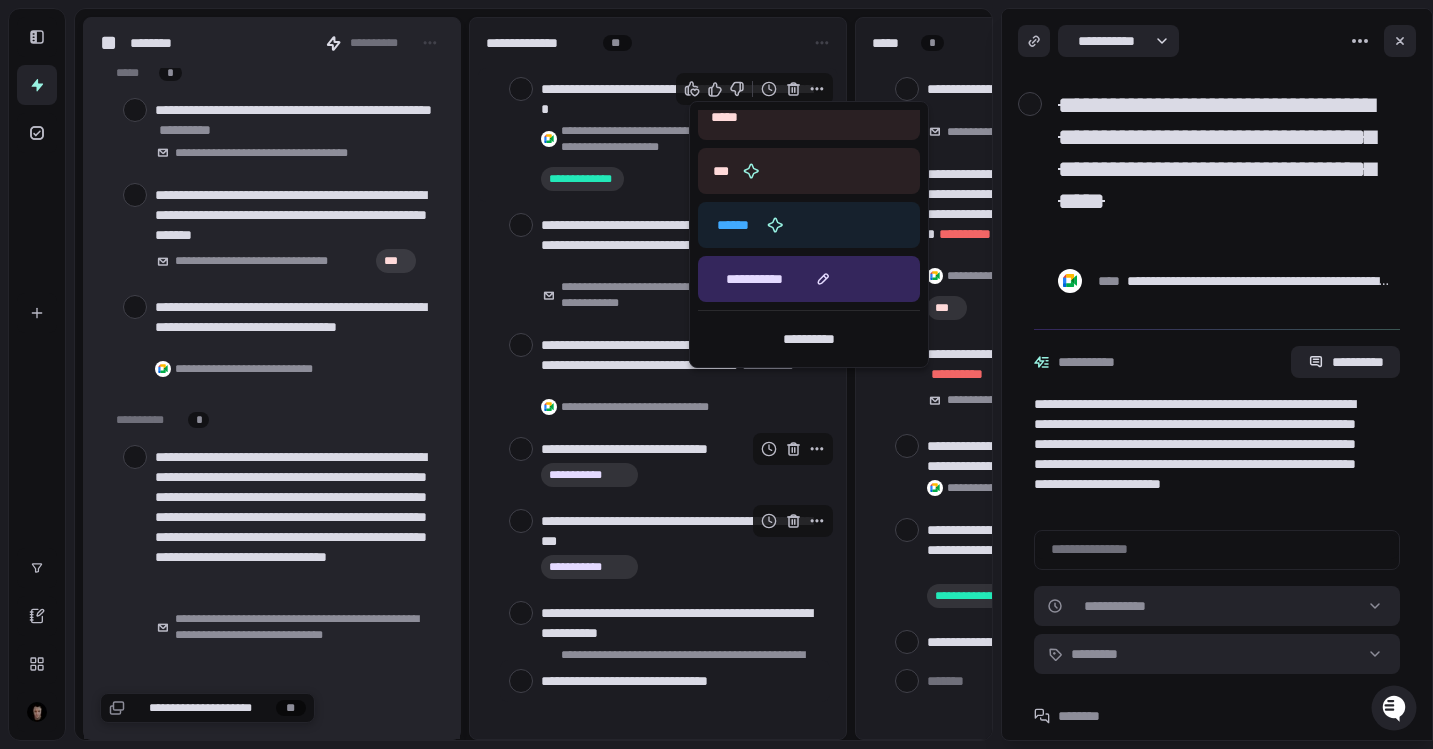click on "**********" at bounding box center (754, 279) 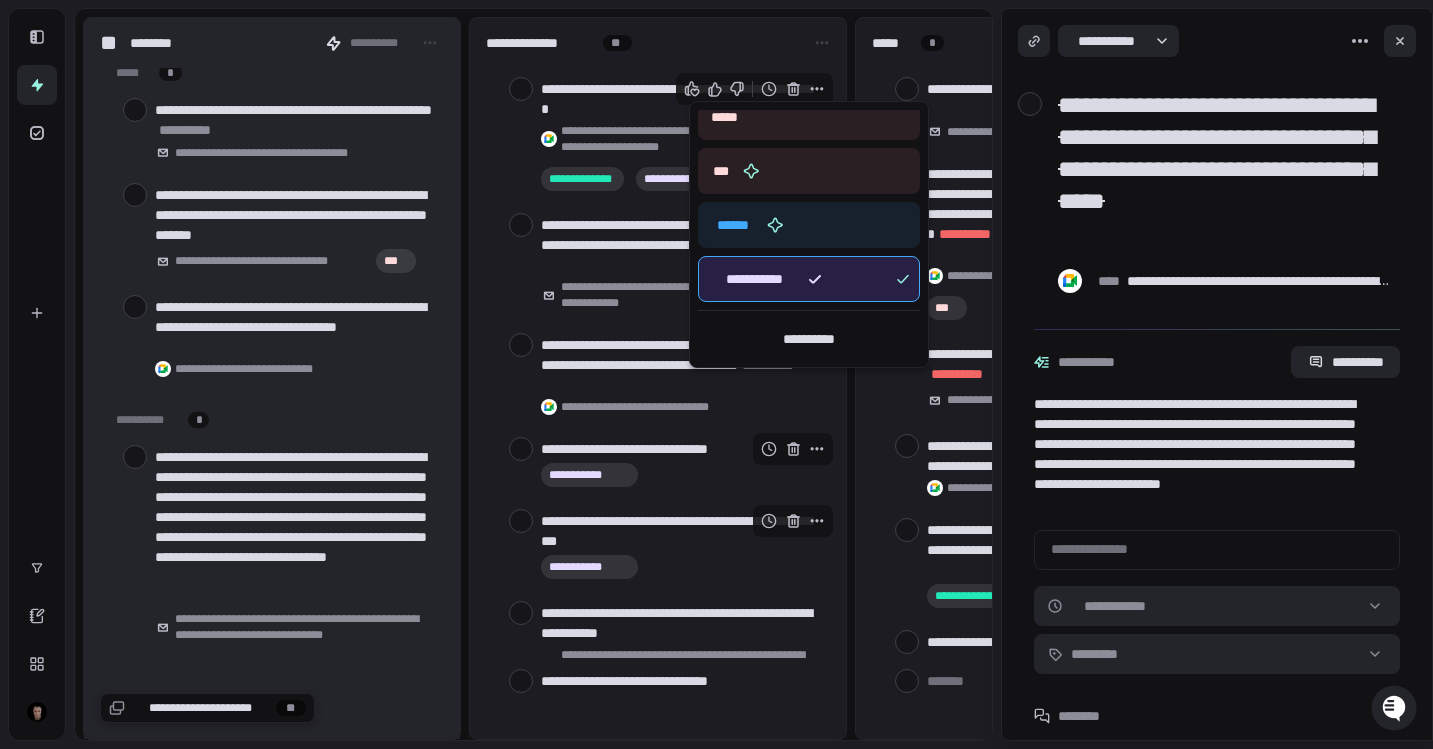 click at bounding box center [716, 374] 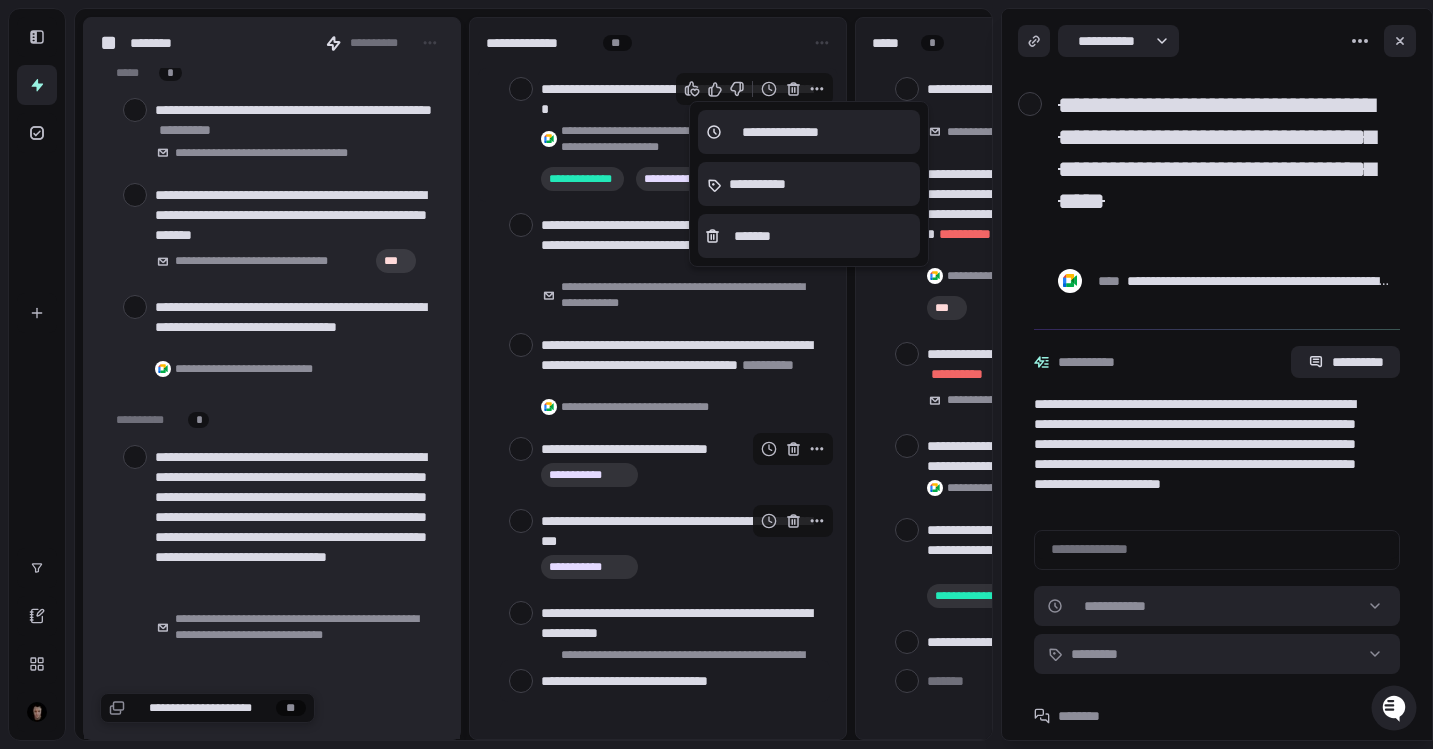 click at bounding box center (716, 374) 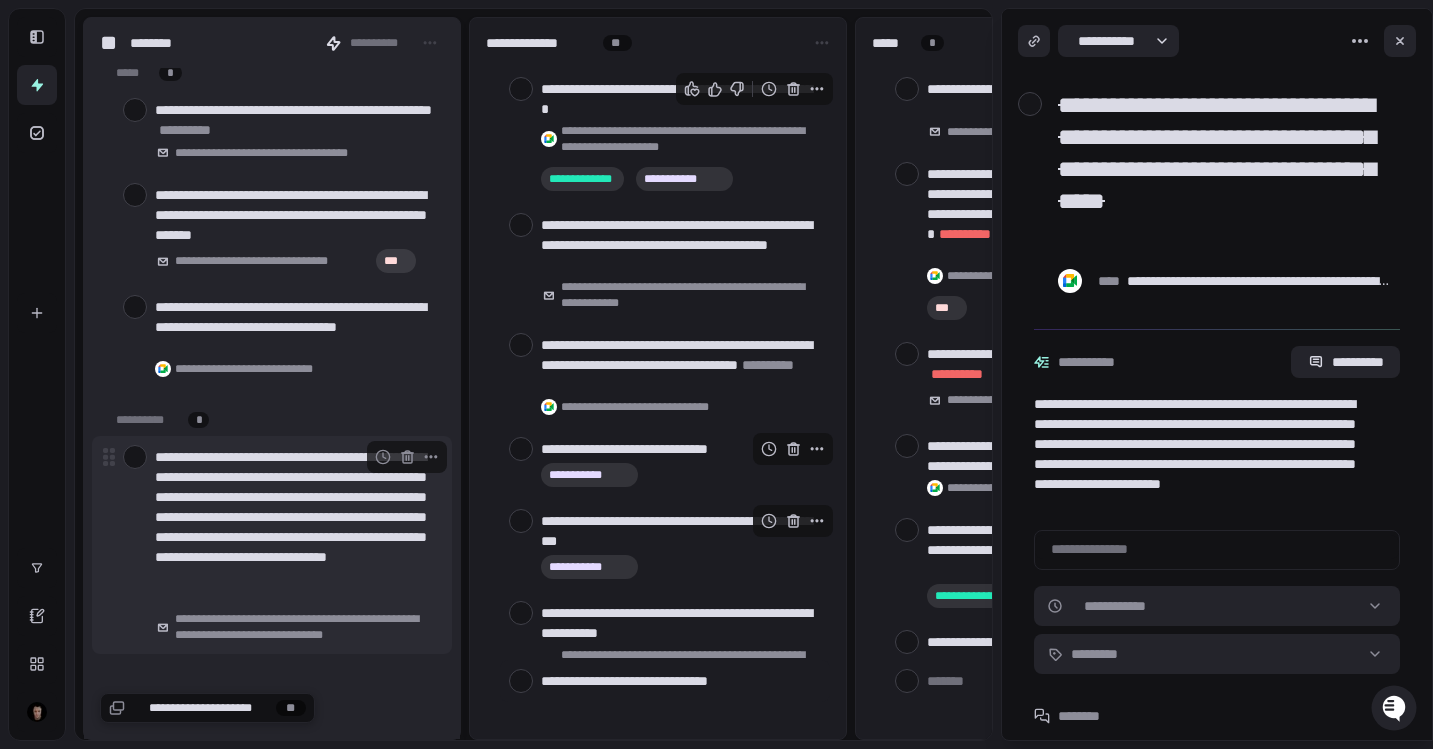 click at bounding box center (135, 457) 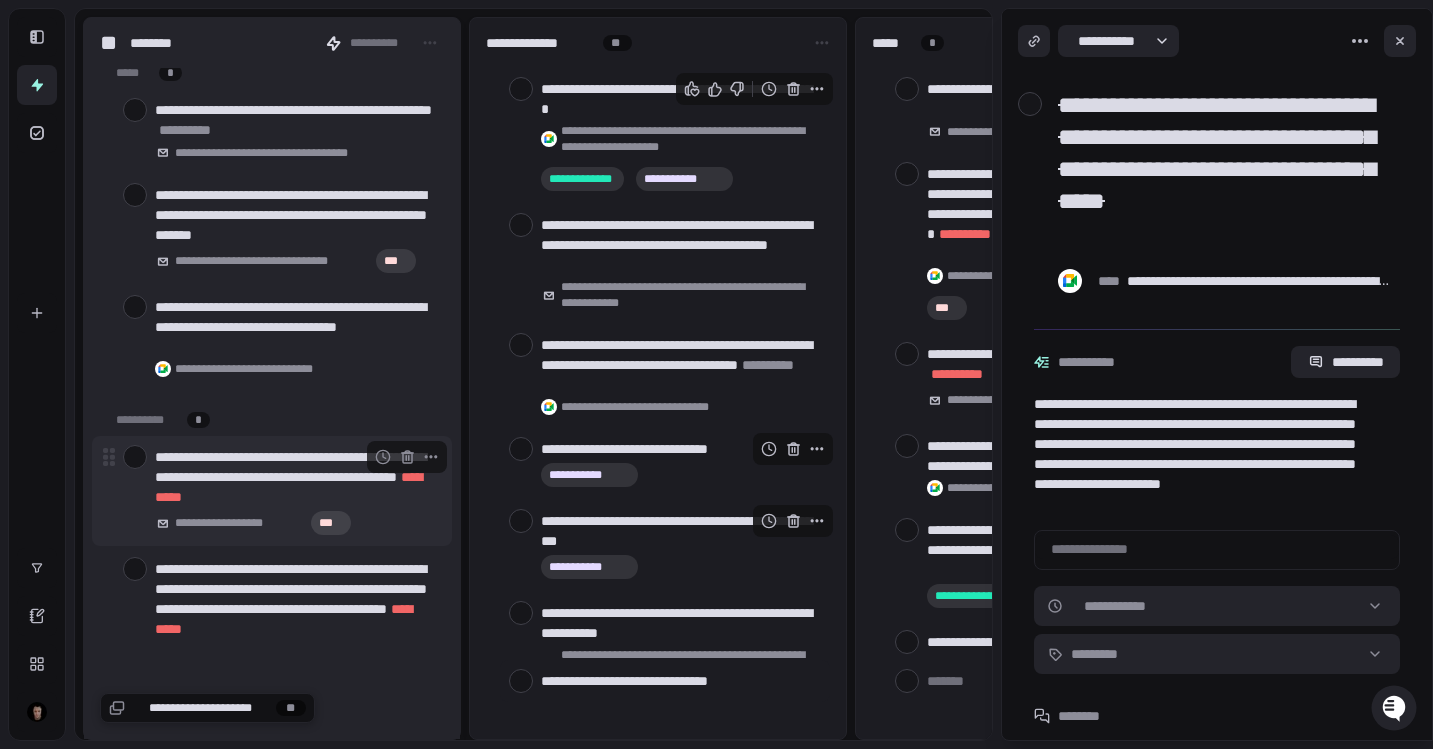 click at bounding box center (135, 457) 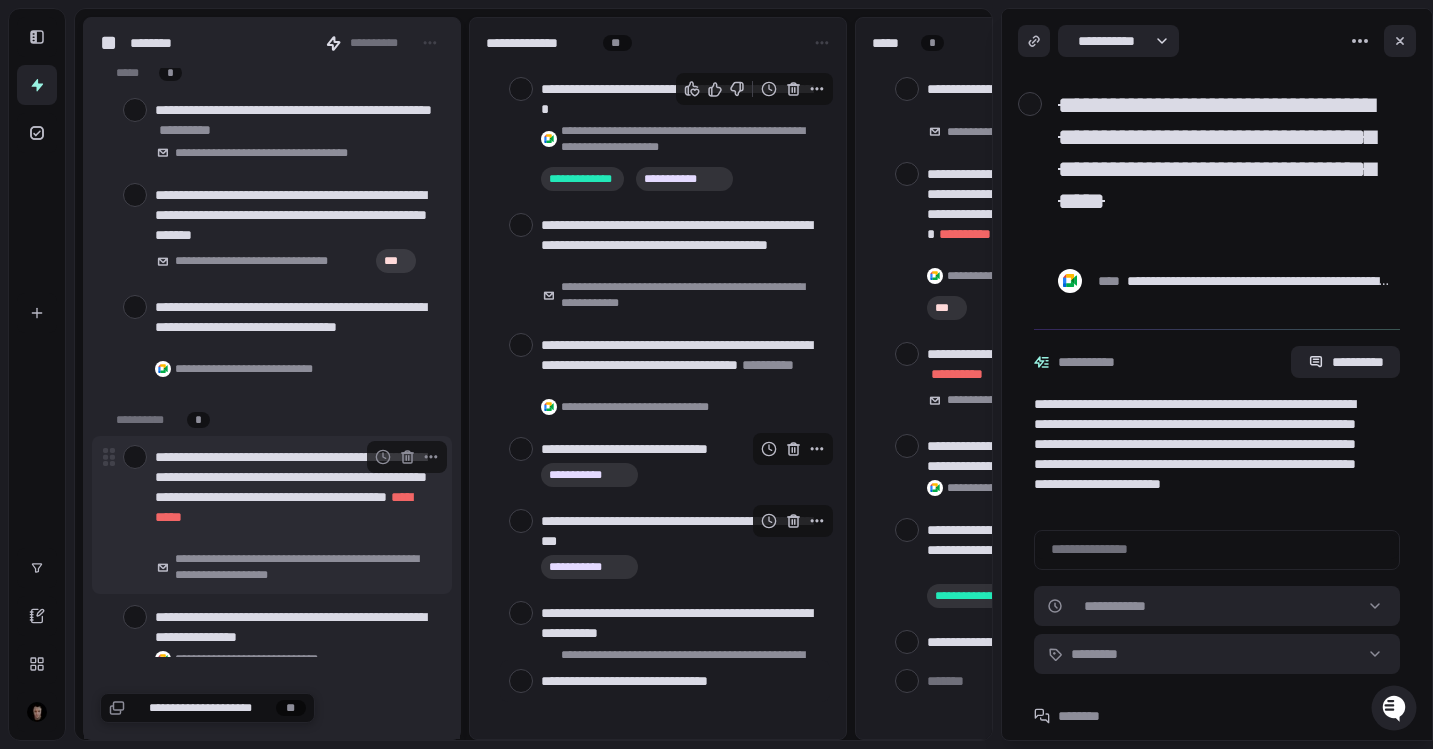 click at bounding box center [135, 457] 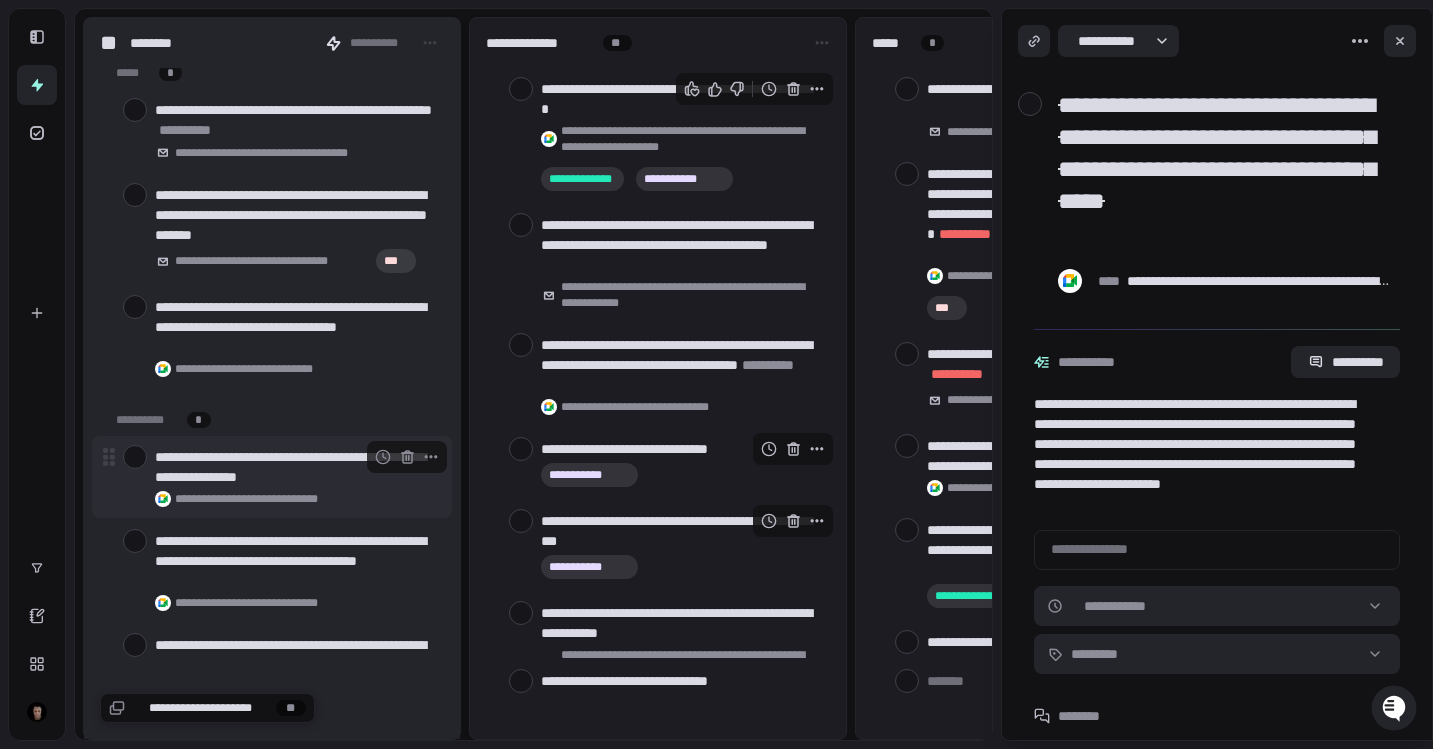 click at bounding box center [135, 457] 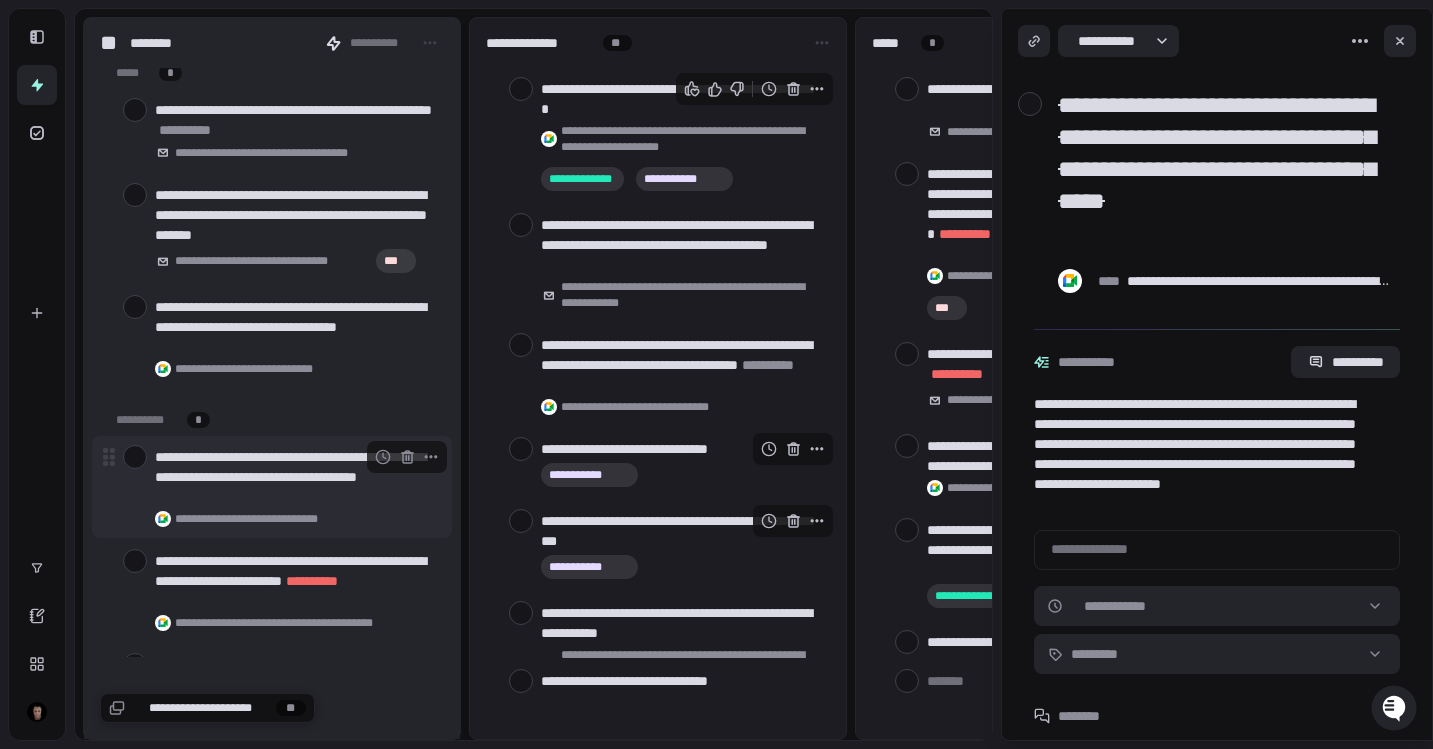 click on "**********" at bounding box center (295, 477) 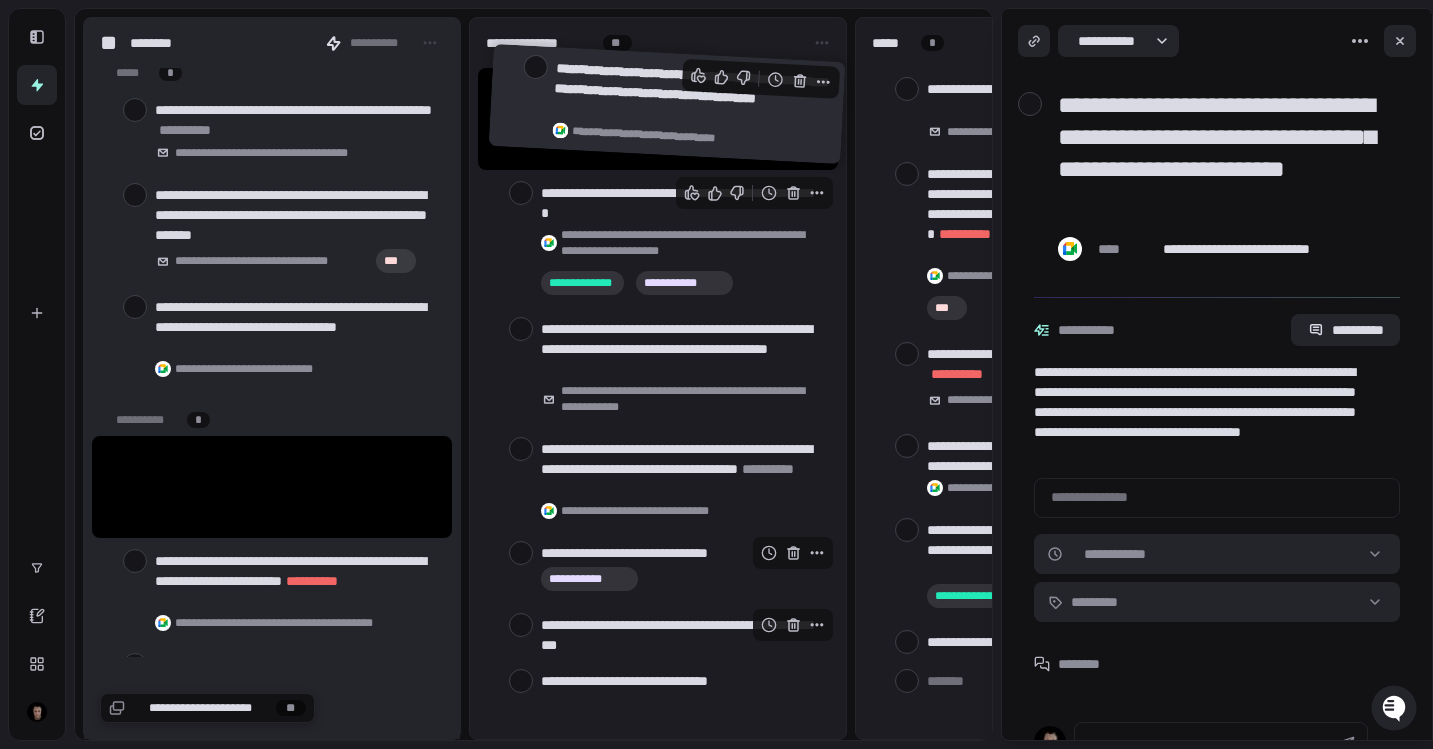drag, startPoint x: 300, startPoint y: 492, endPoint x: 697, endPoint y: 109, distance: 551.63214 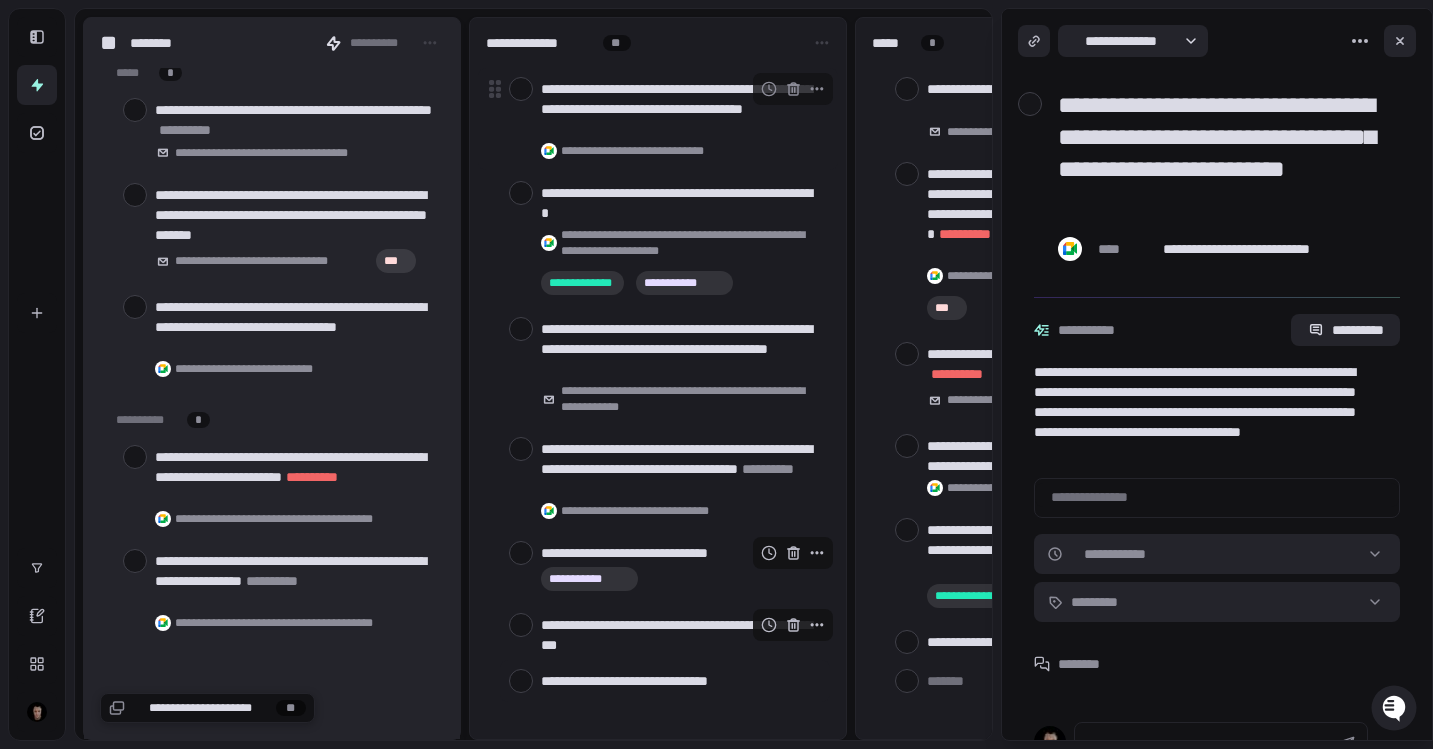 click at bounding box center [521, 89] 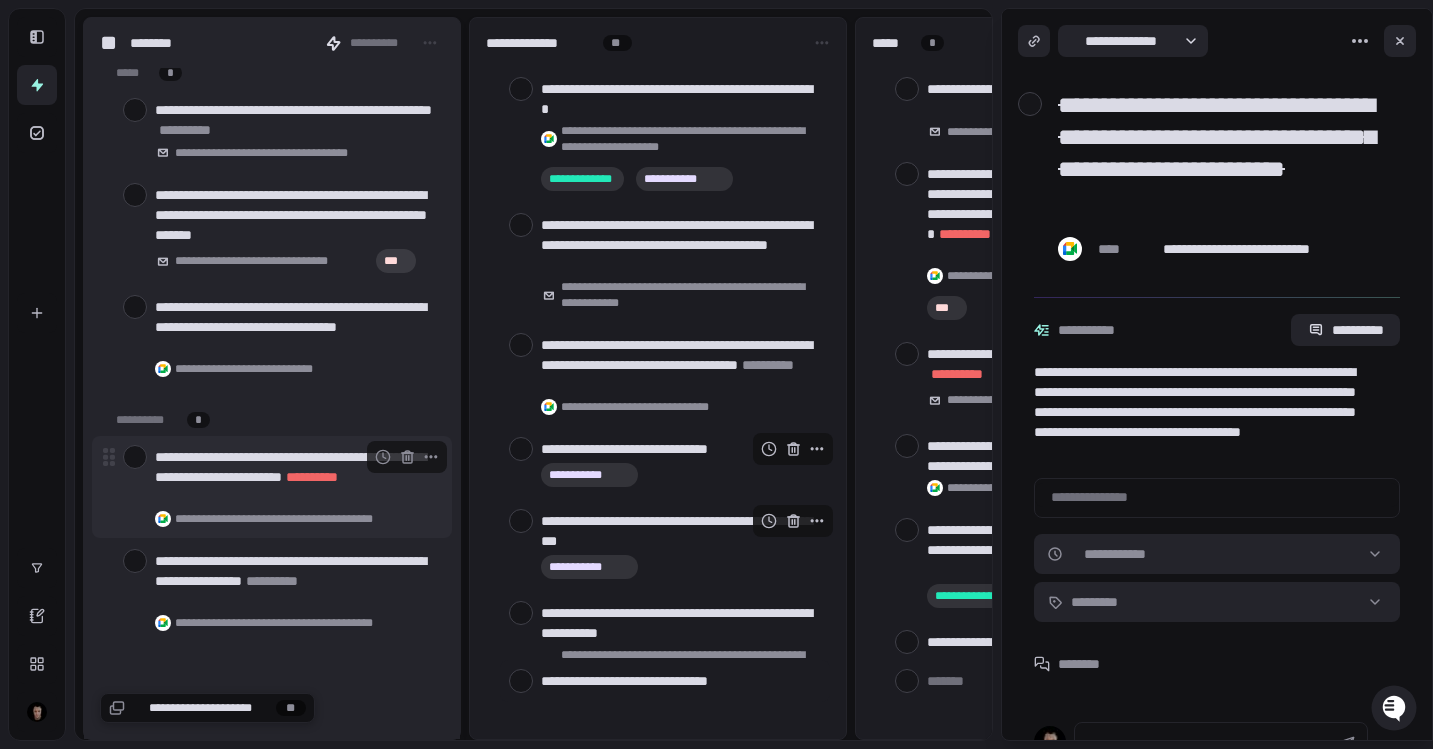 click at bounding box center (135, 457) 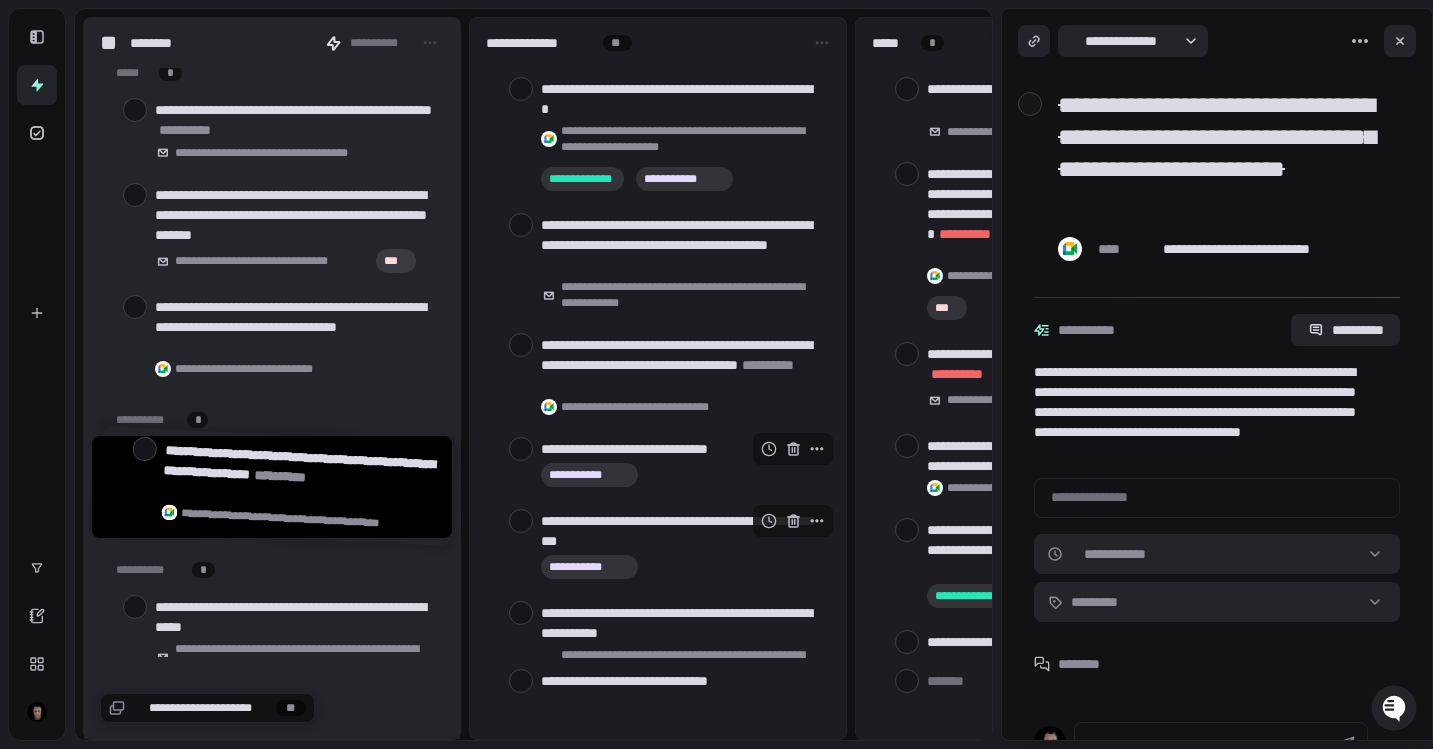 drag, startPoint x: 266, startPoint y: 495, endPoint x: 249, endPoint y: 497, distance: 17.117243 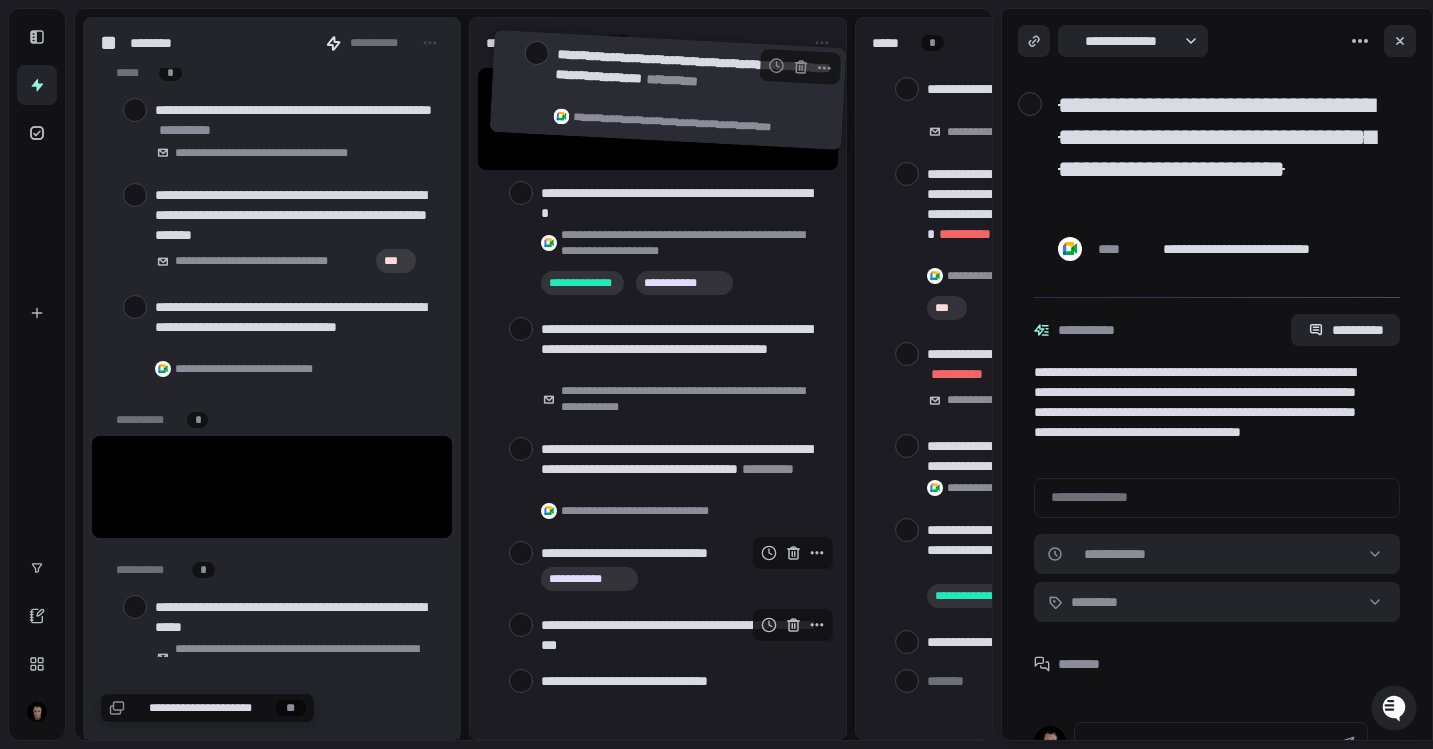 drag, startPoint x: 249, startPoint y: 497, endPoint x: 651, endPoint y: 96, distance: 567.8072 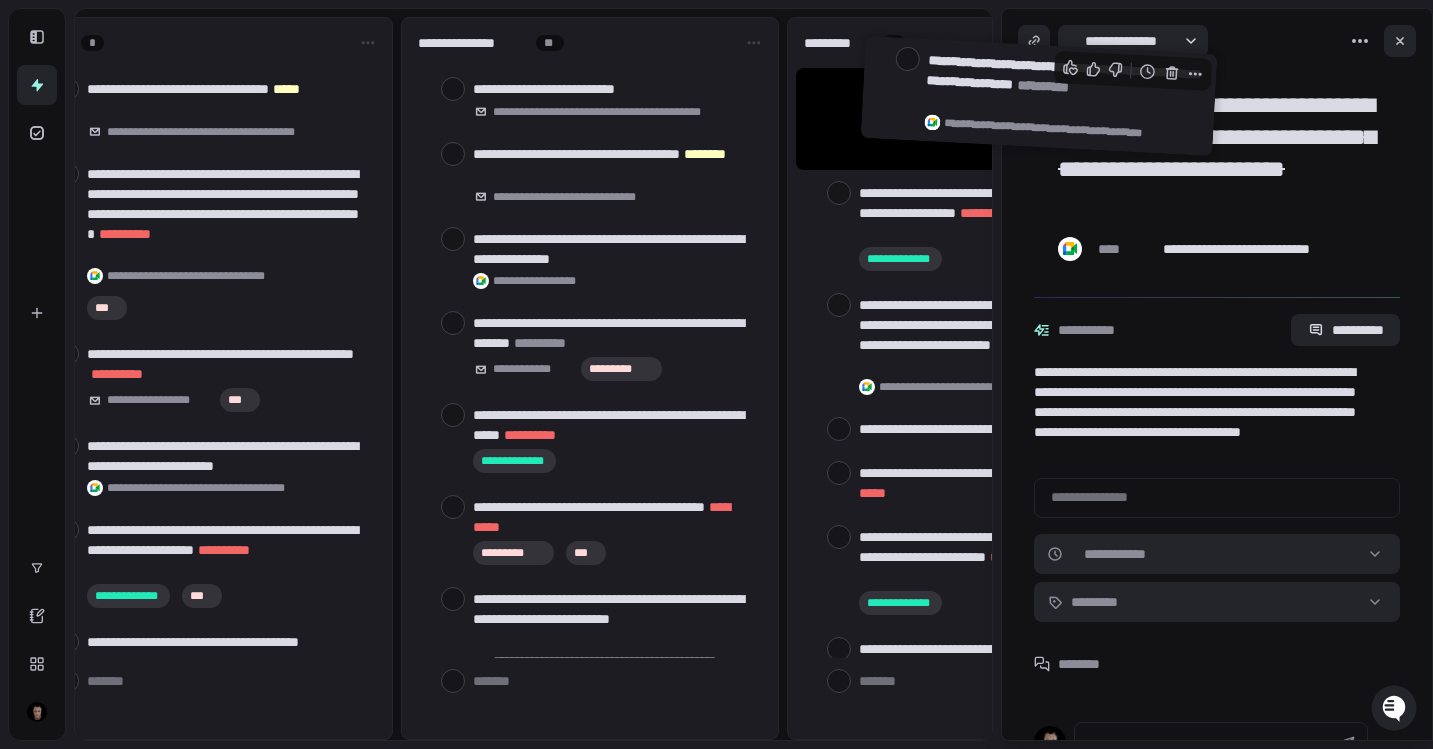 scroll, scrollTop: 0, scrollLeft: 900, axis: horizontal 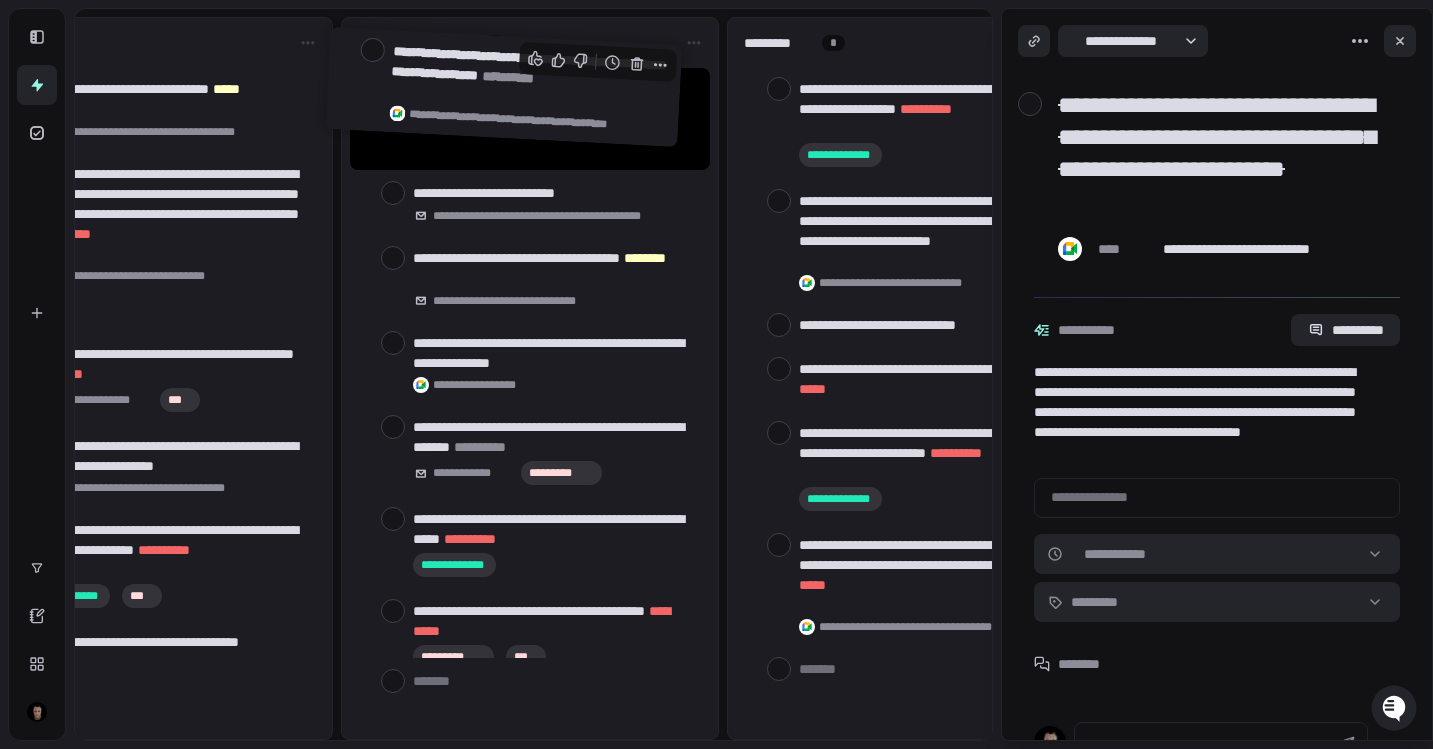 drag, startPoint x: 659, startPoint y: 102, endPoint x: 488, endPoint y: 77, distance: 172.81783 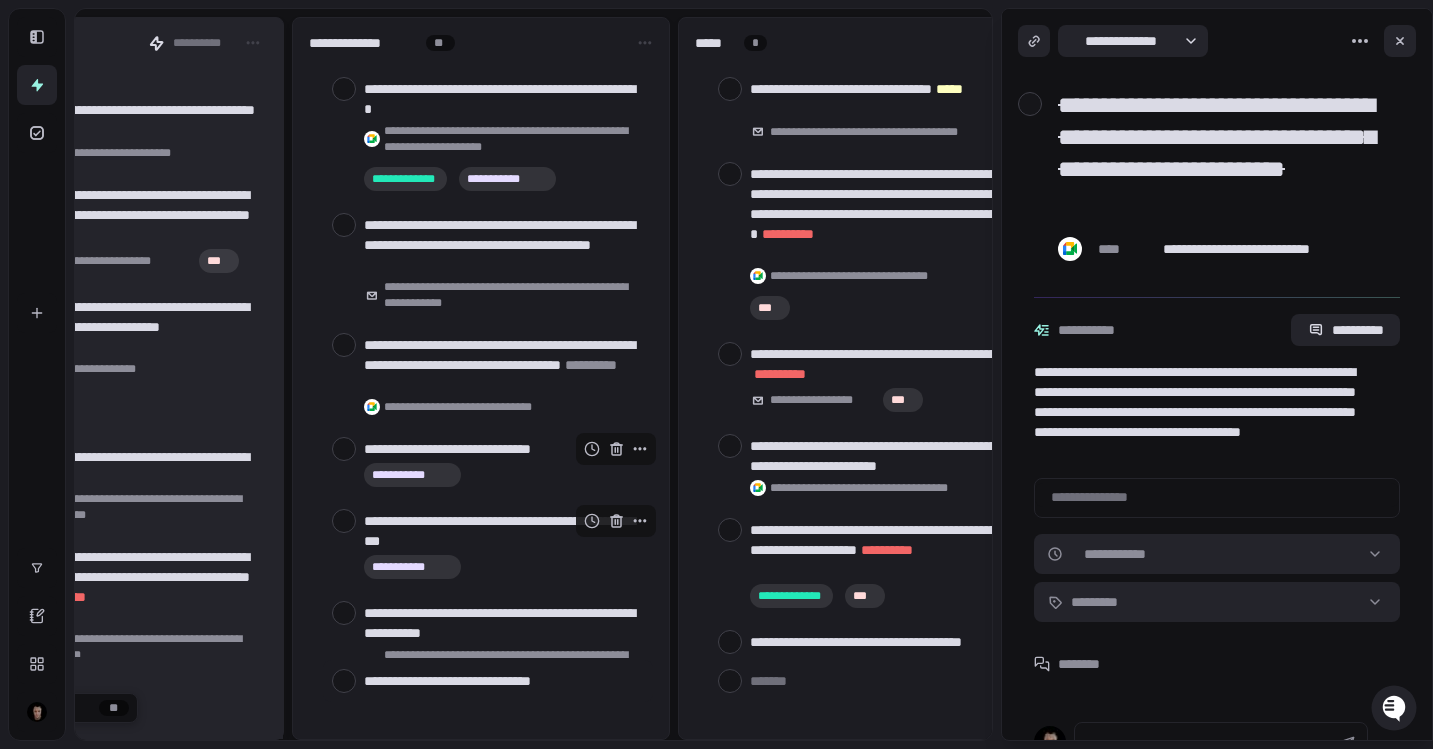 scroll, scrollTop: 0, scrollLeft: 0, axis: both 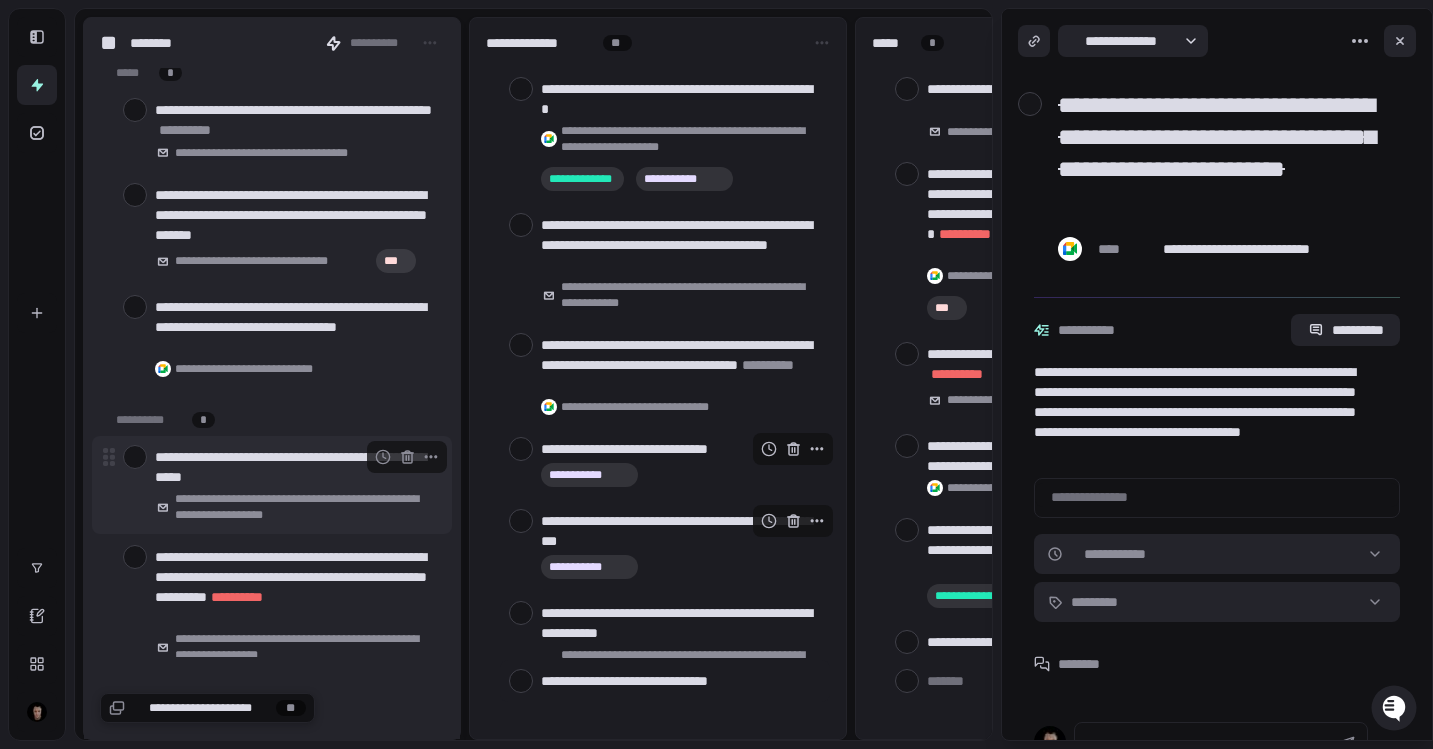 click at bounding box center [135, 457] 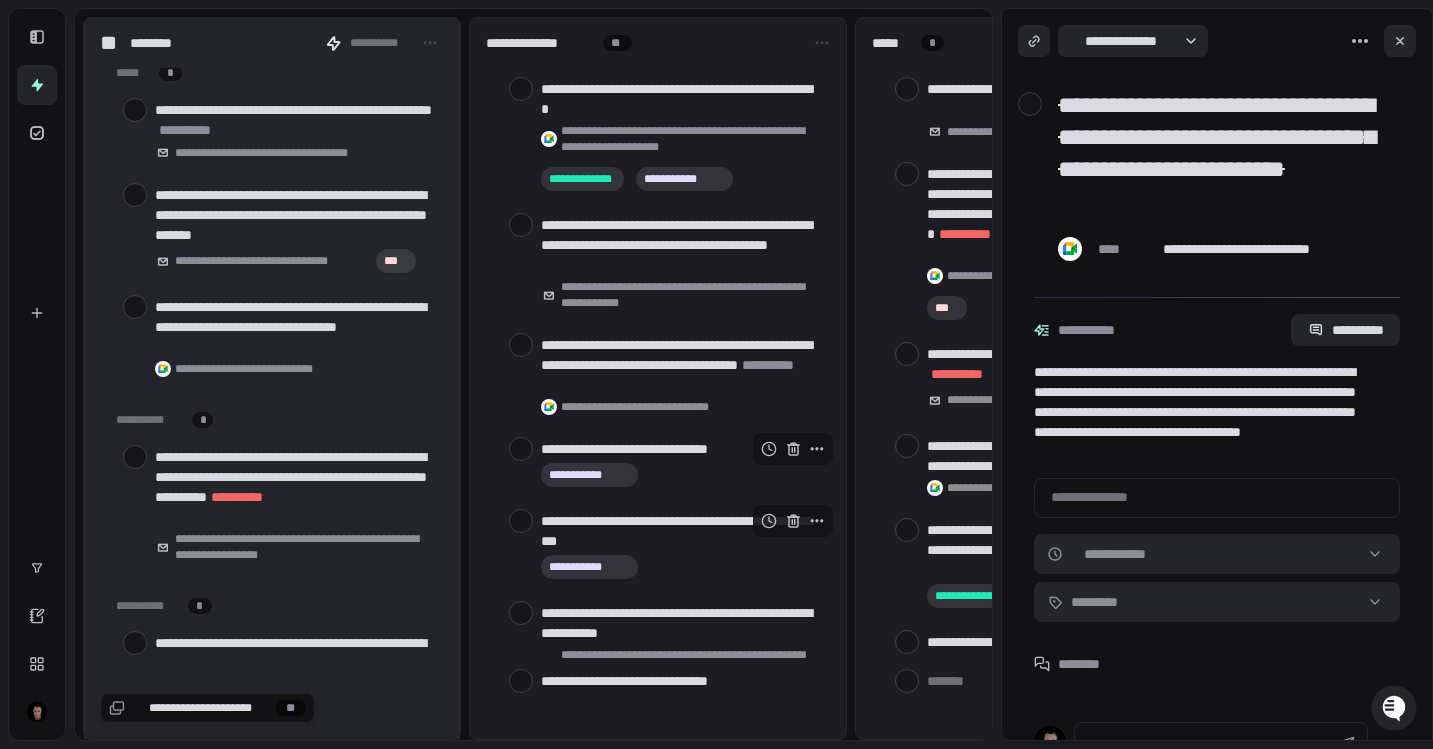 click at bounding box center (135, 457) 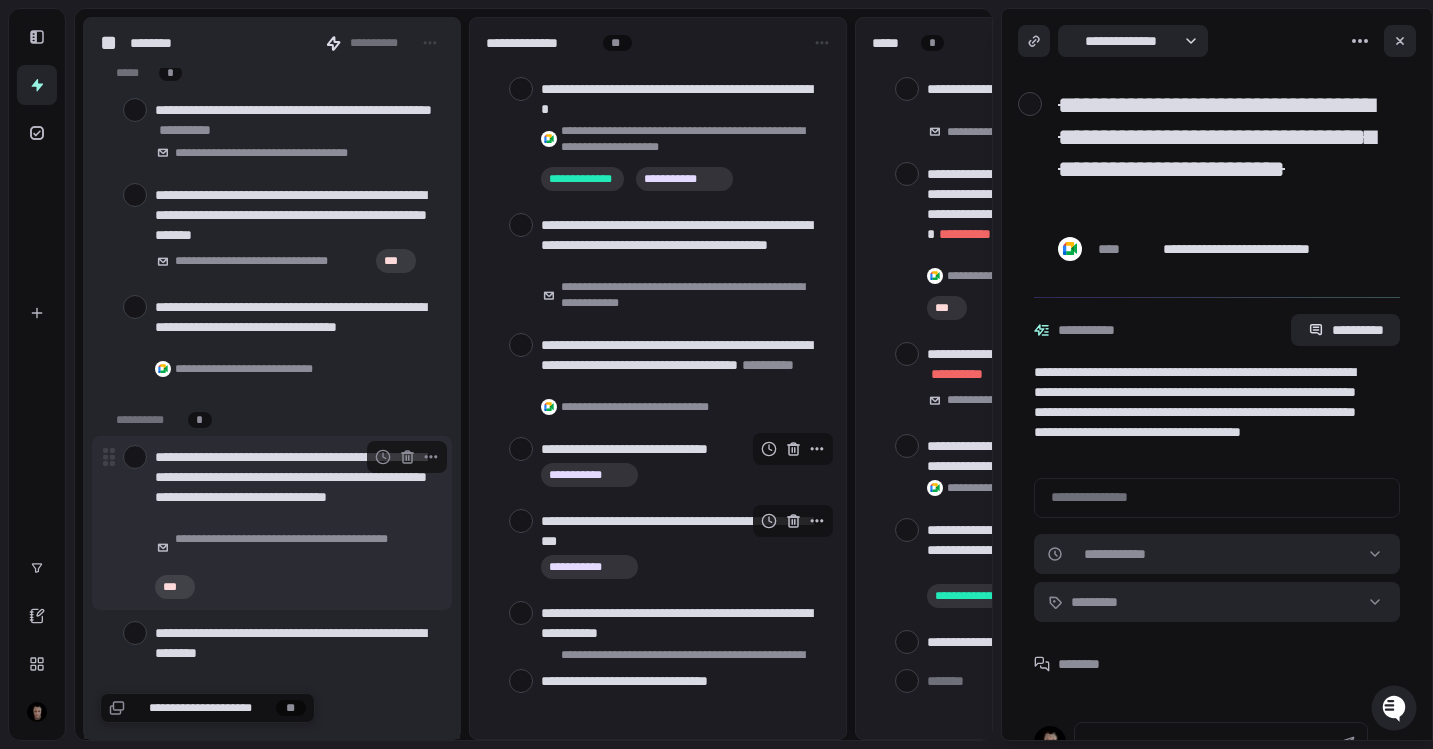 click at bounding box center (135, 457) 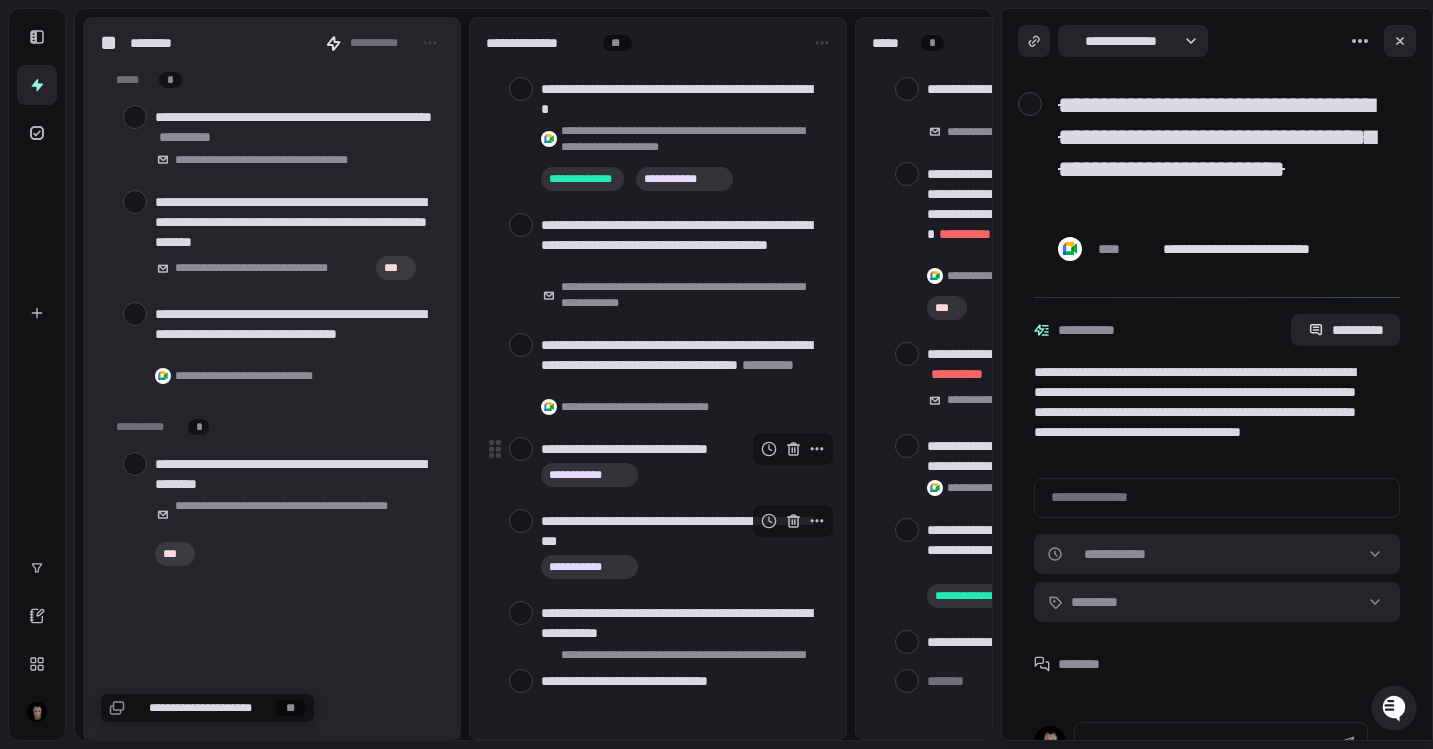 scroll, scrollTop: 68, scrollLeft: 0, axis: vertical 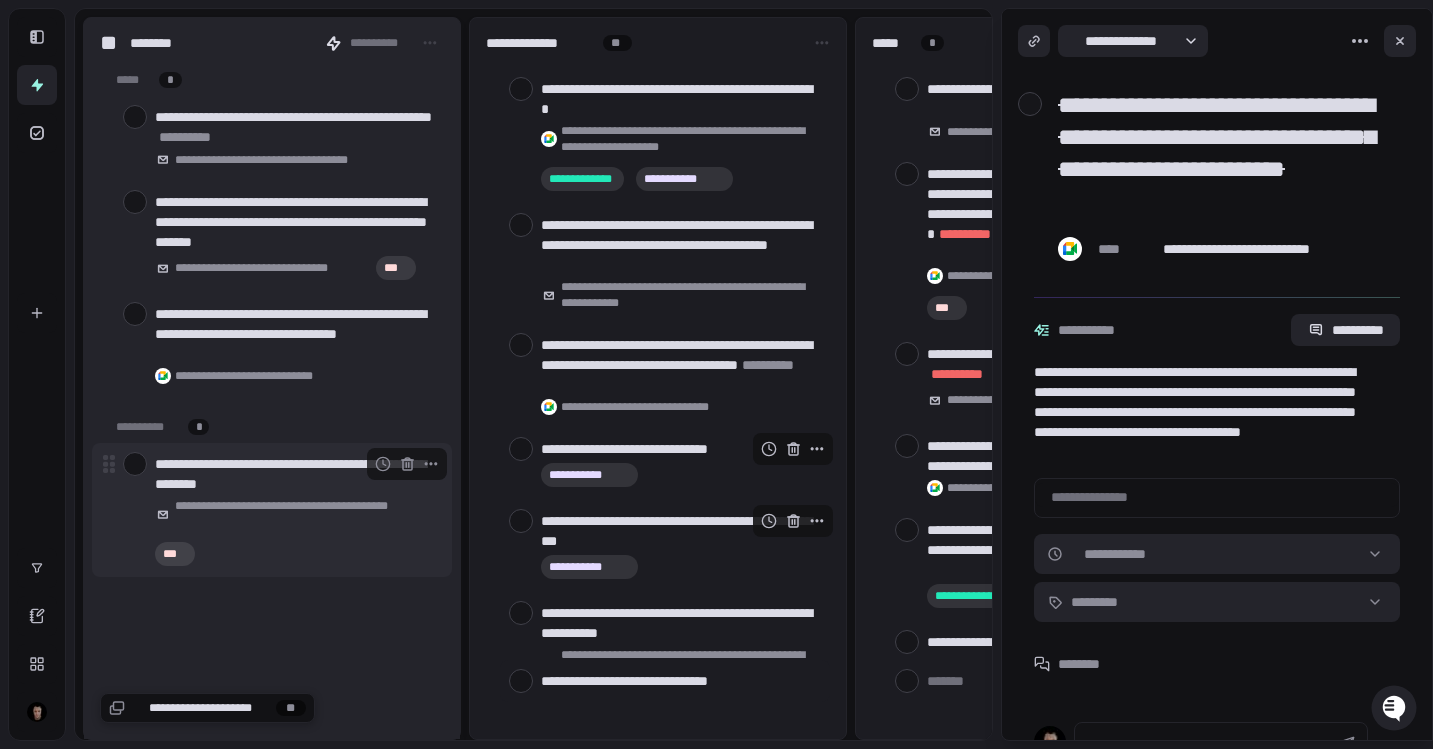 click at bounding box center [135, 464] 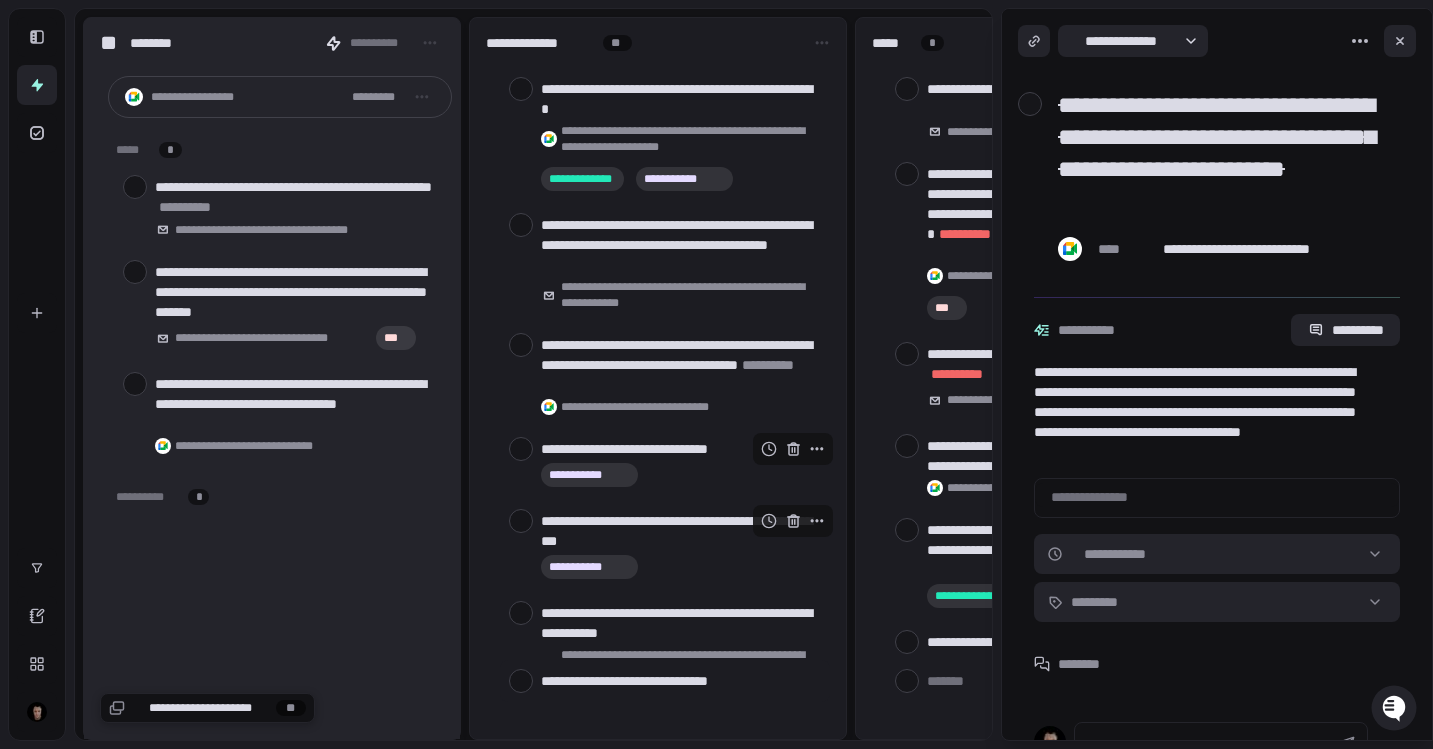 scroll, scrollTop: 0, scrollLeft: 0, axis: both 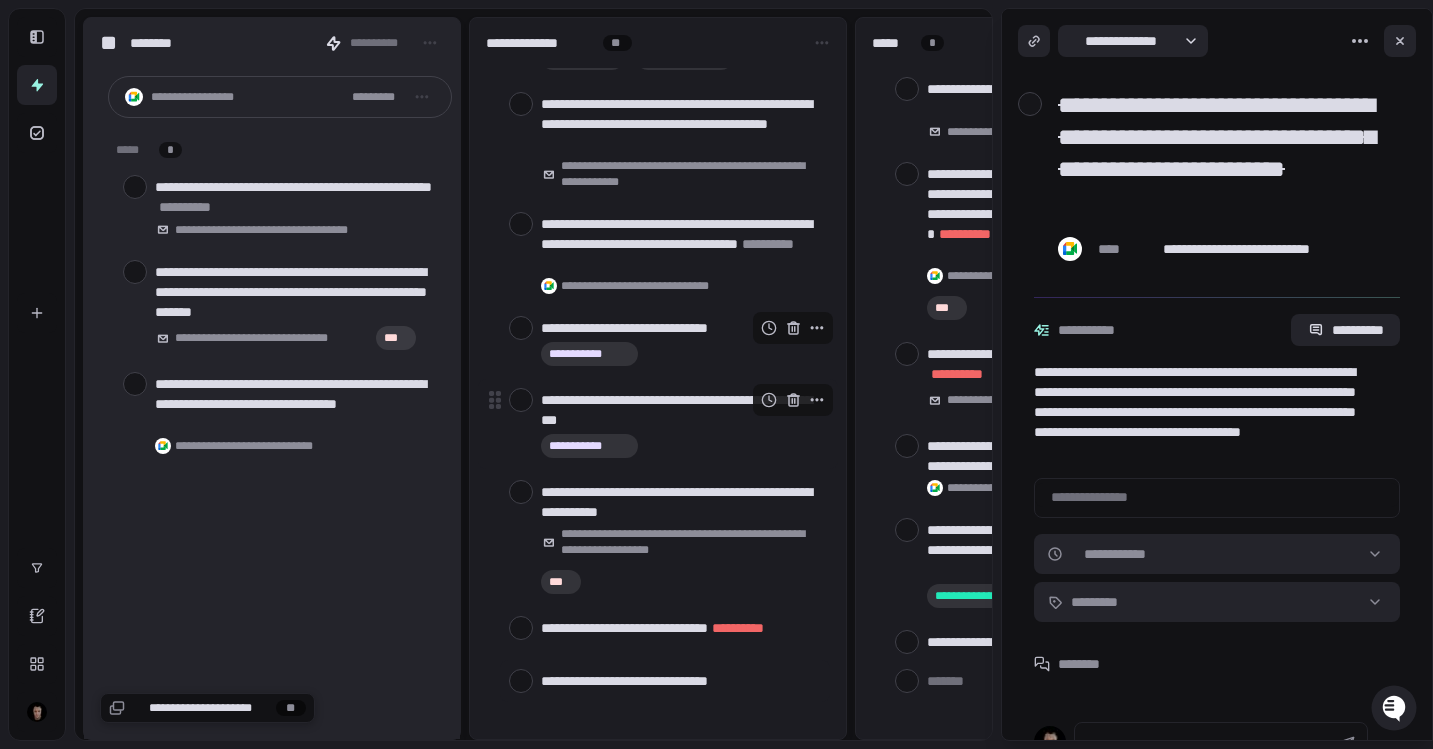 click on "**********" at bounding box center [681, 410] 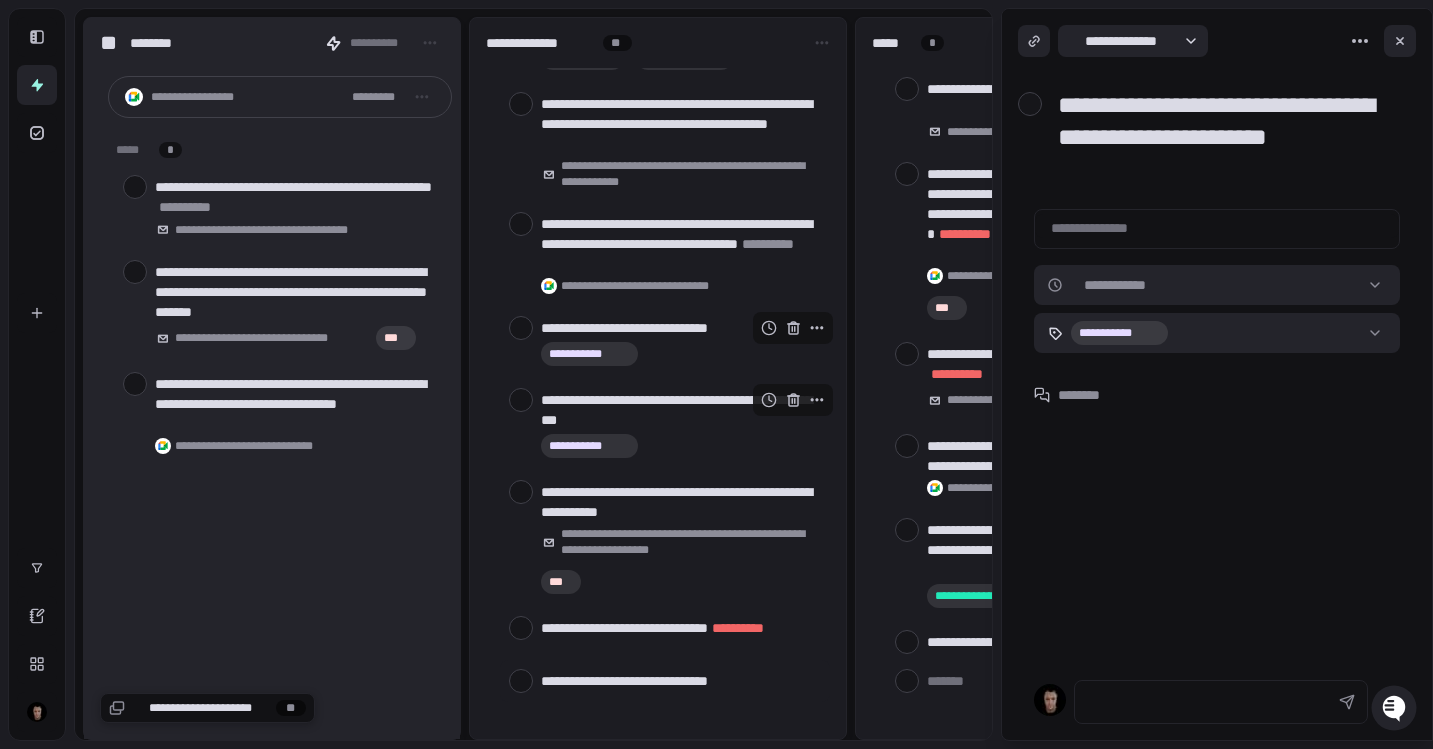 click on "********" at bounding box center [1093, 395] 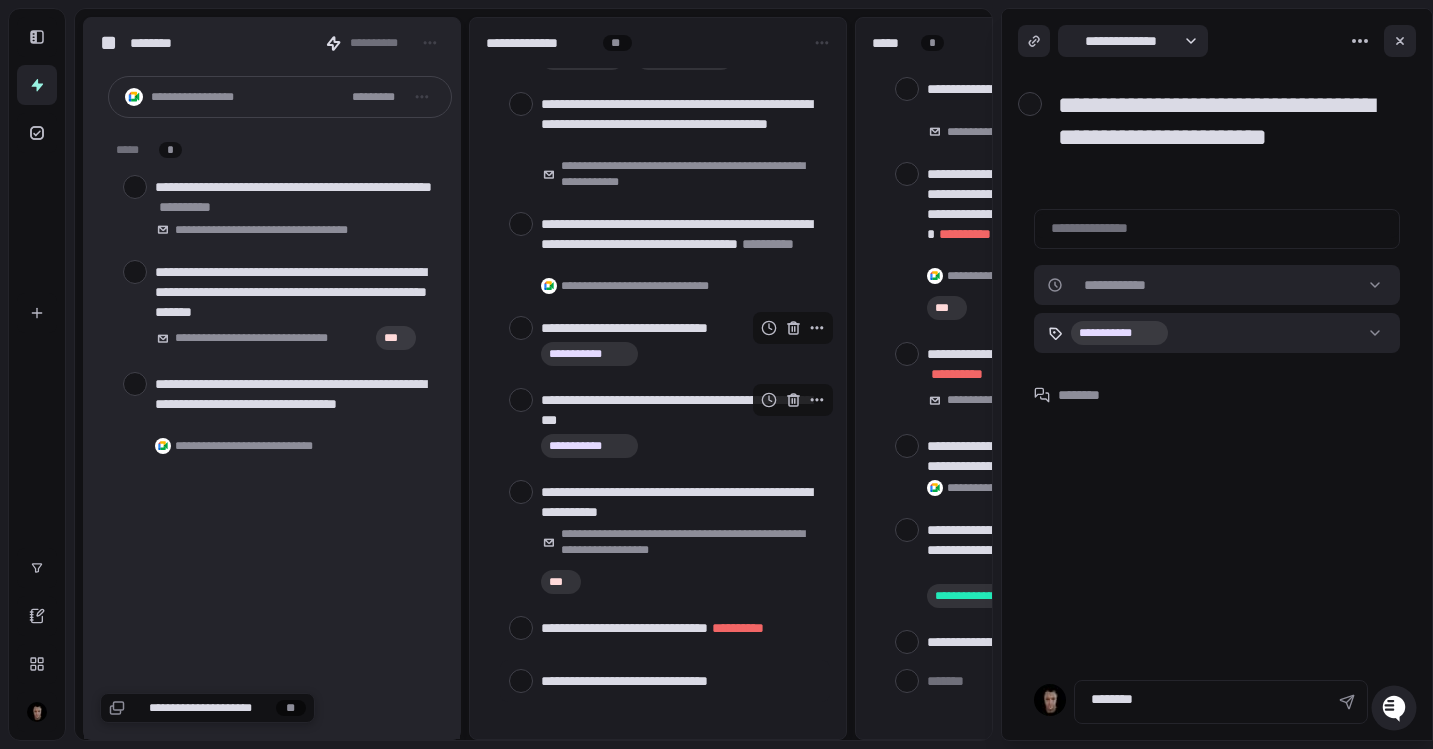type on "********" 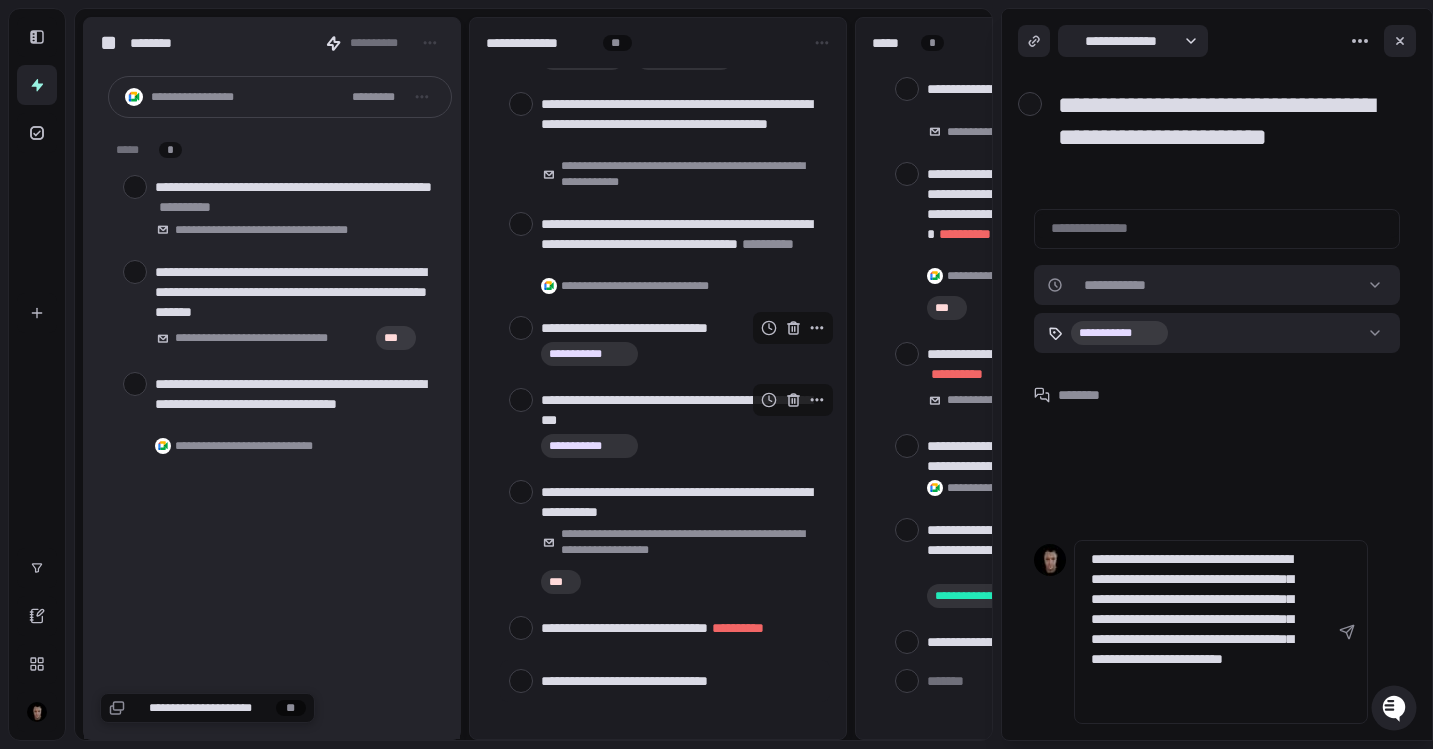 type on "**********" 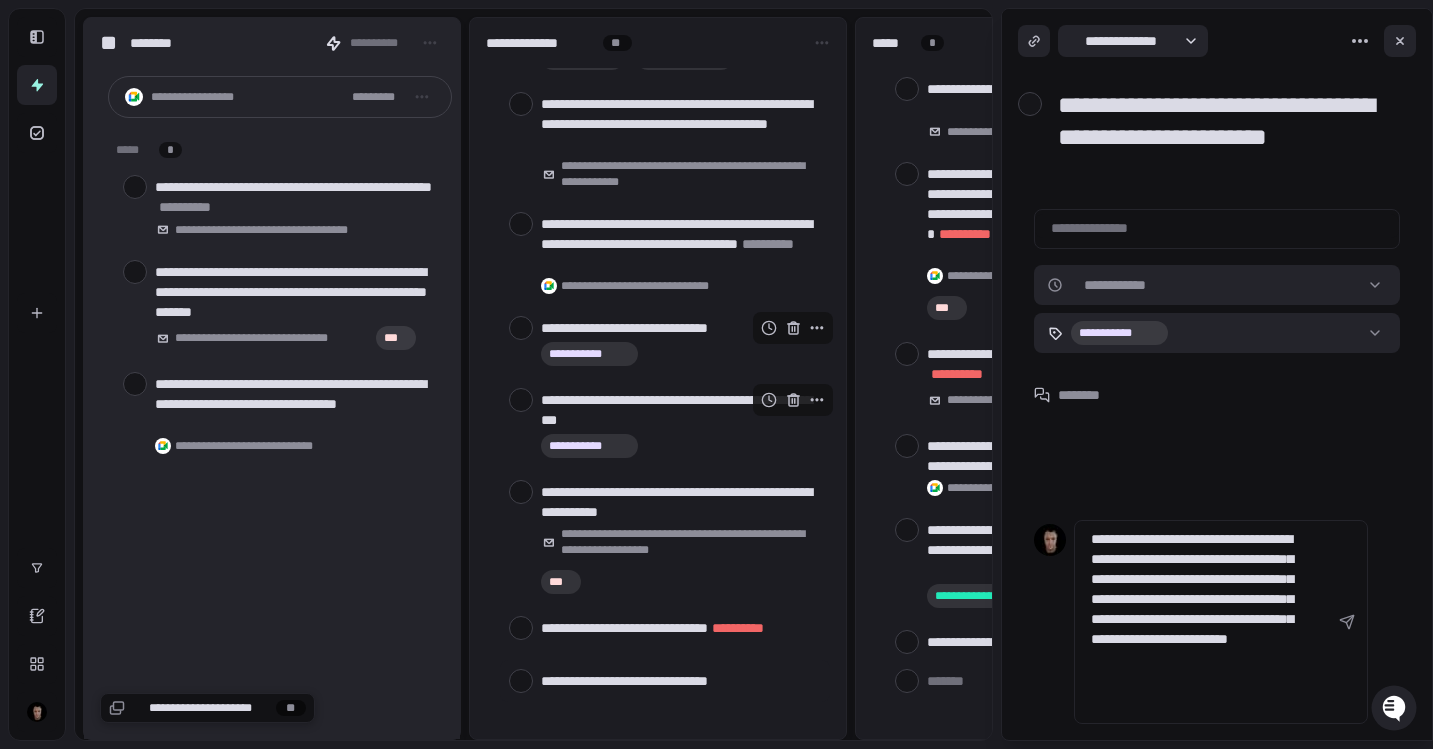 type 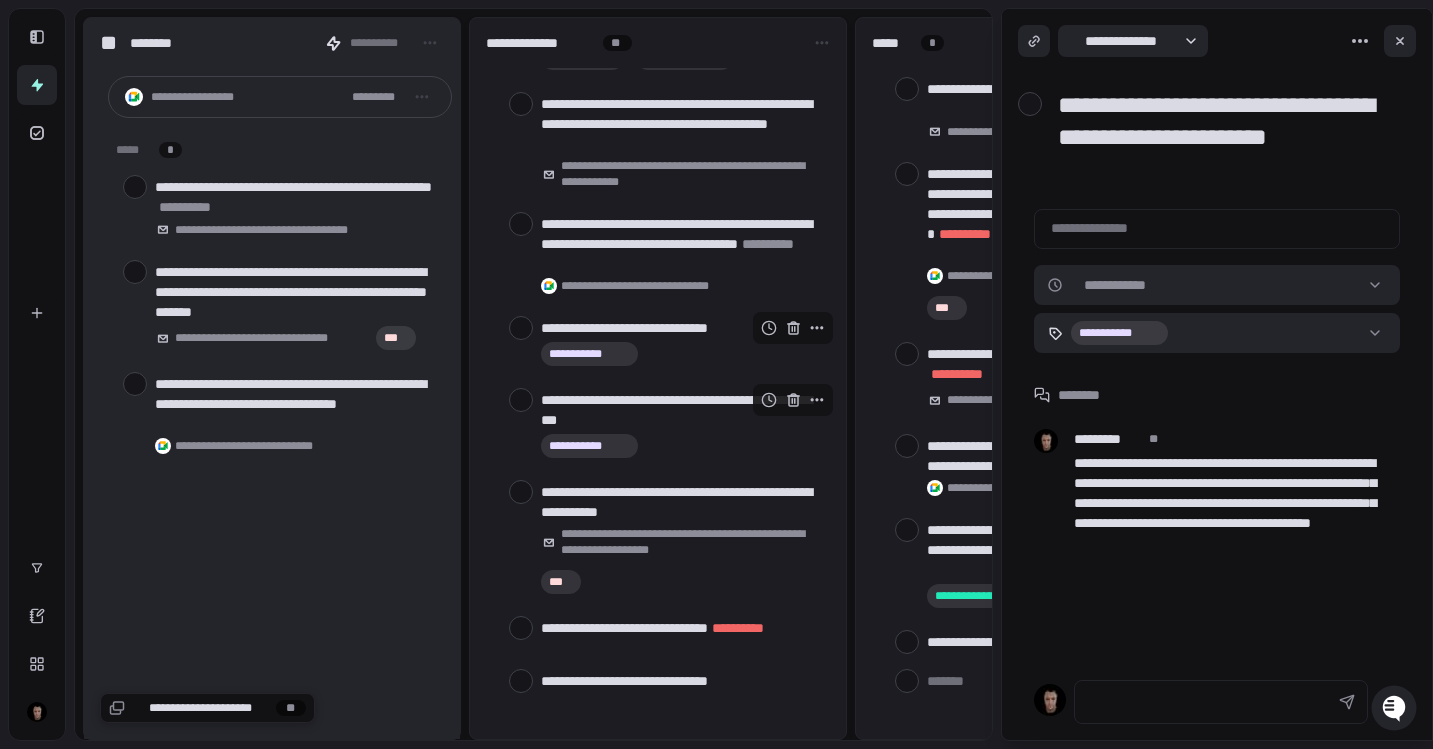 type on "*" 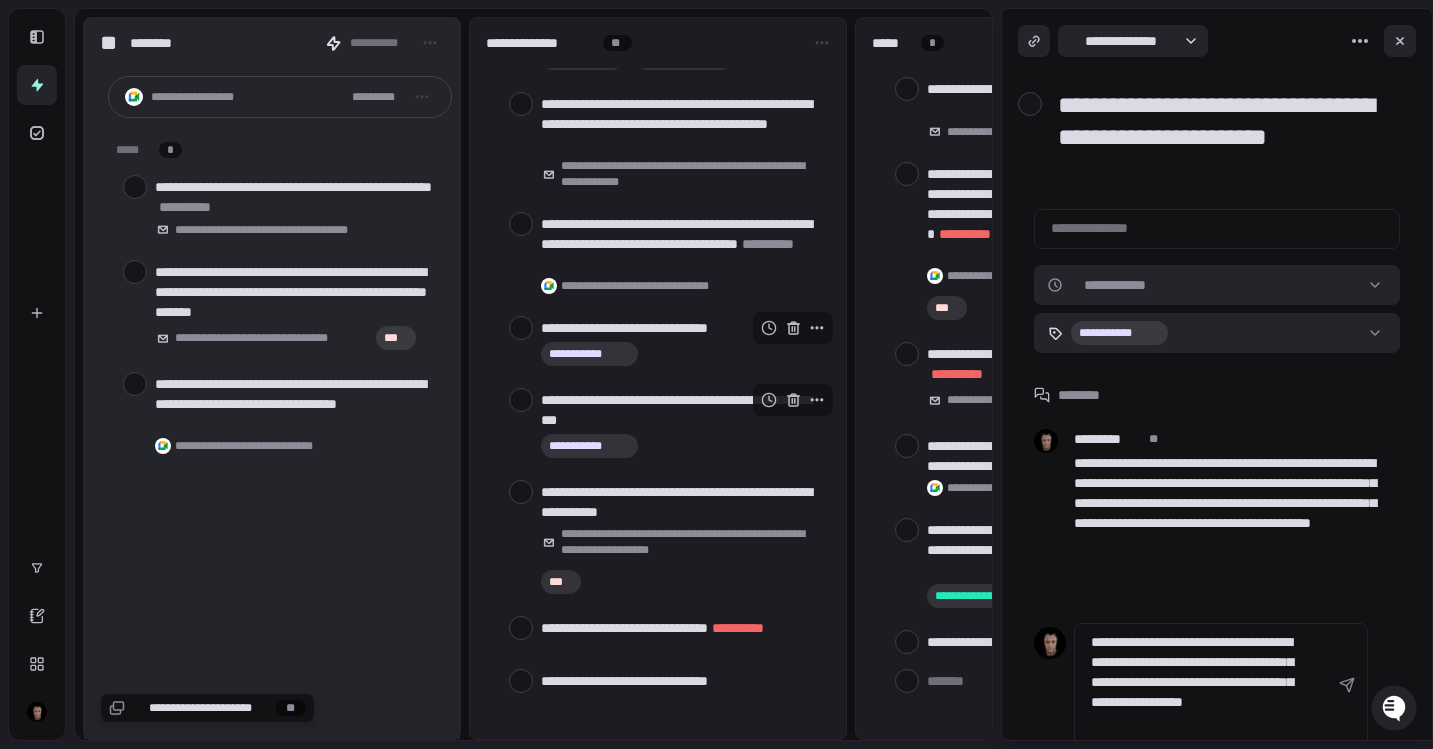 type on "**********" 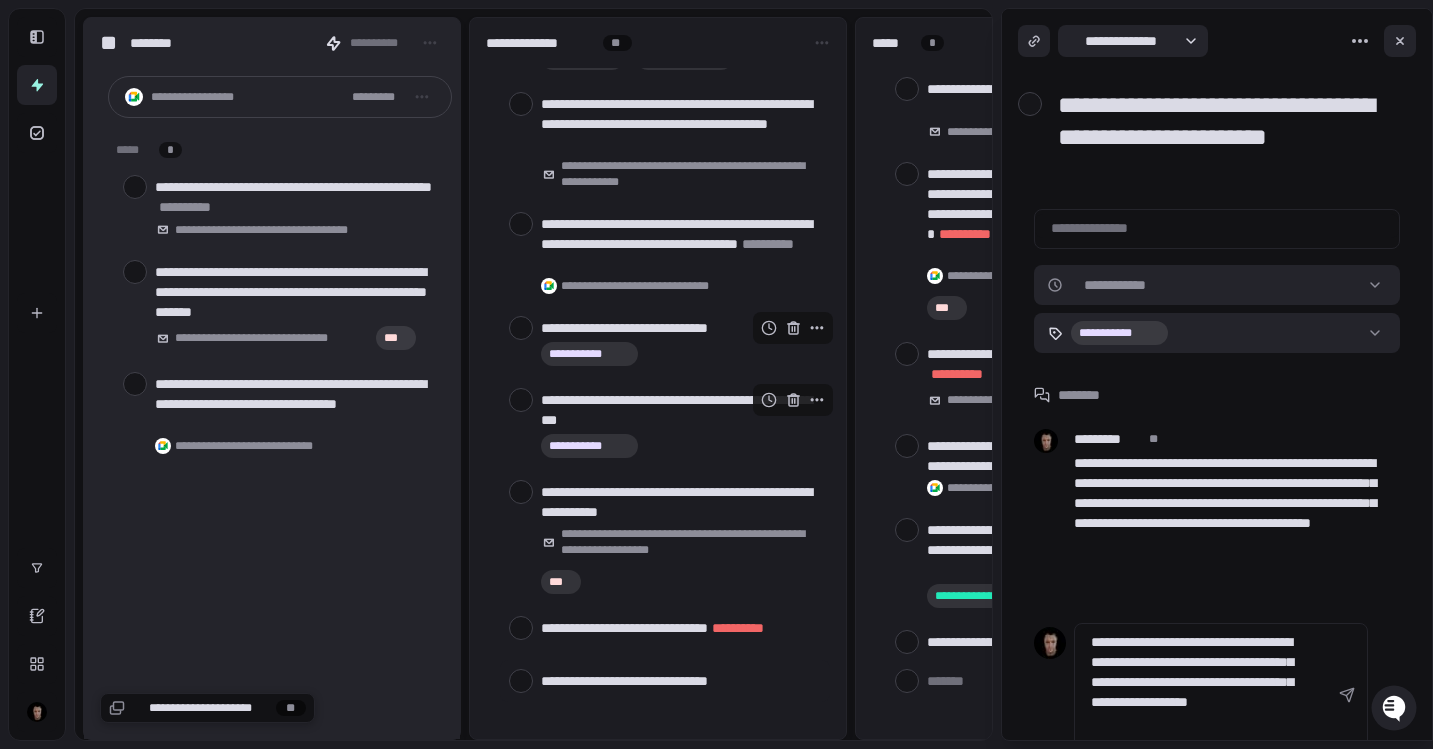type 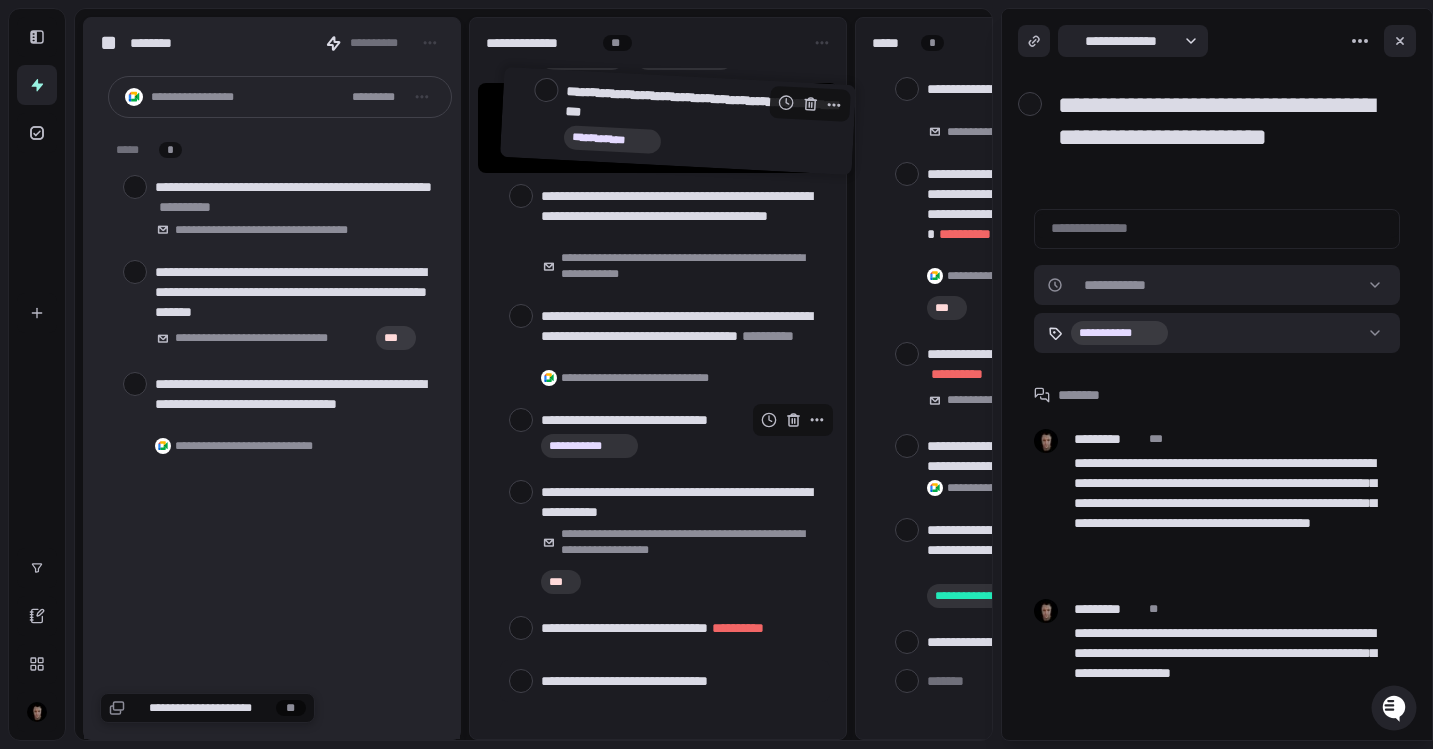 scroll, scrollTop: 0, scrollLeft: 0, axis: both 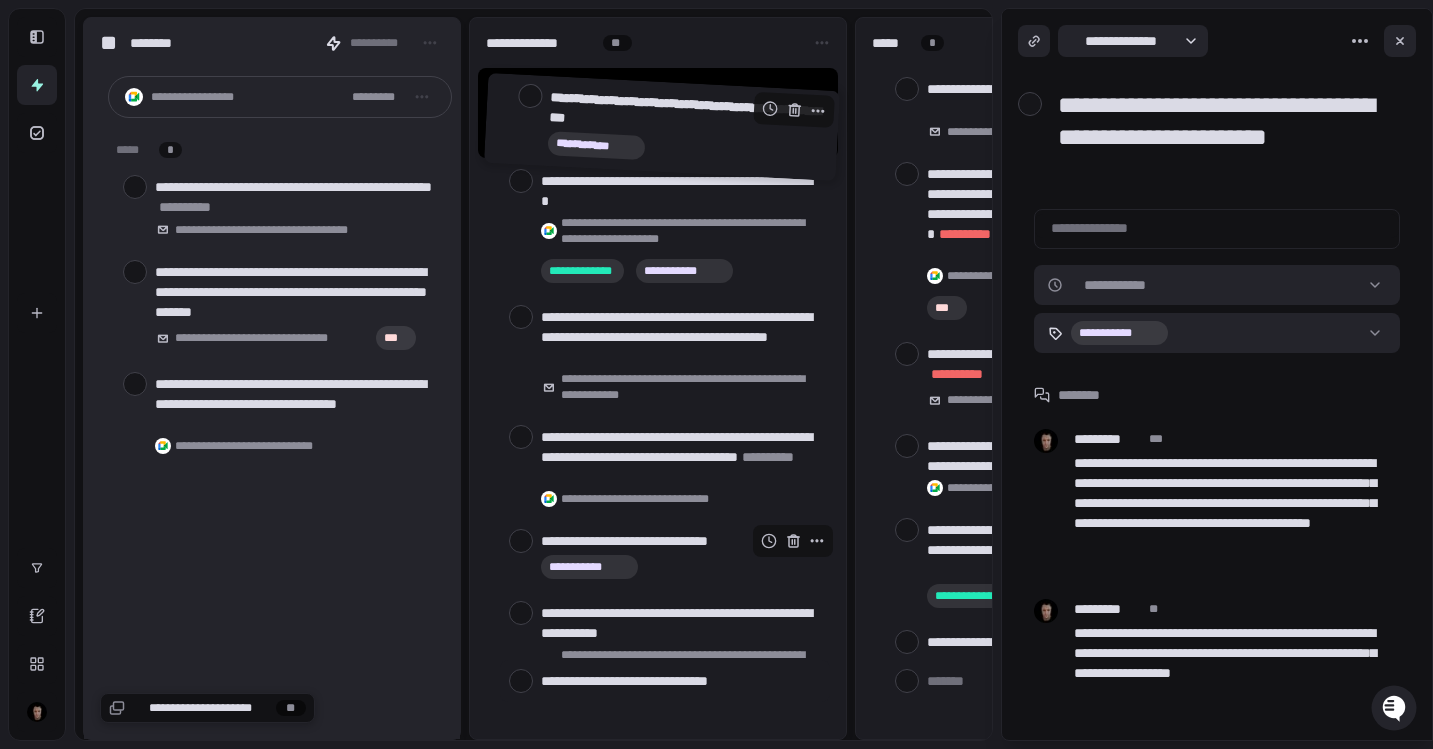 drag, startPoint x: 656, startPoint y: 422, endPoint x: 659, endPoint y: 143, distance: 279.01614 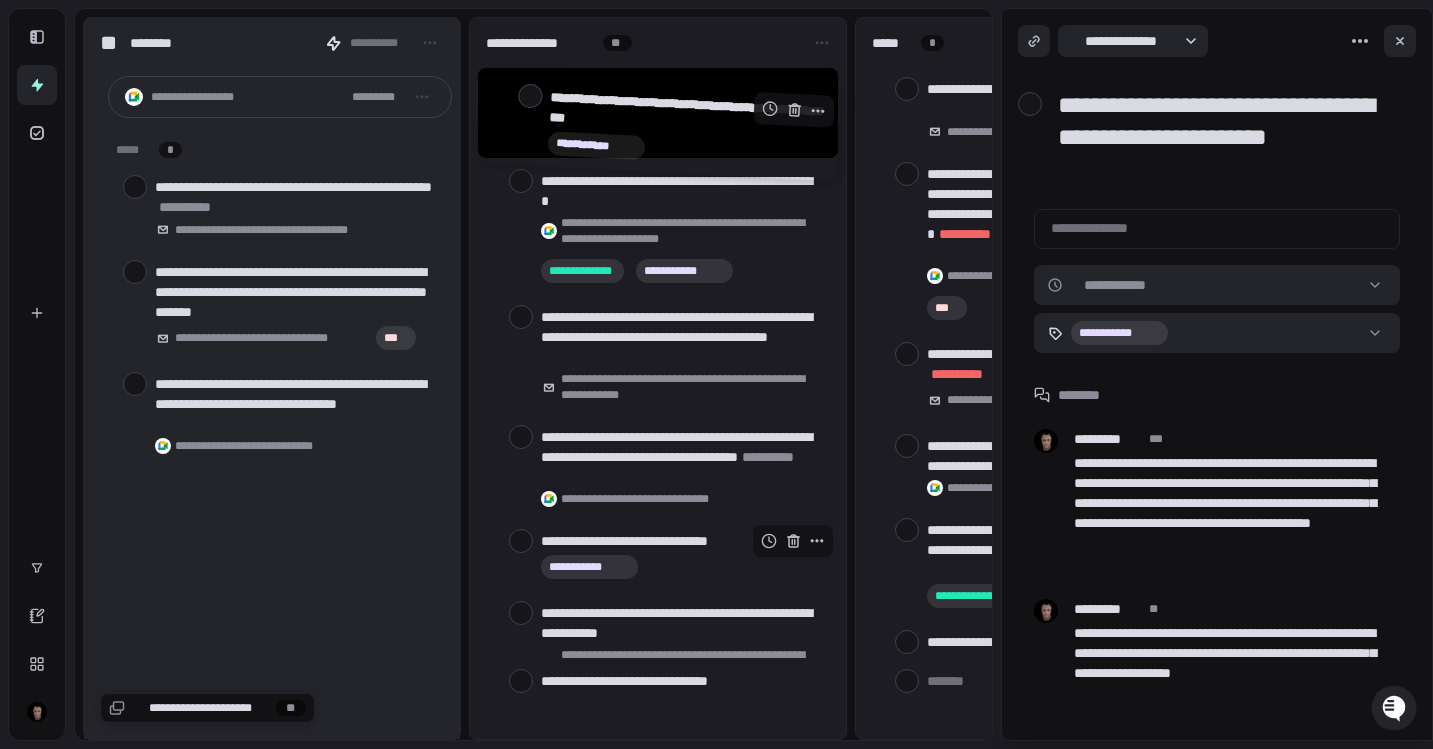 type on "*" 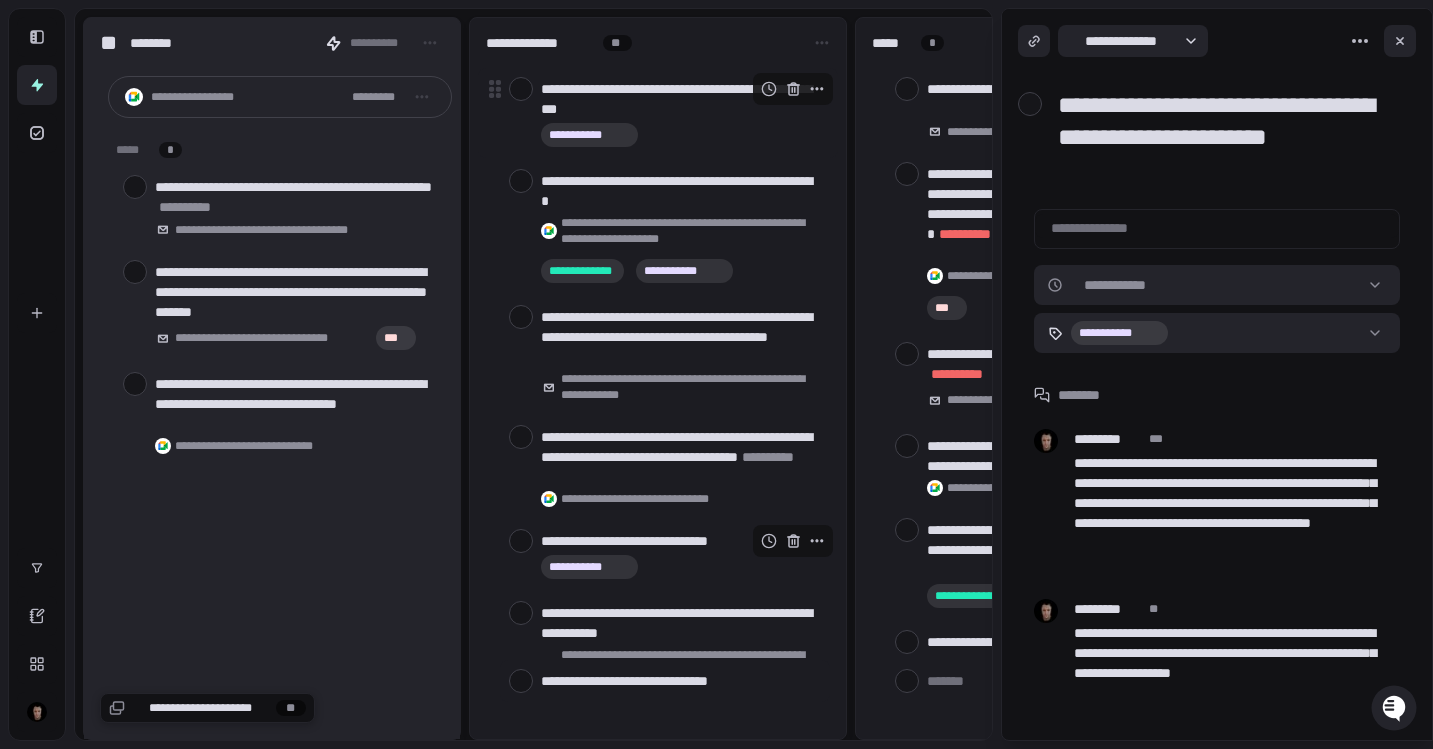 click at bounding box center [793, 89] 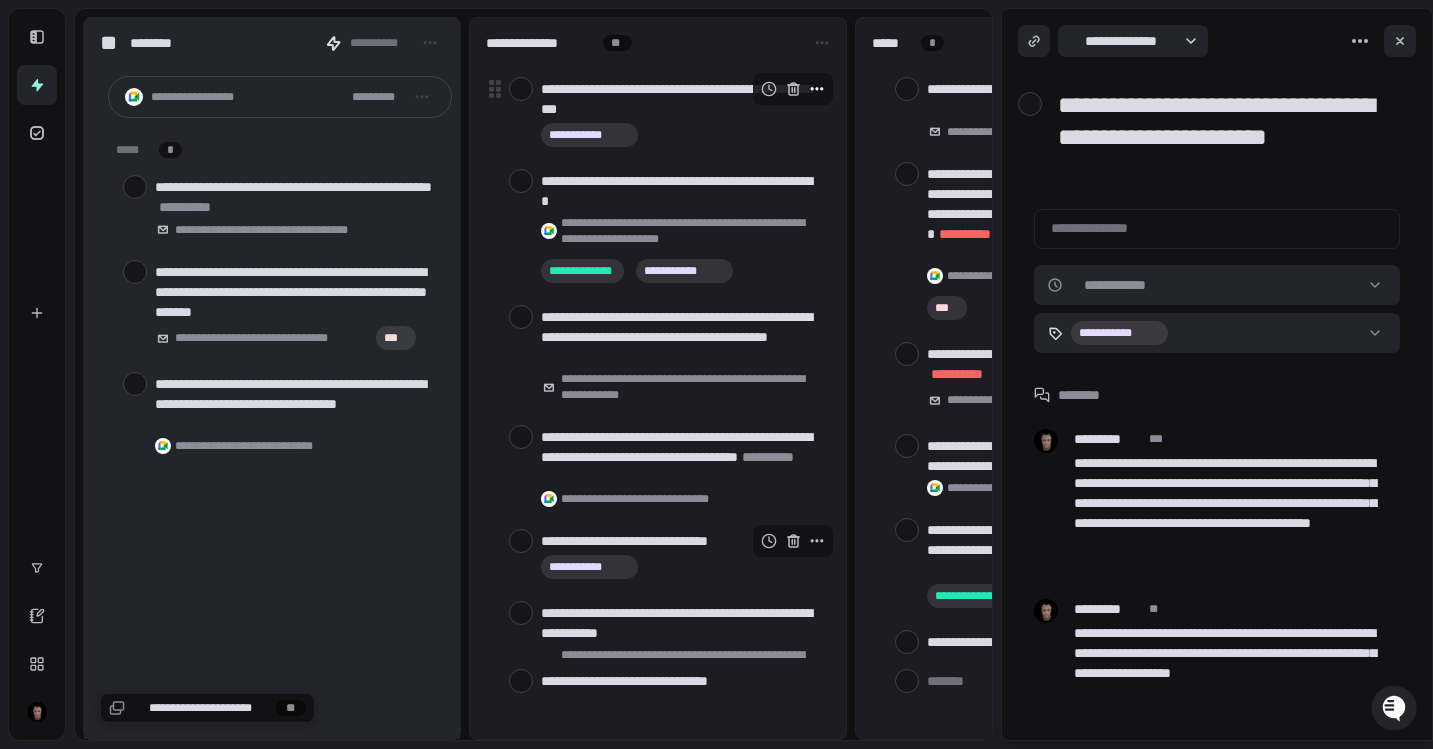 type 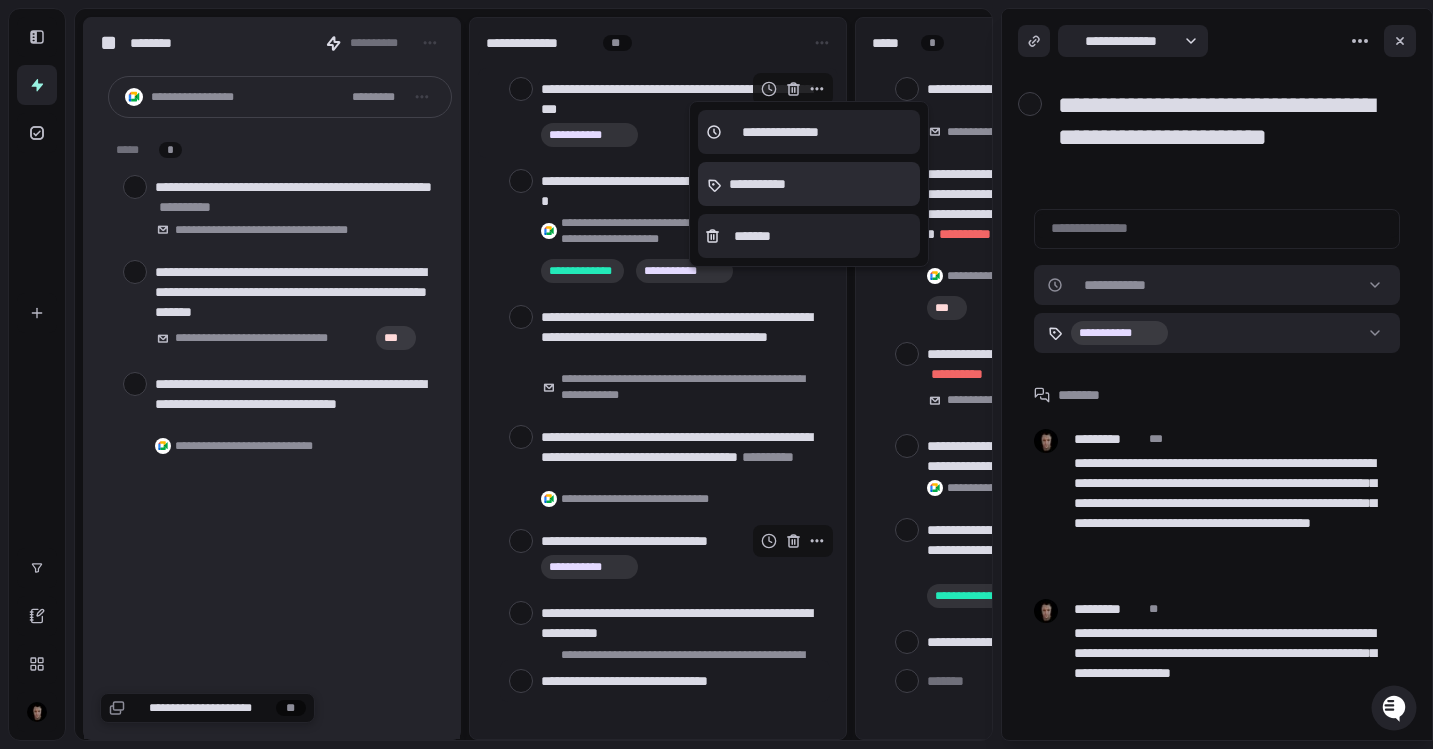 click on "**********" at bounding box center (753, 184) 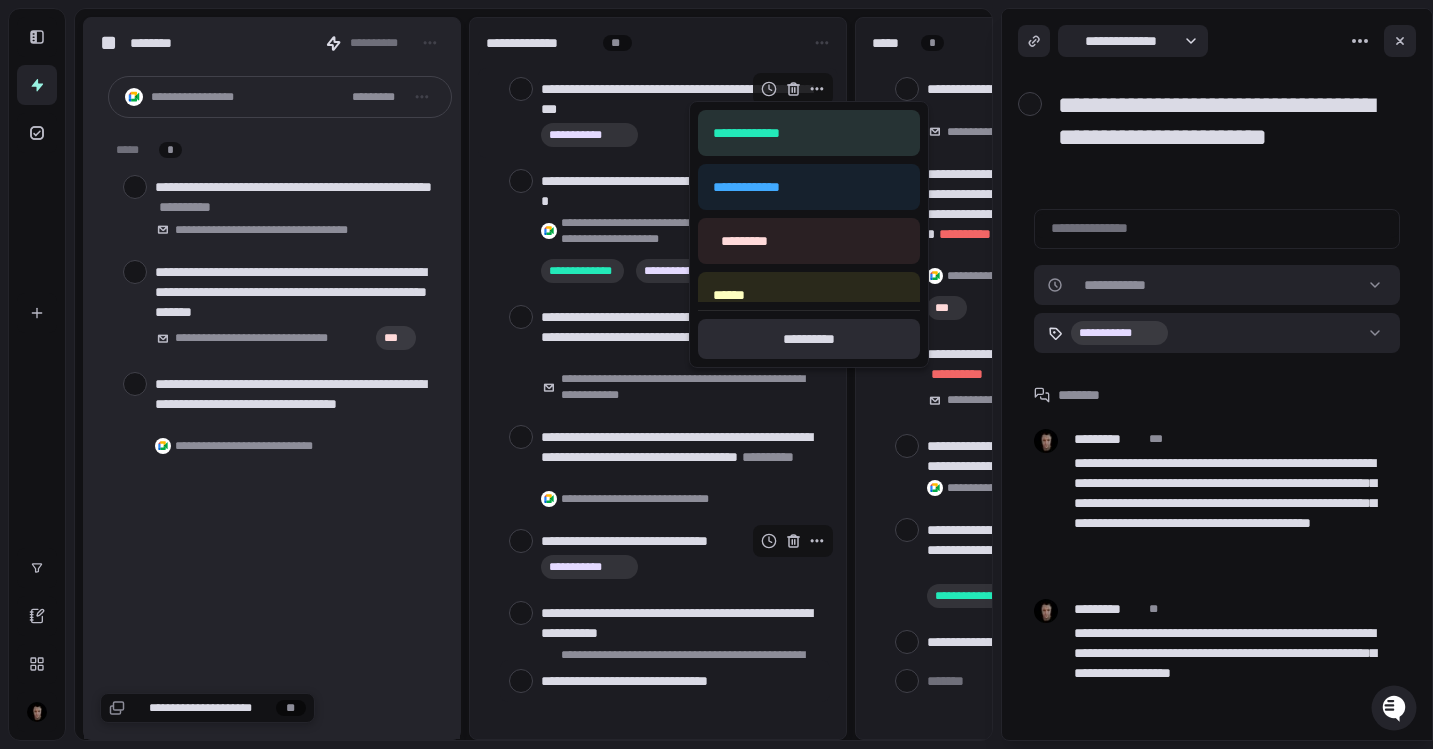 click on "**********" at bounding box center [809, 339] 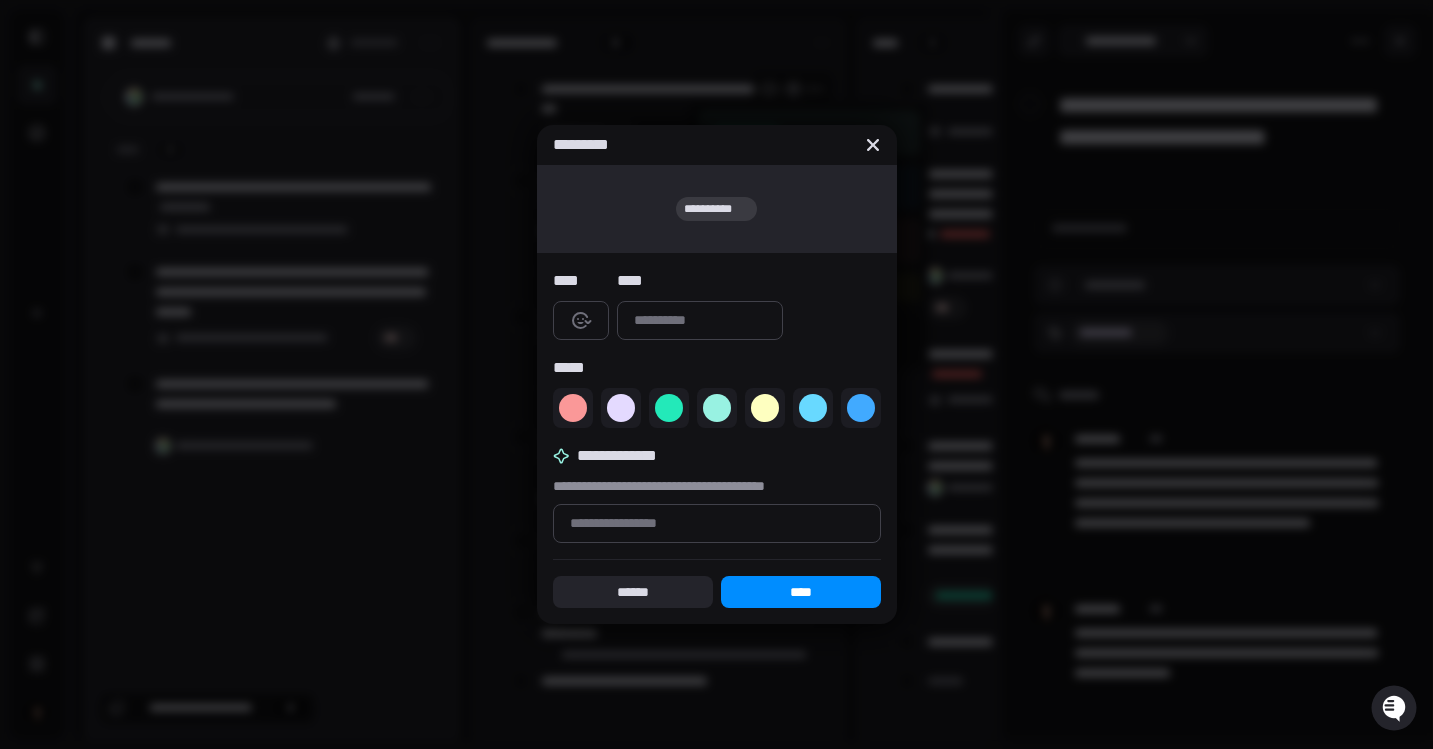 click on "**********" at bounding box center [716, 209] 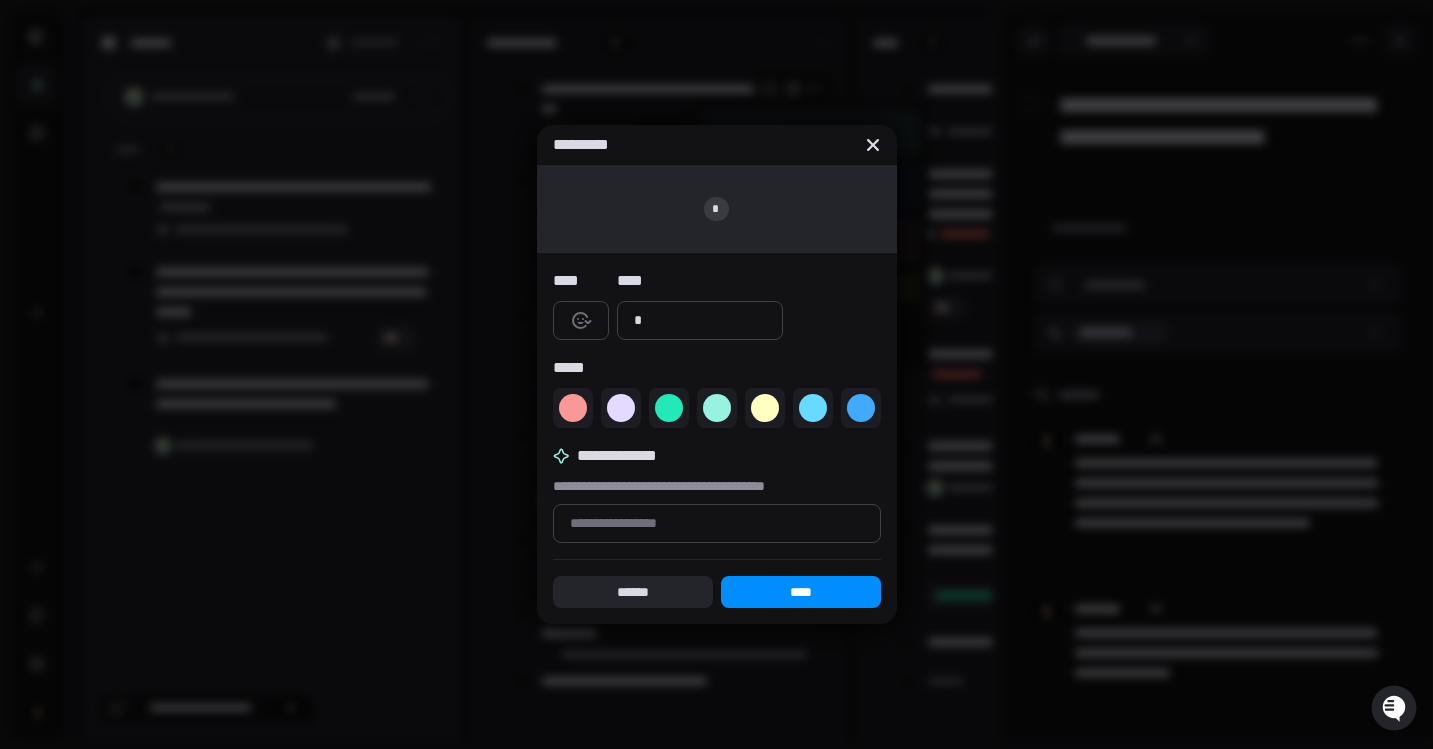 type on "*" 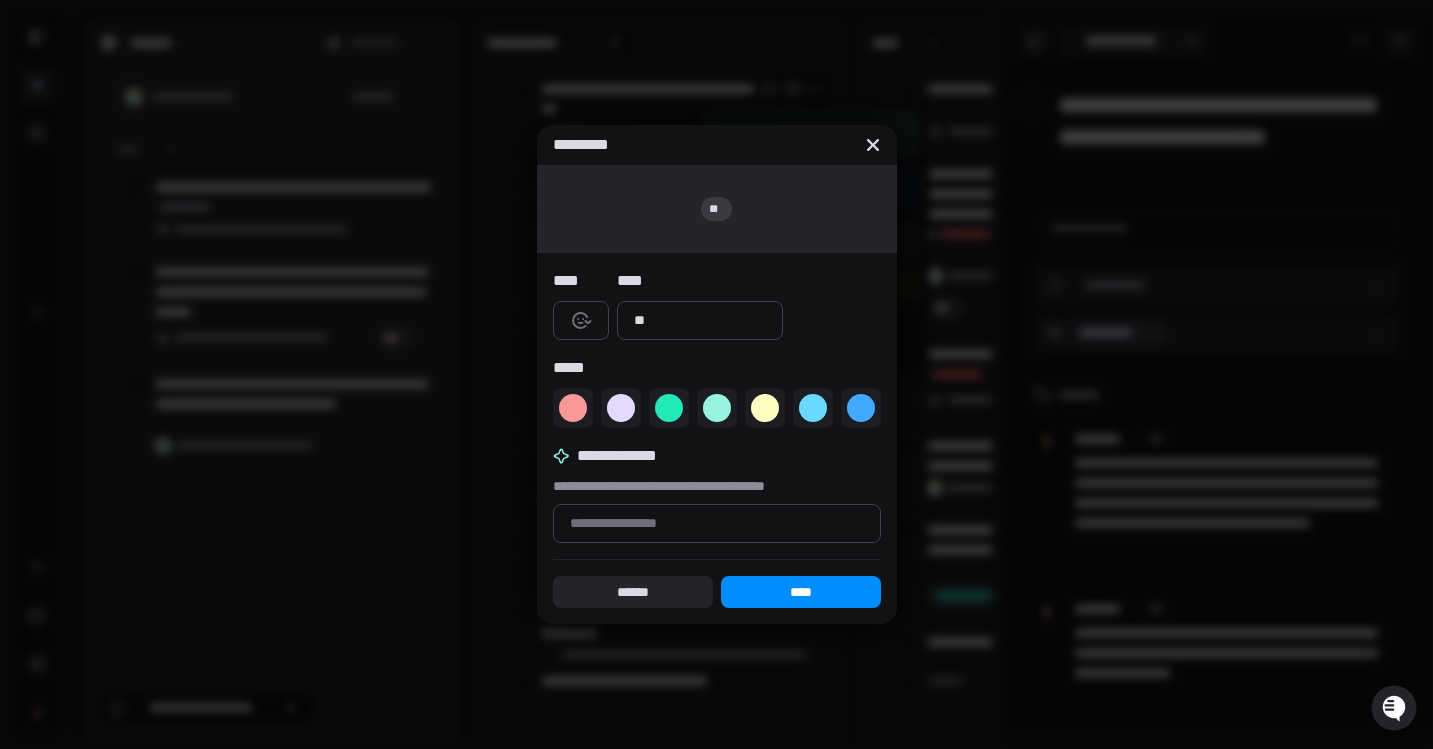 type on "*" 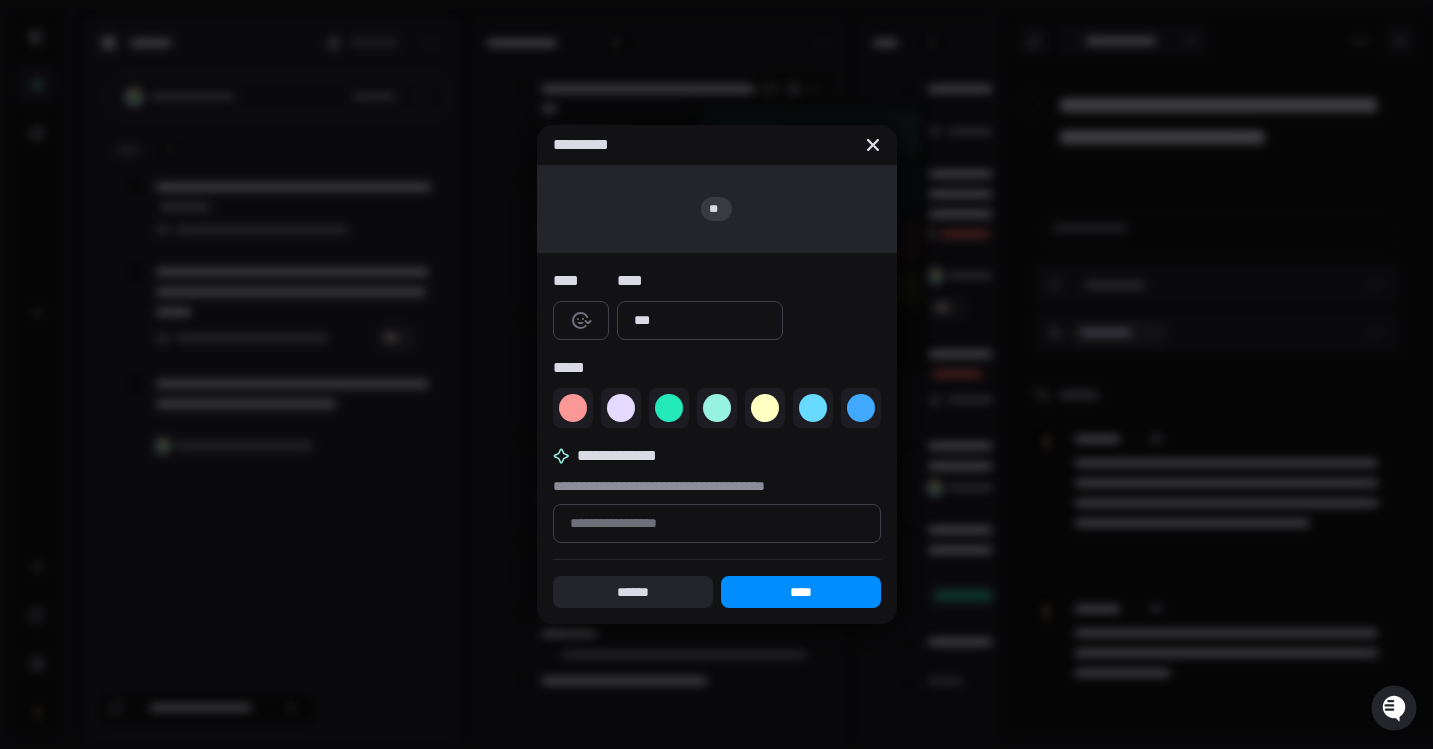 type on "*" 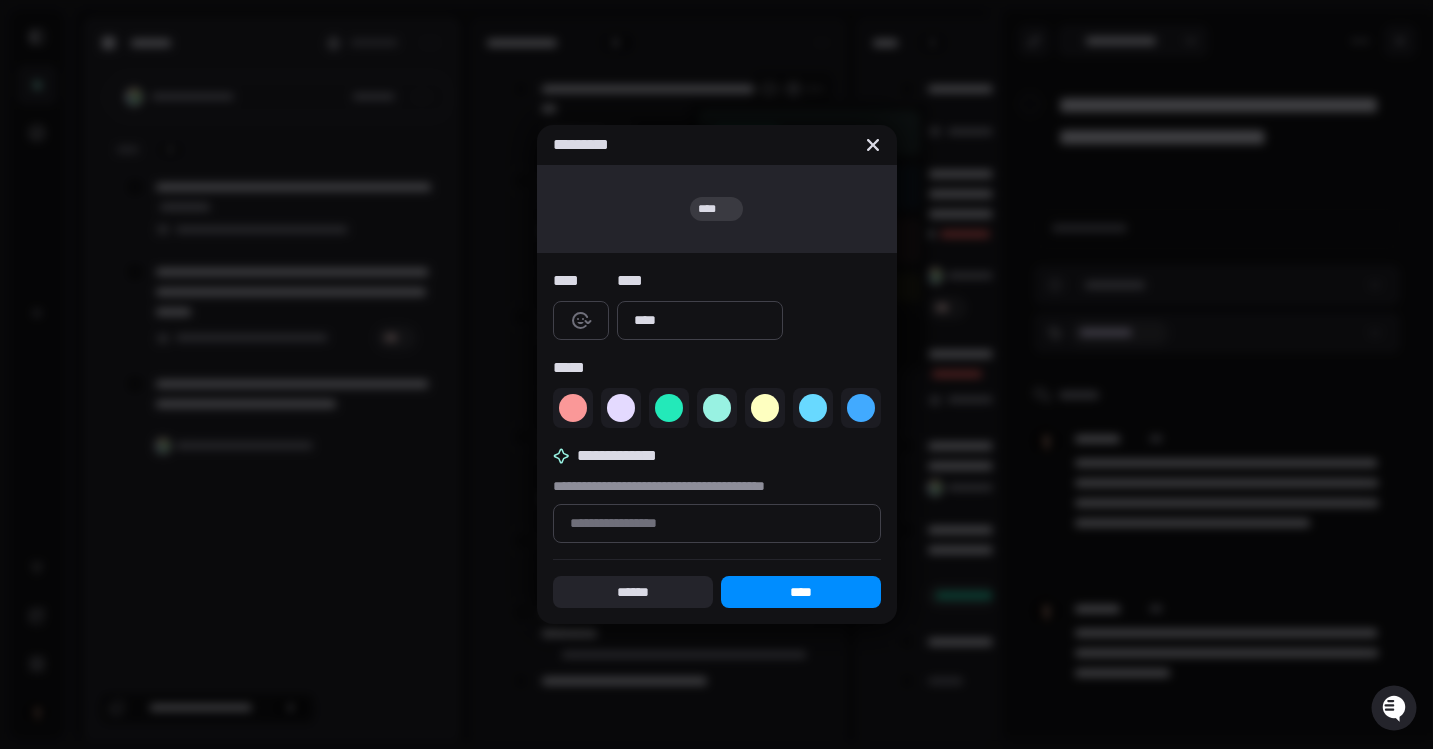 type on "*" 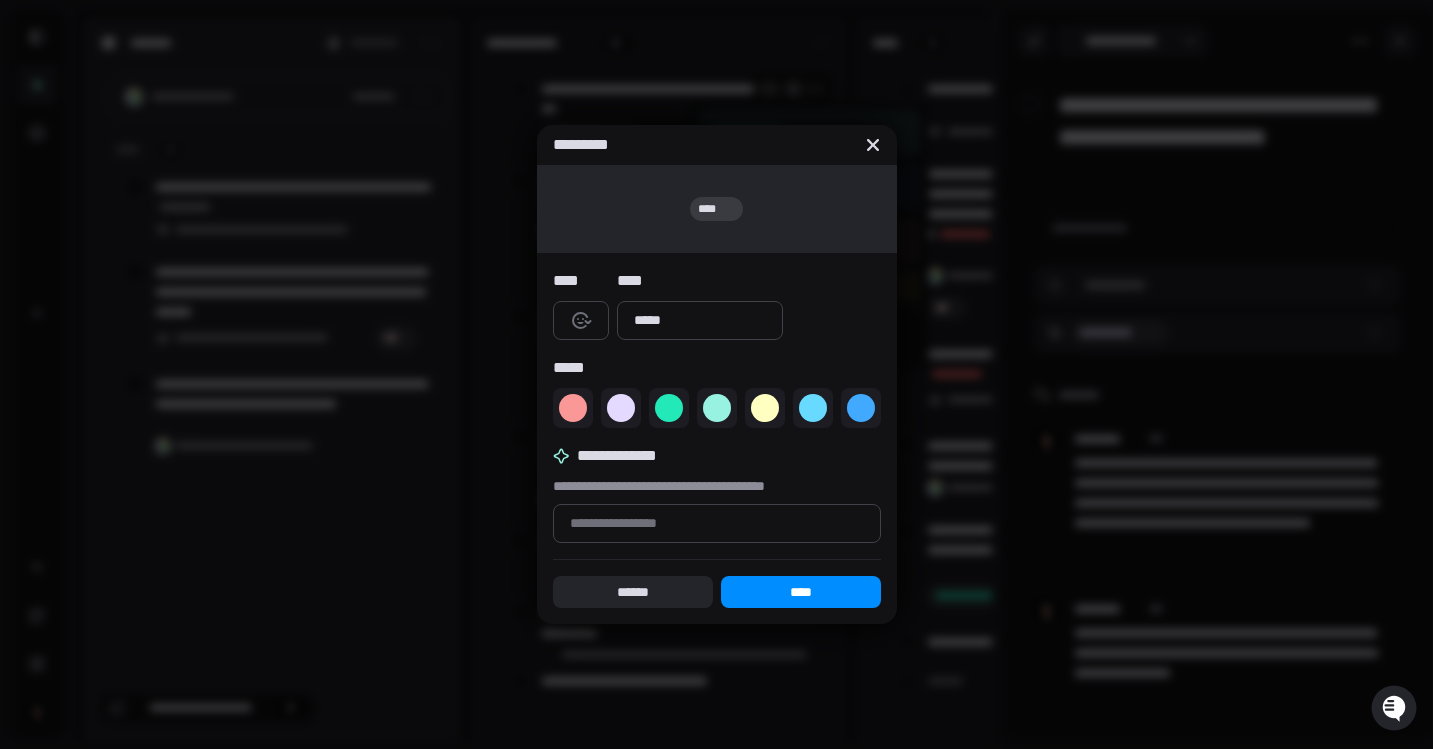 type on "*" 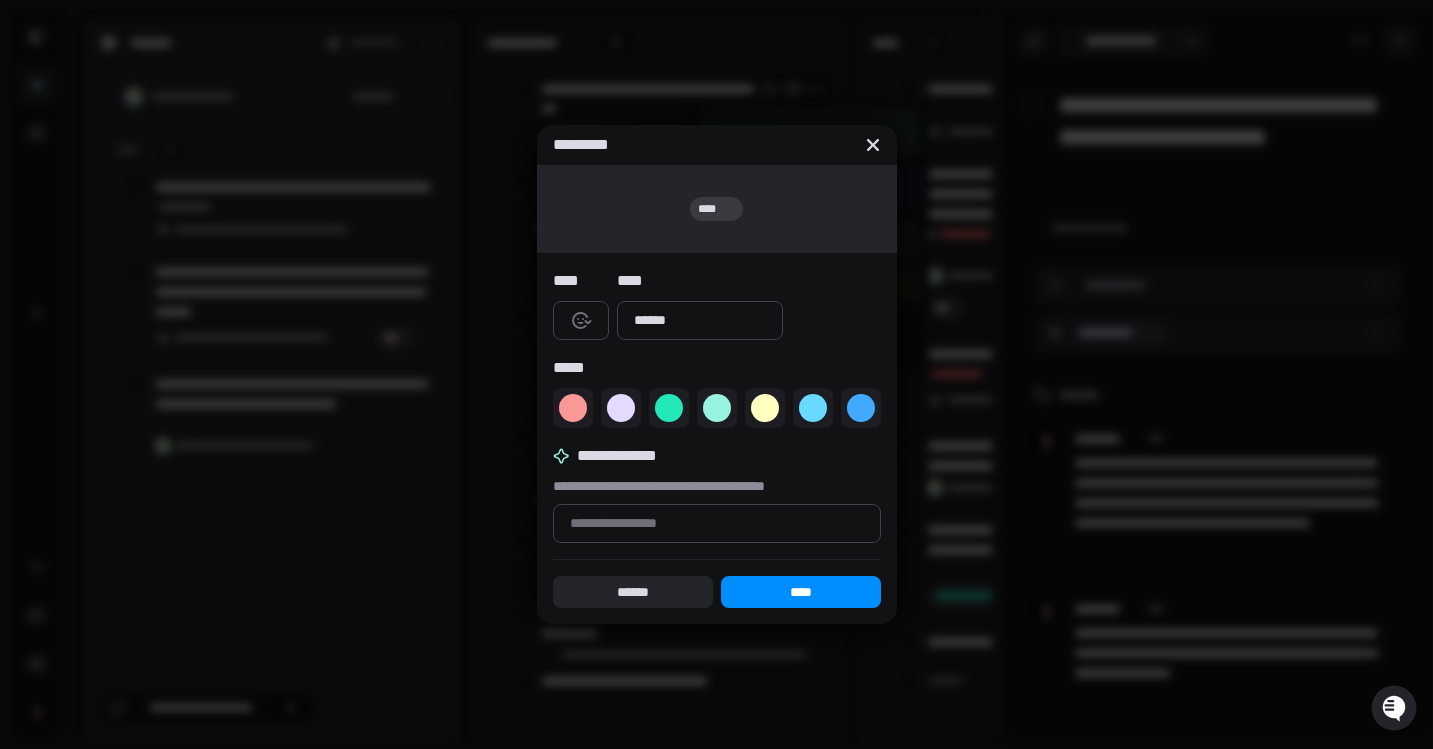 type on "*" 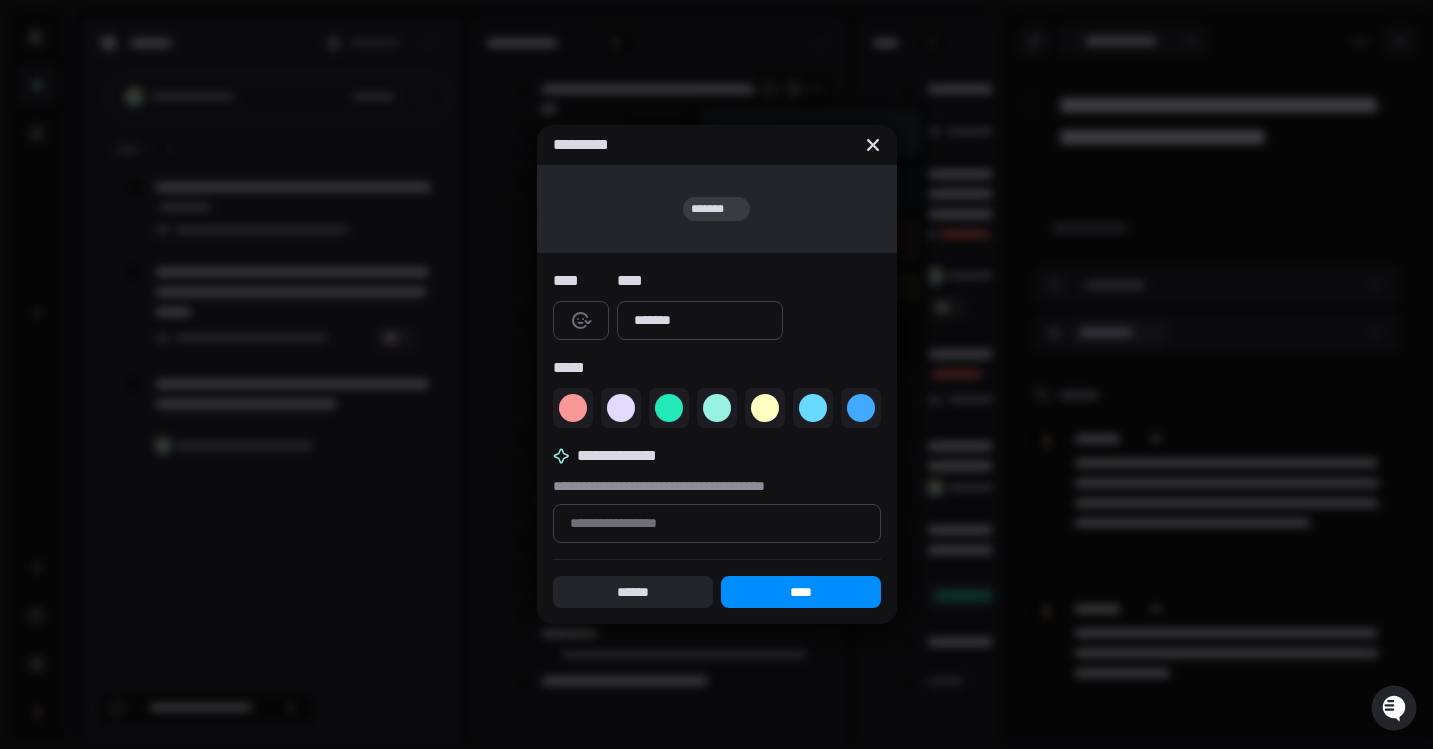 type on "*" 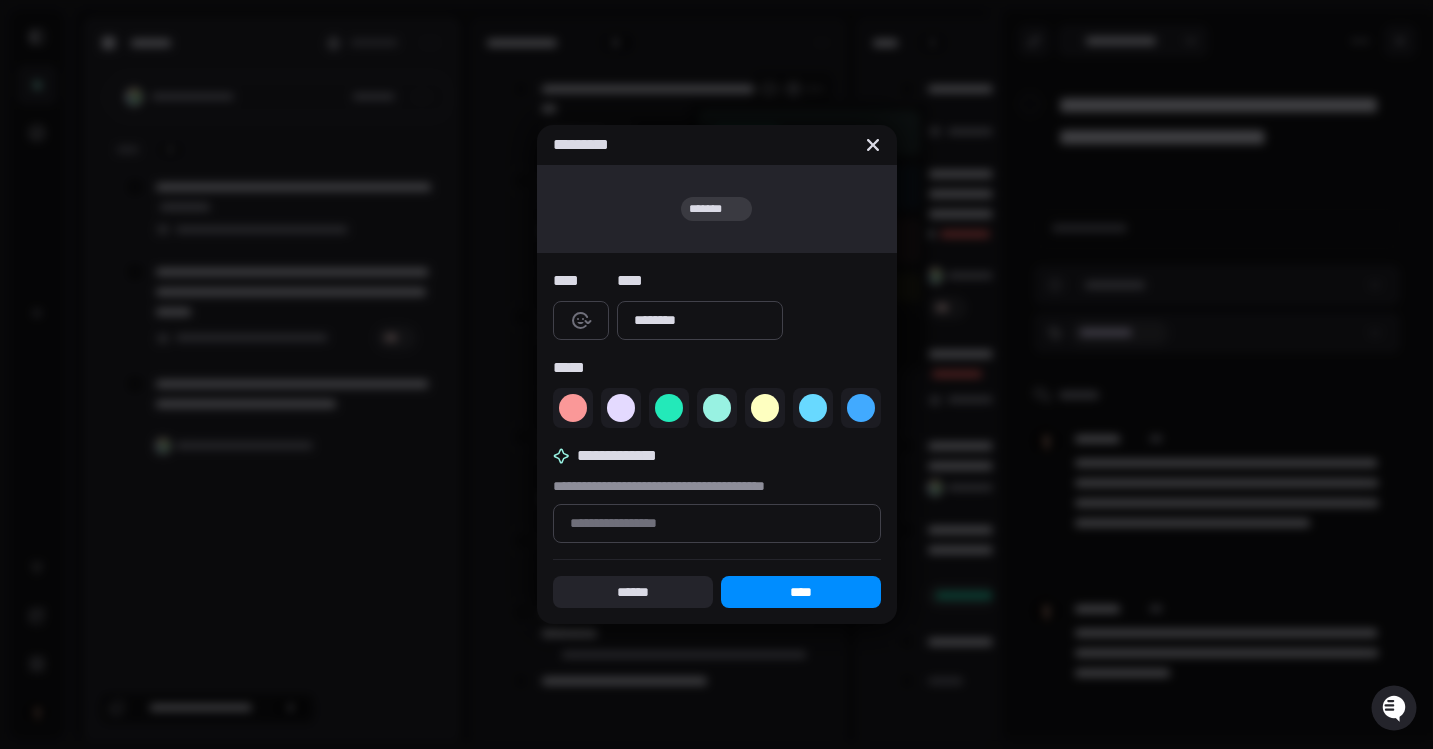 type on "*" 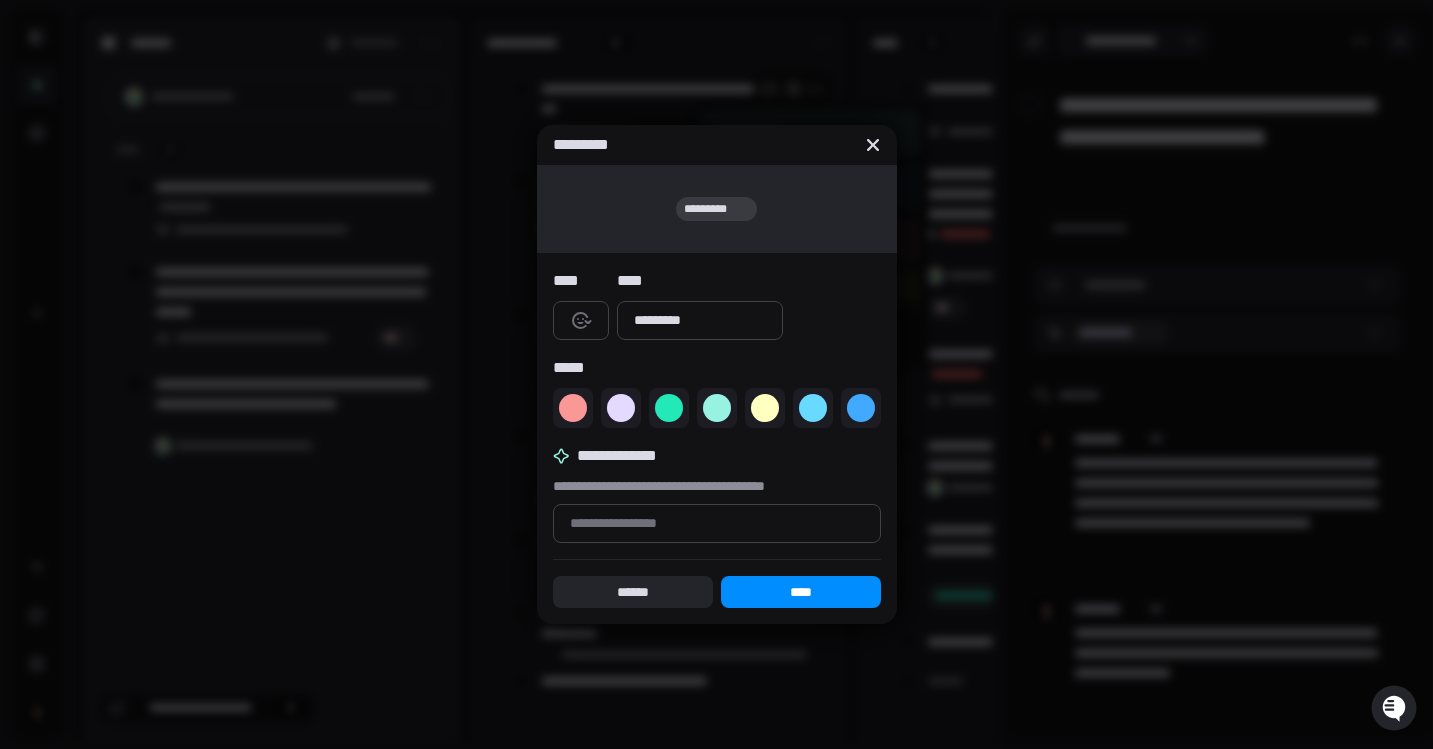 type on "*" 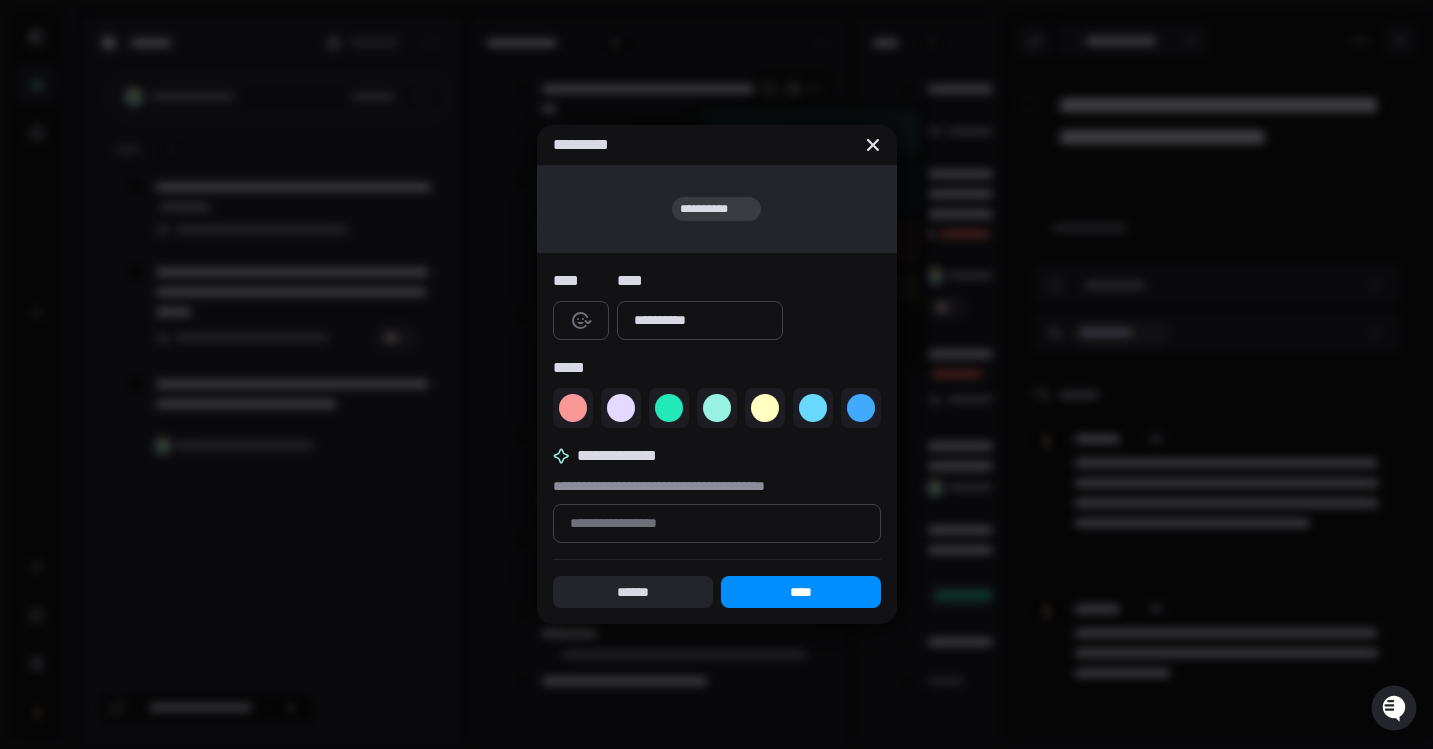 type on "*" 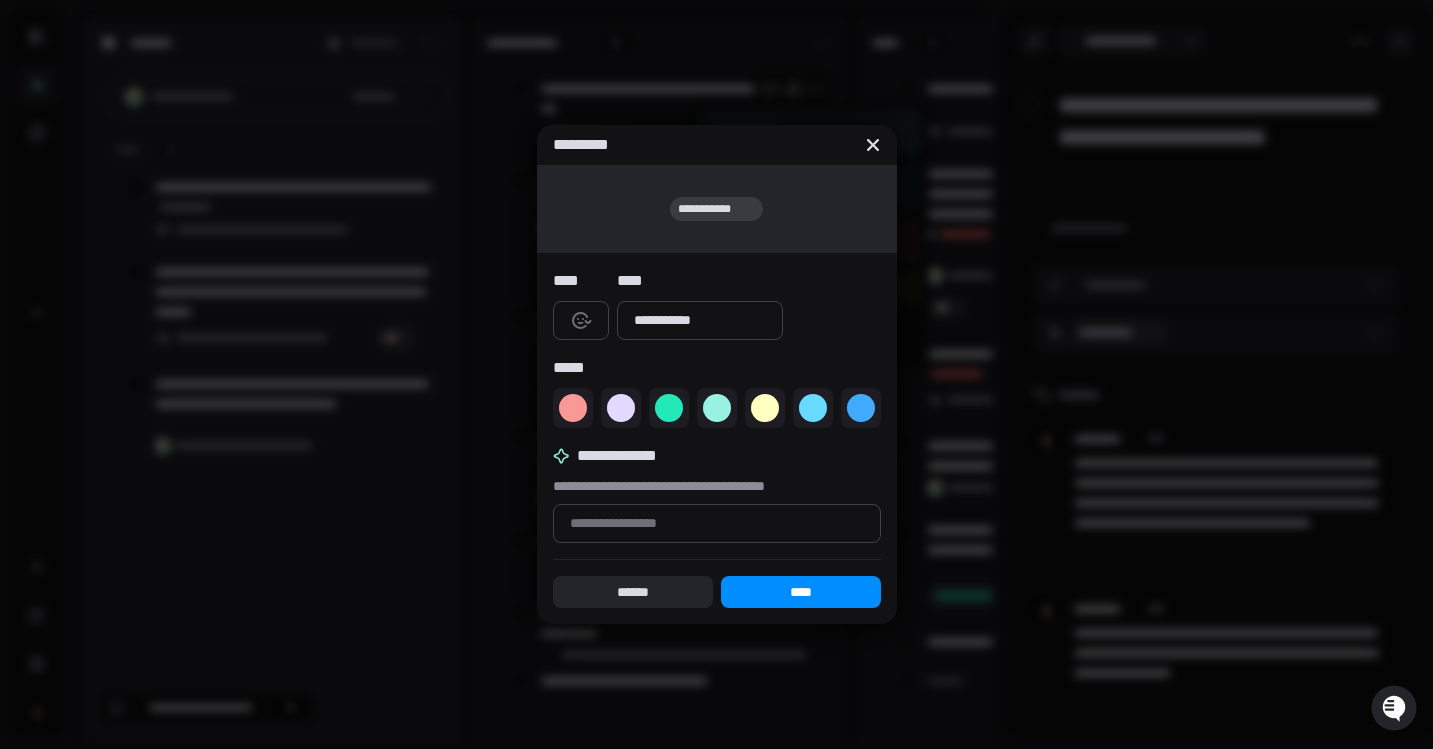 type on "*" 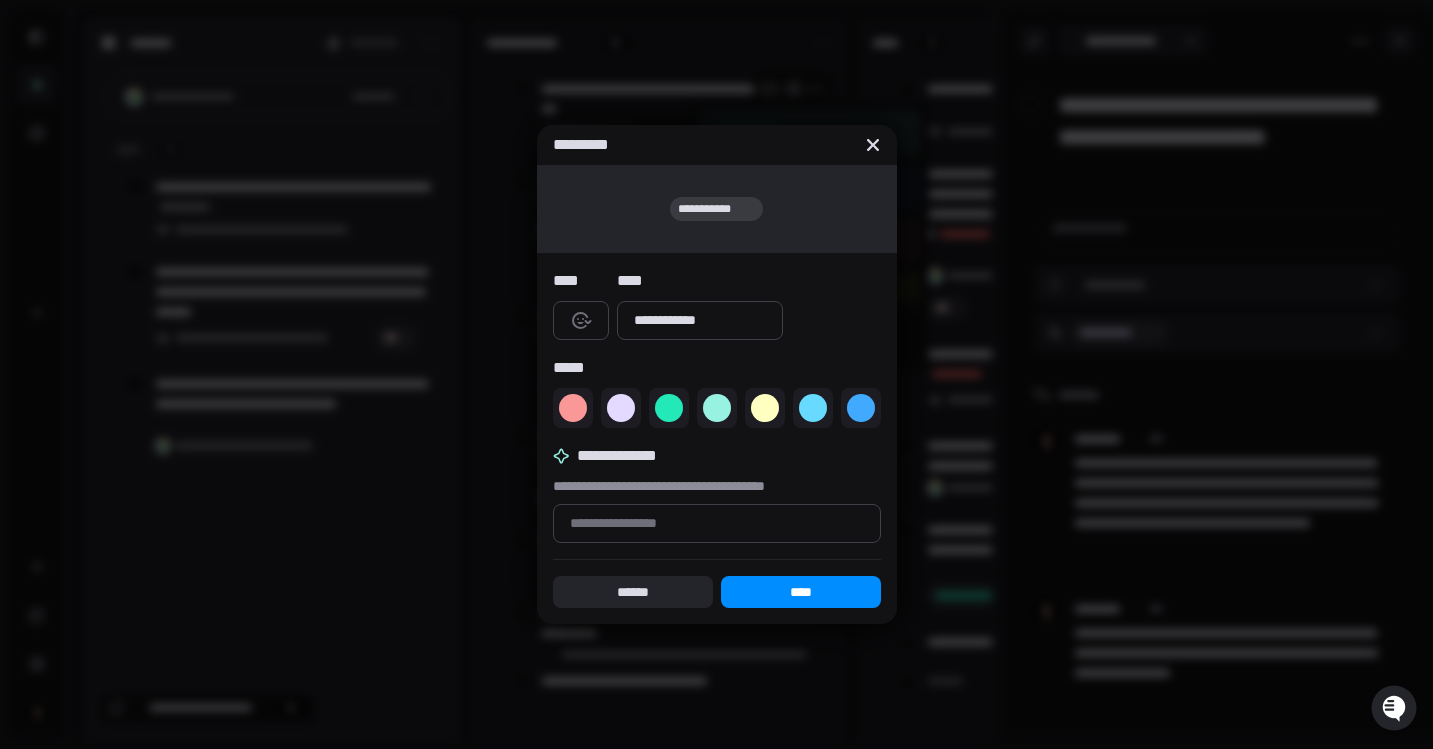 type on "*" 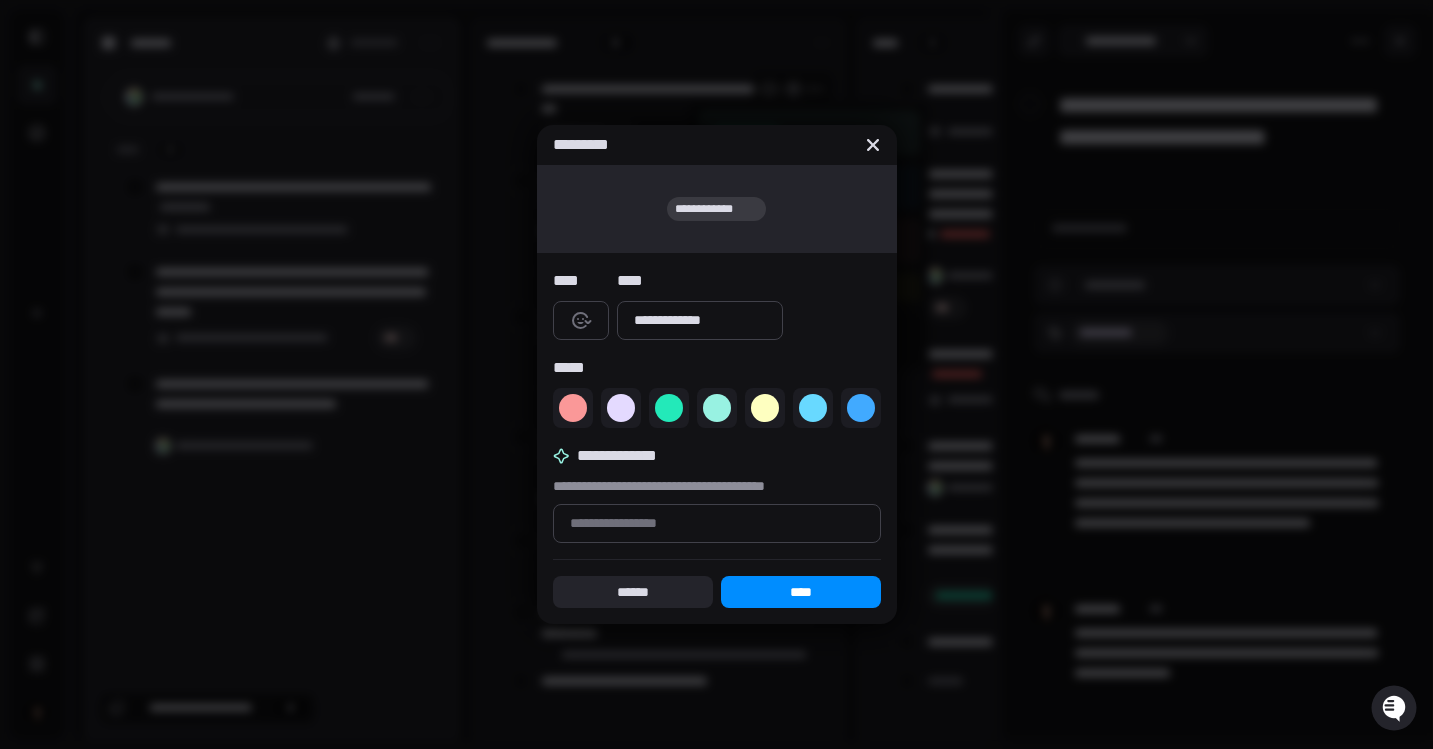 type on "*" 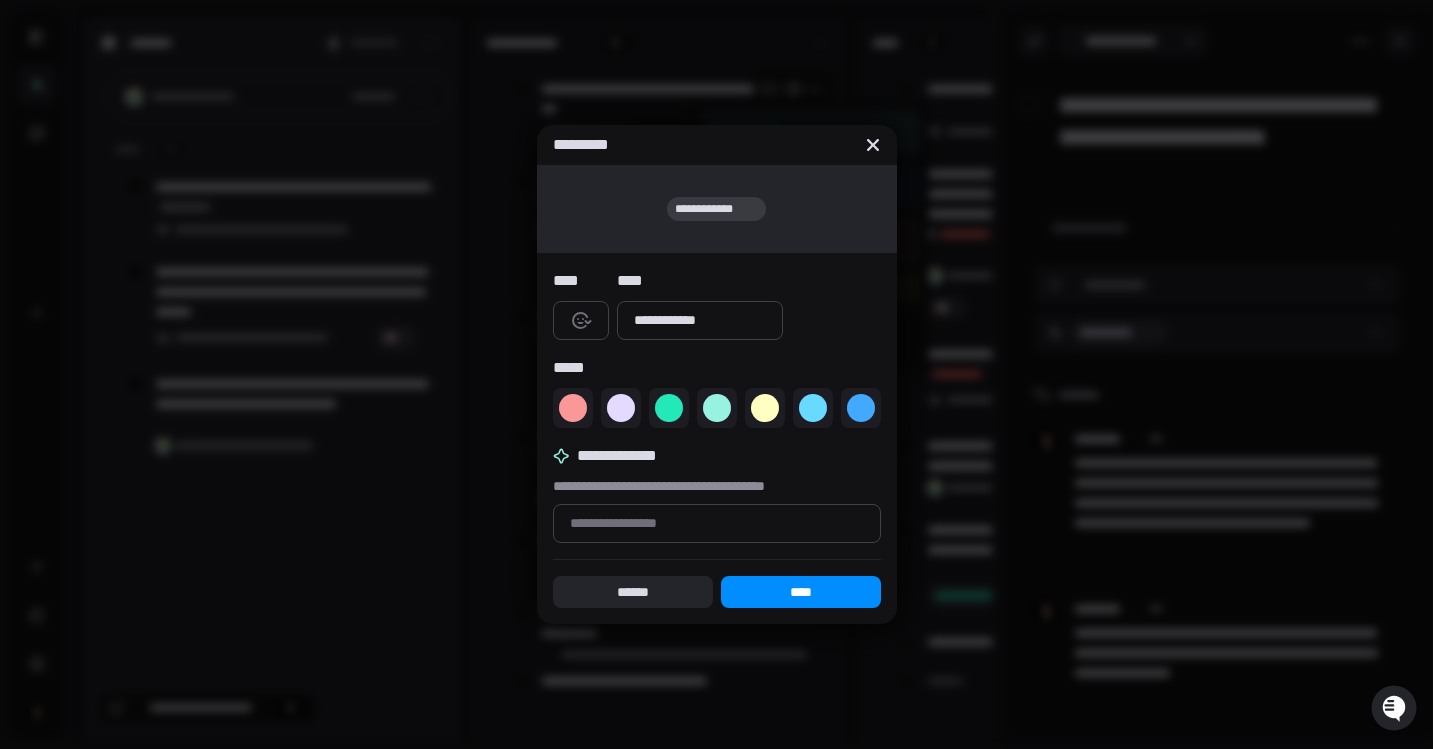 type on "*" 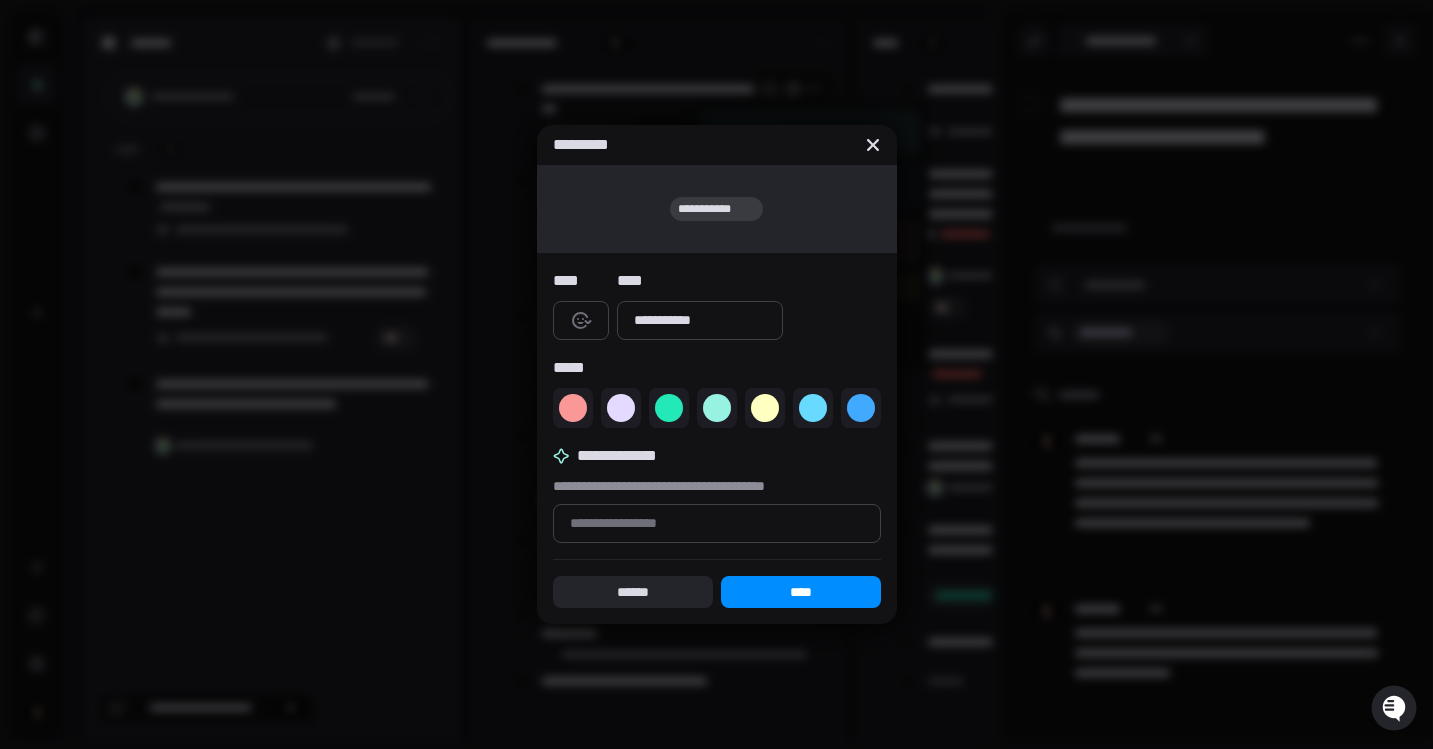 type on "*" 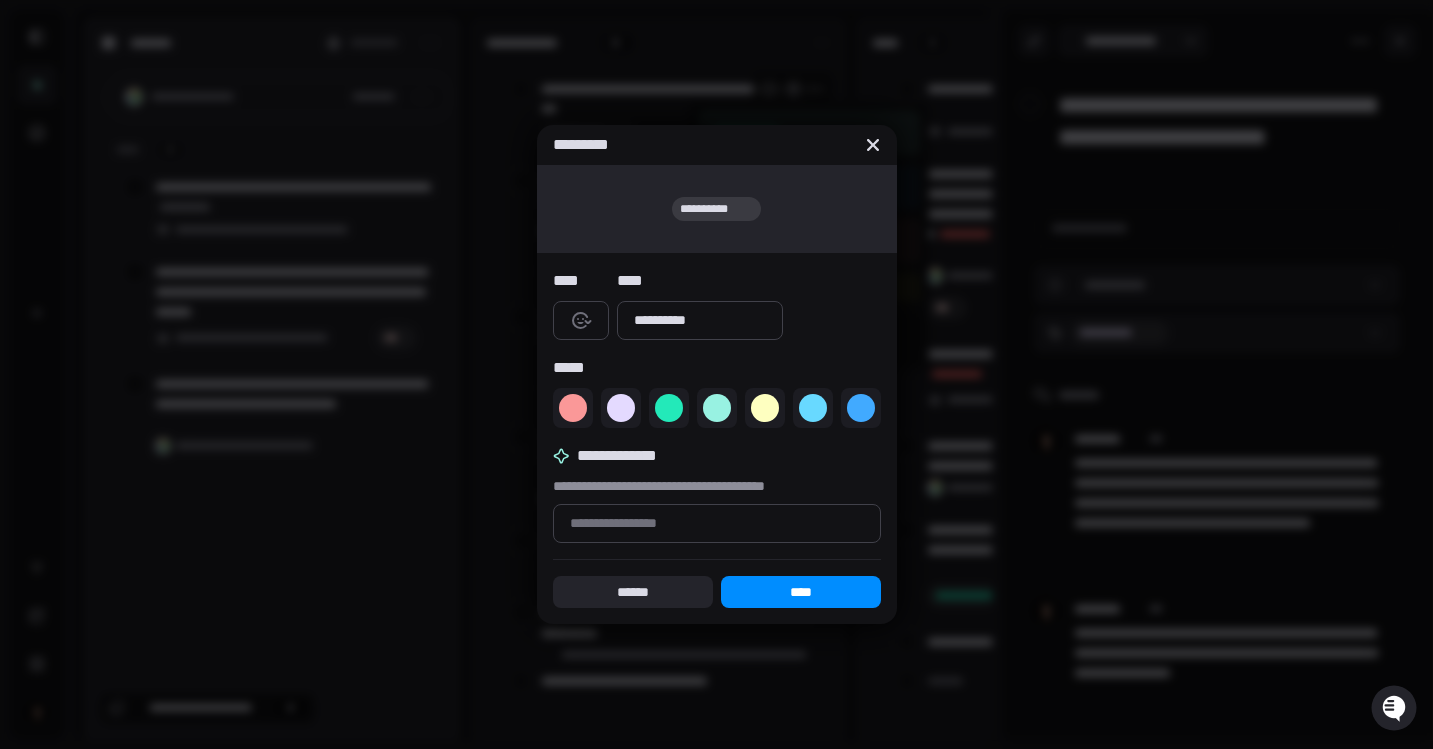 type on "*" 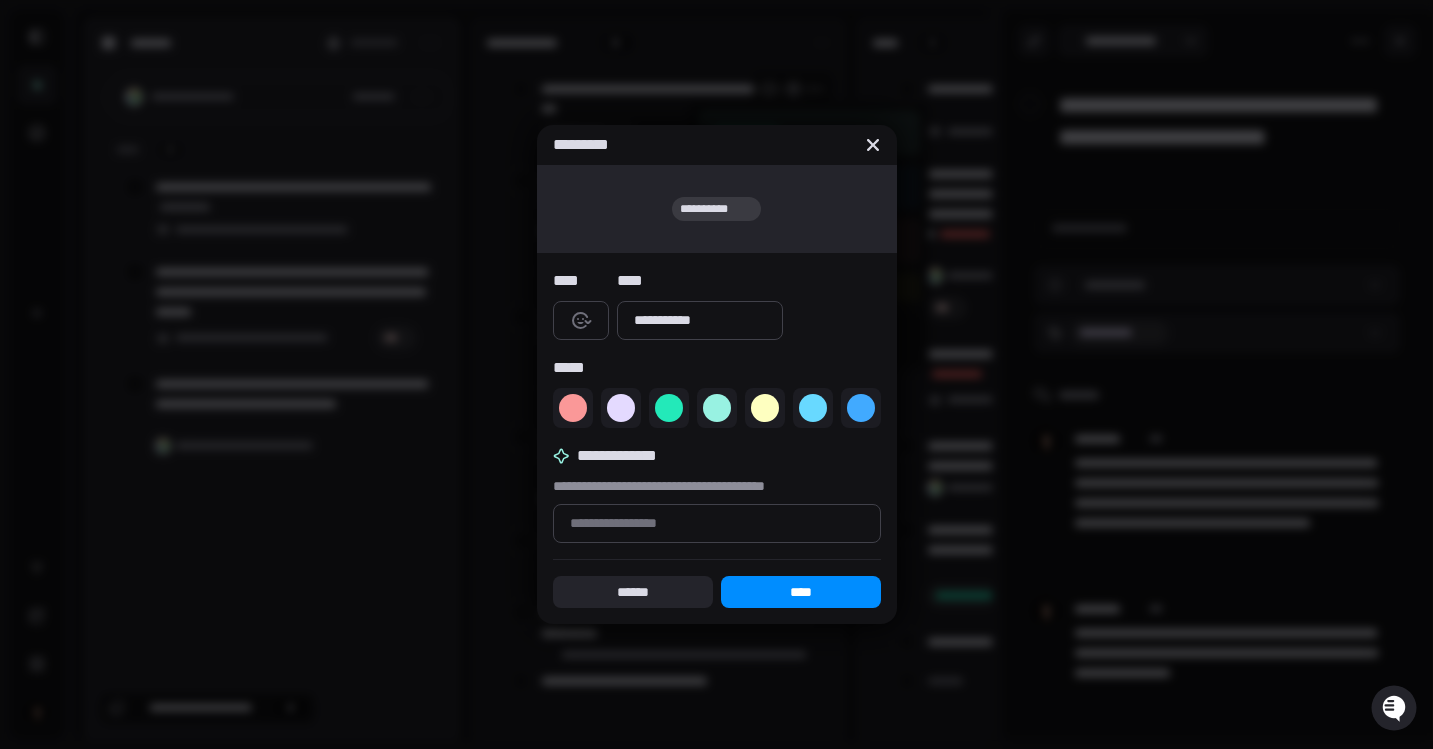 type on "*" 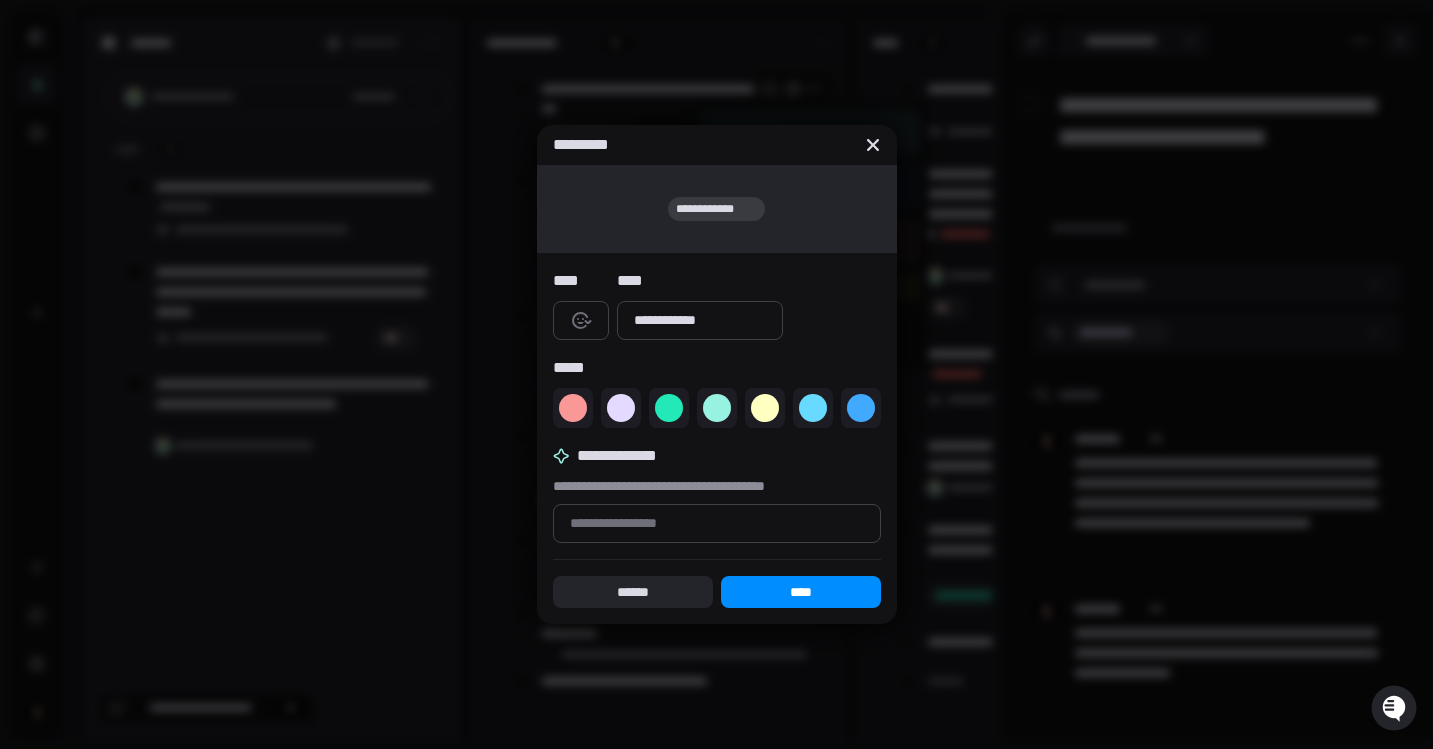 type on "*" 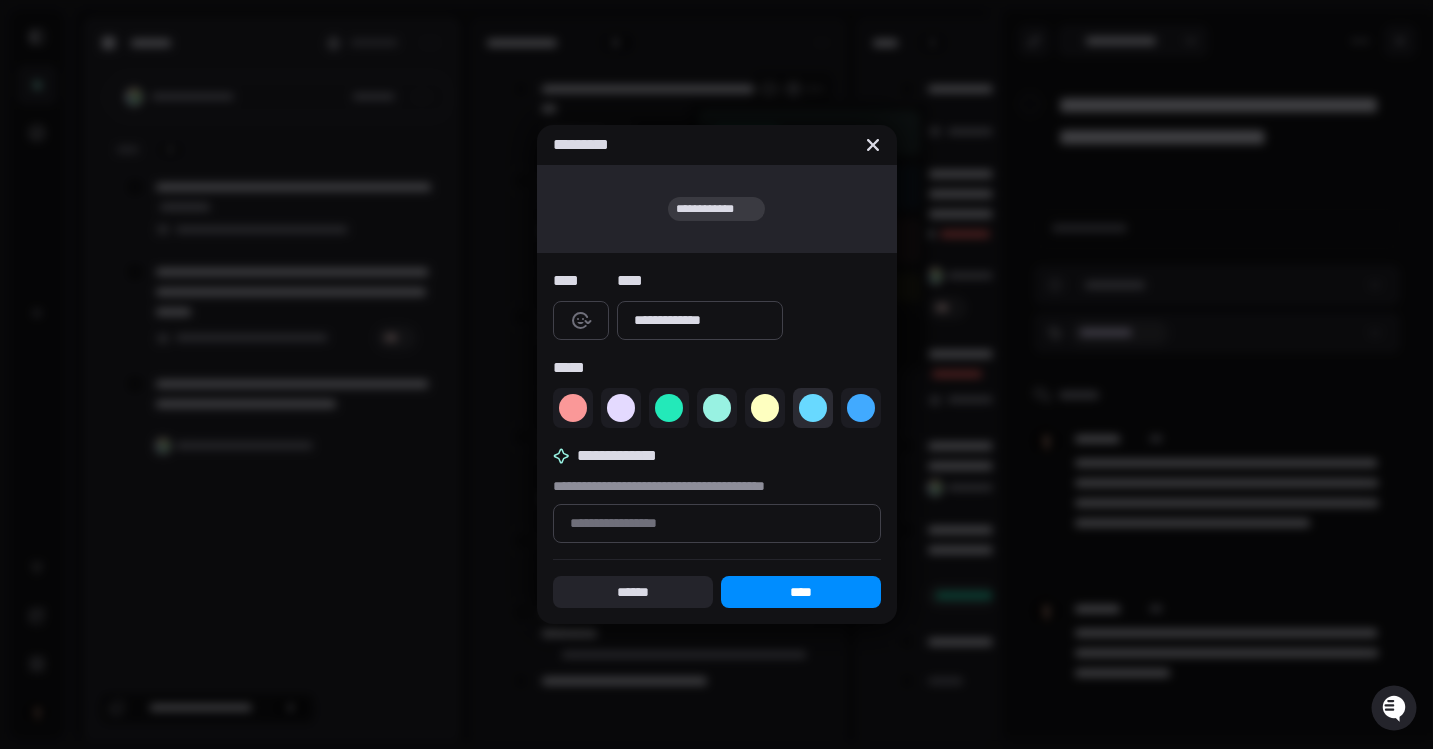 type on "**********" 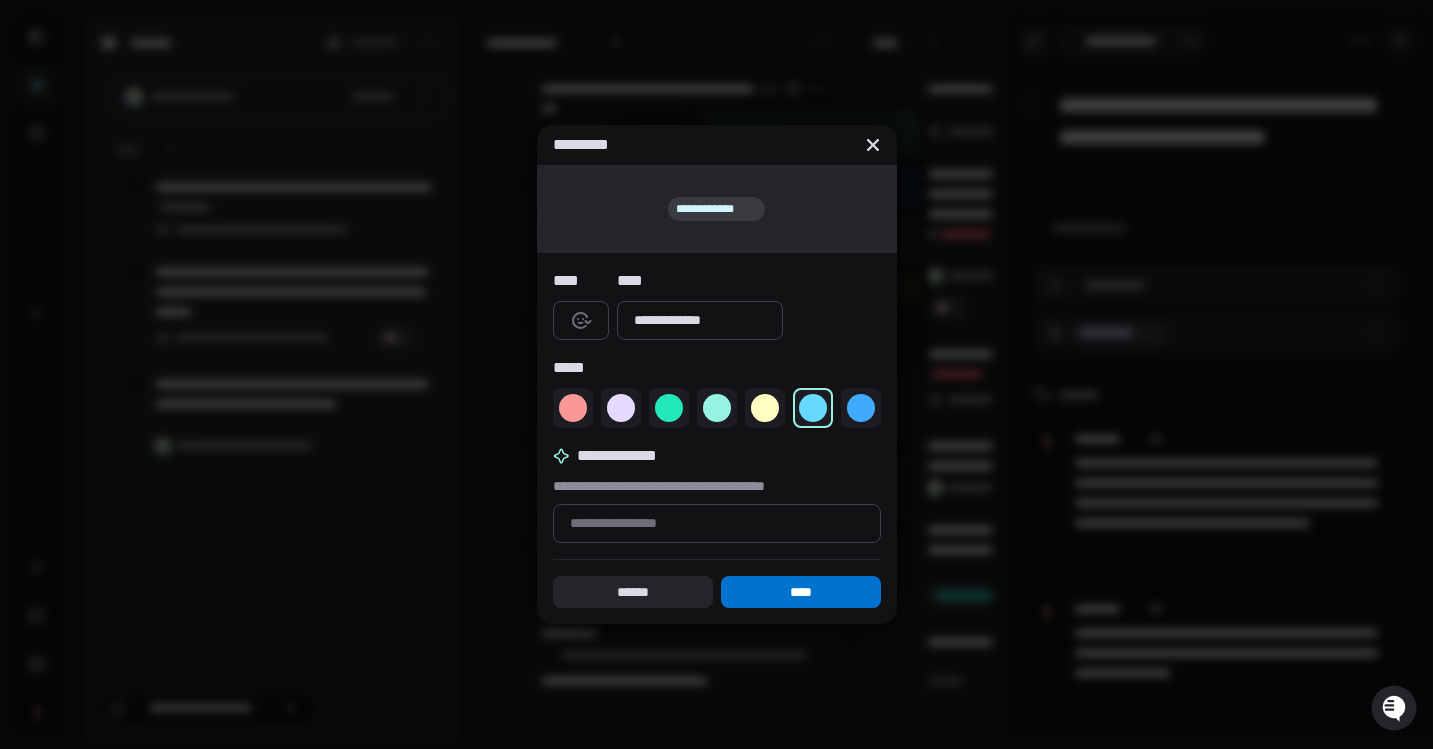 click on "****" at bounding box center (801, 592) 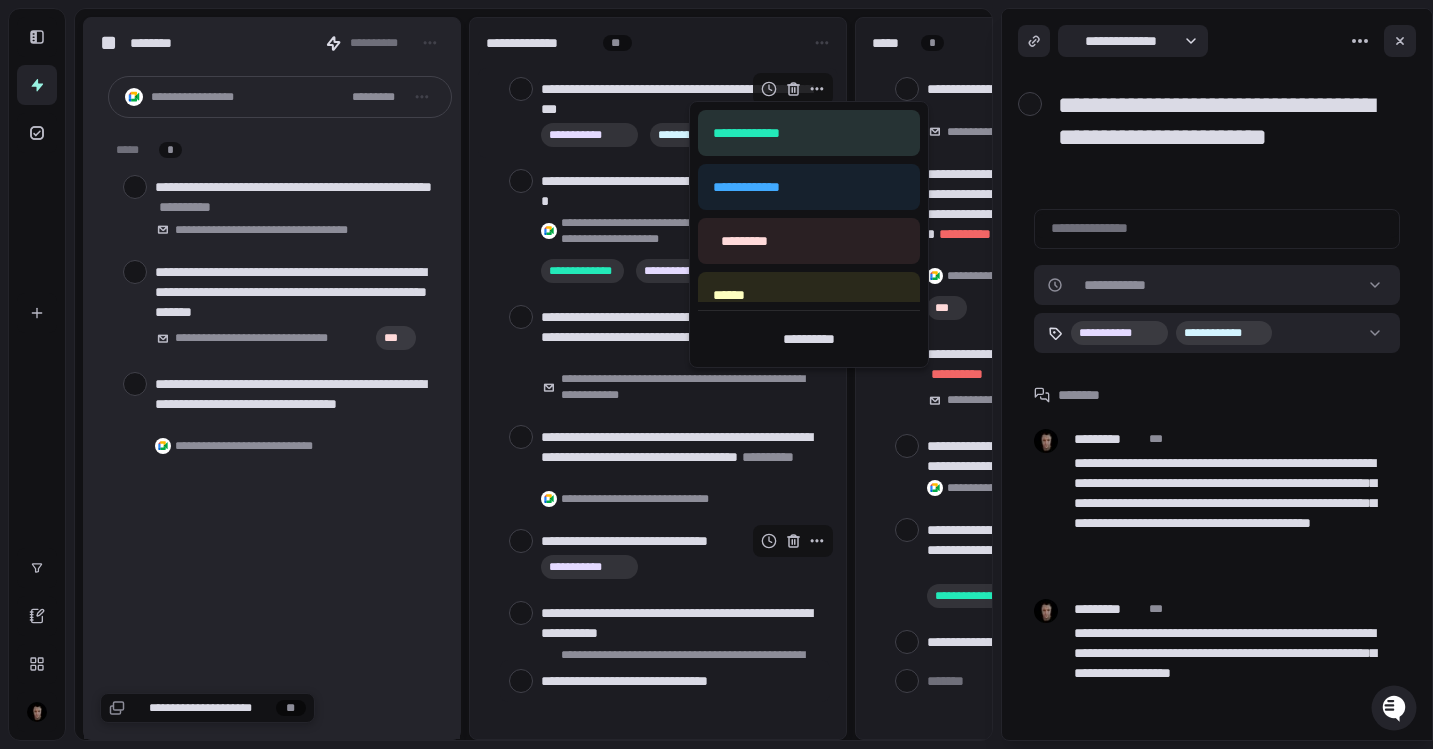 click at bounding box center (716, 374) 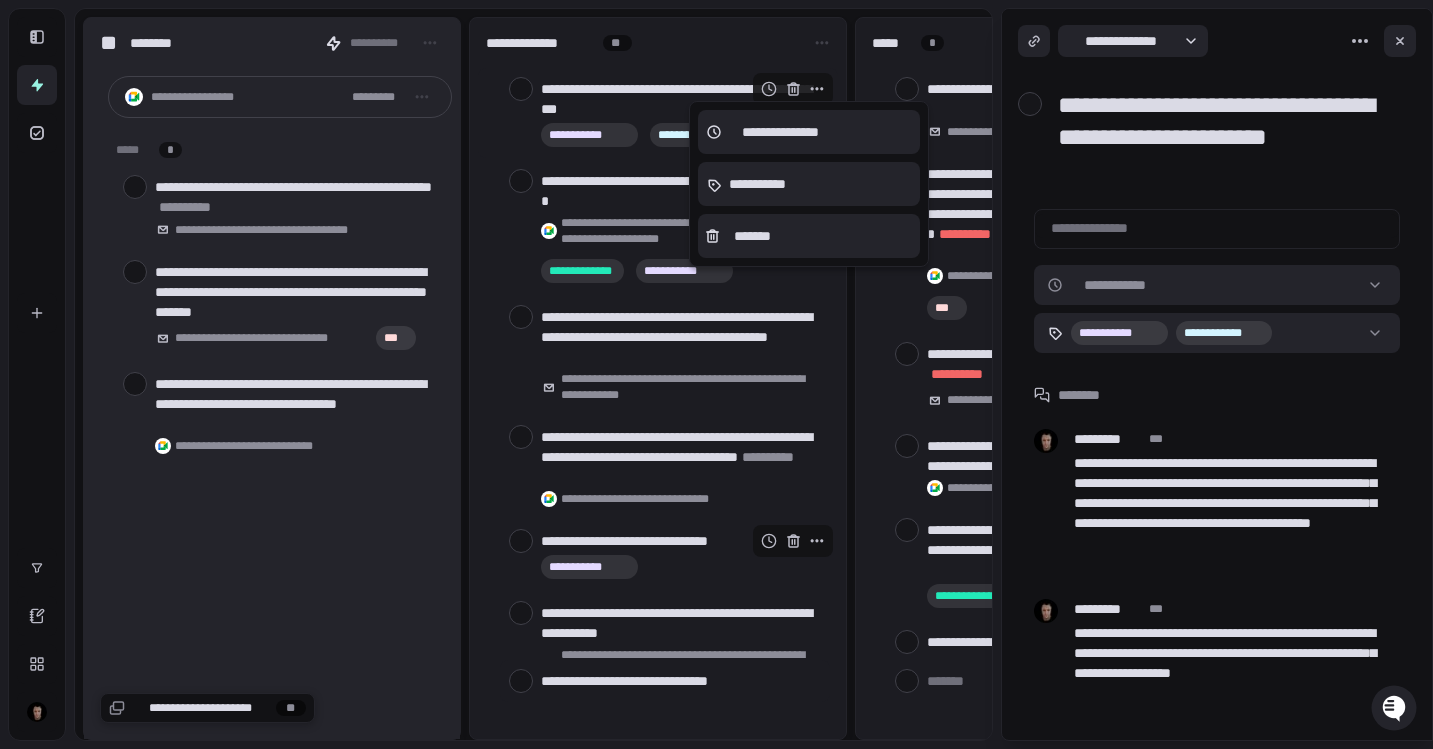 click at bounding box center (716, 374) 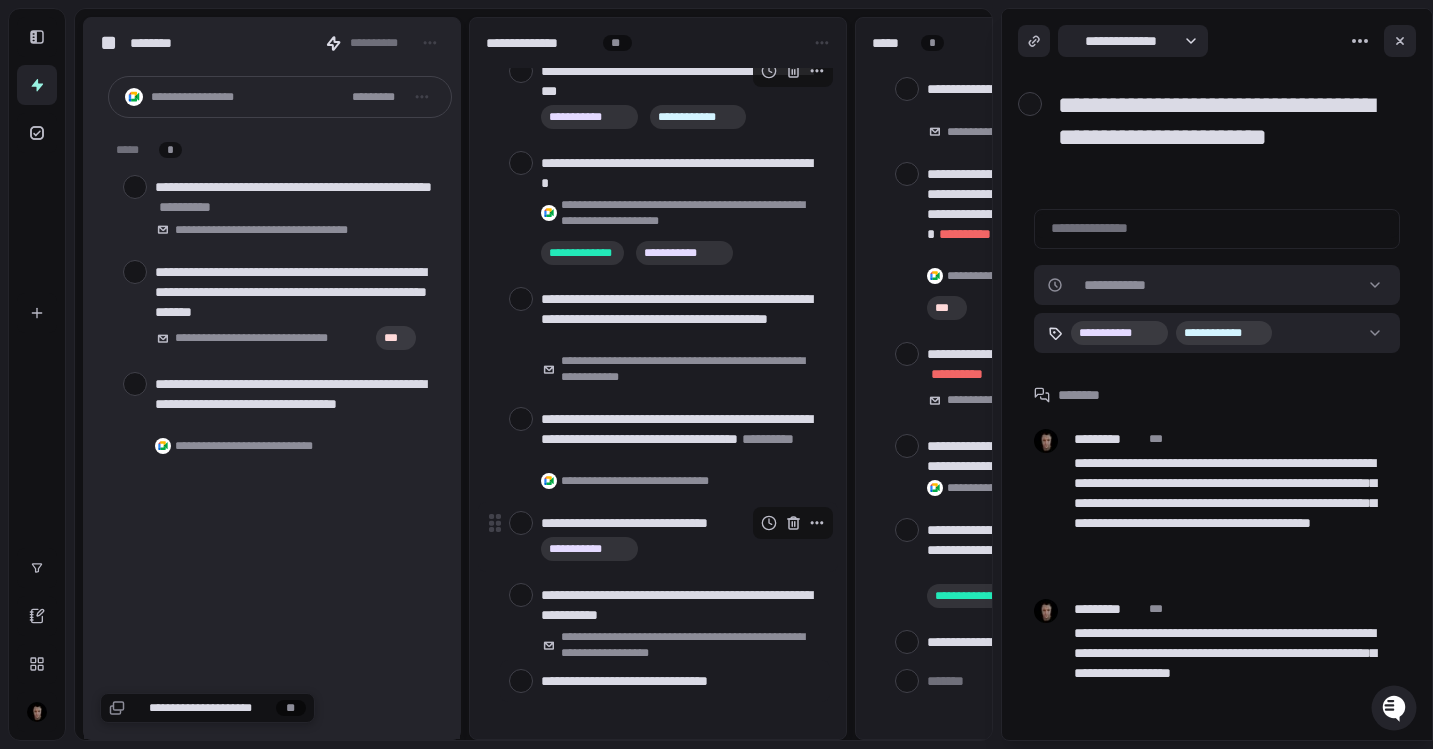scroll, scrollTop: 25, scrollLeft: 0, axis: vertical 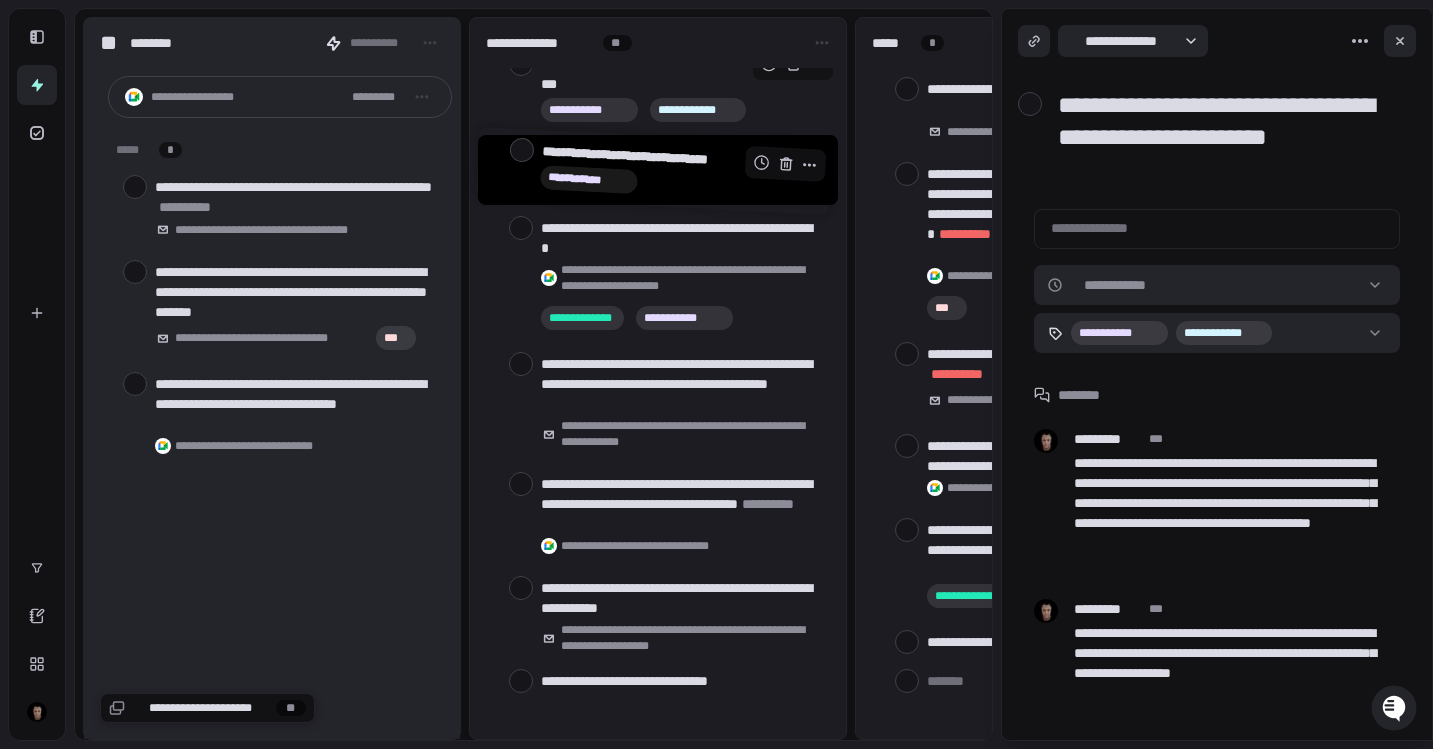 drag, startPoint x: 676, startPoint y: 435, endPoint x: 683, endPoint y: 170, distance: 265.09244 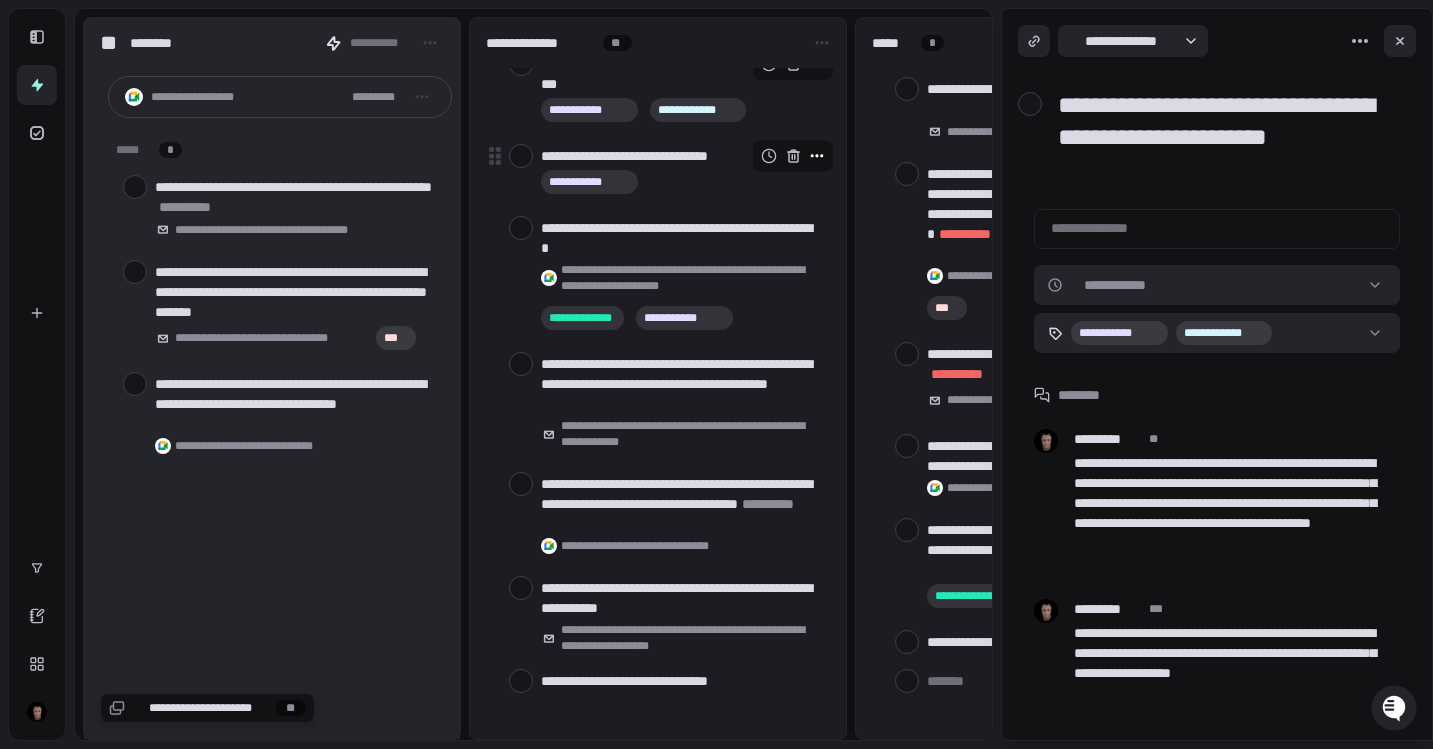 click at bounding box center (817, 156) 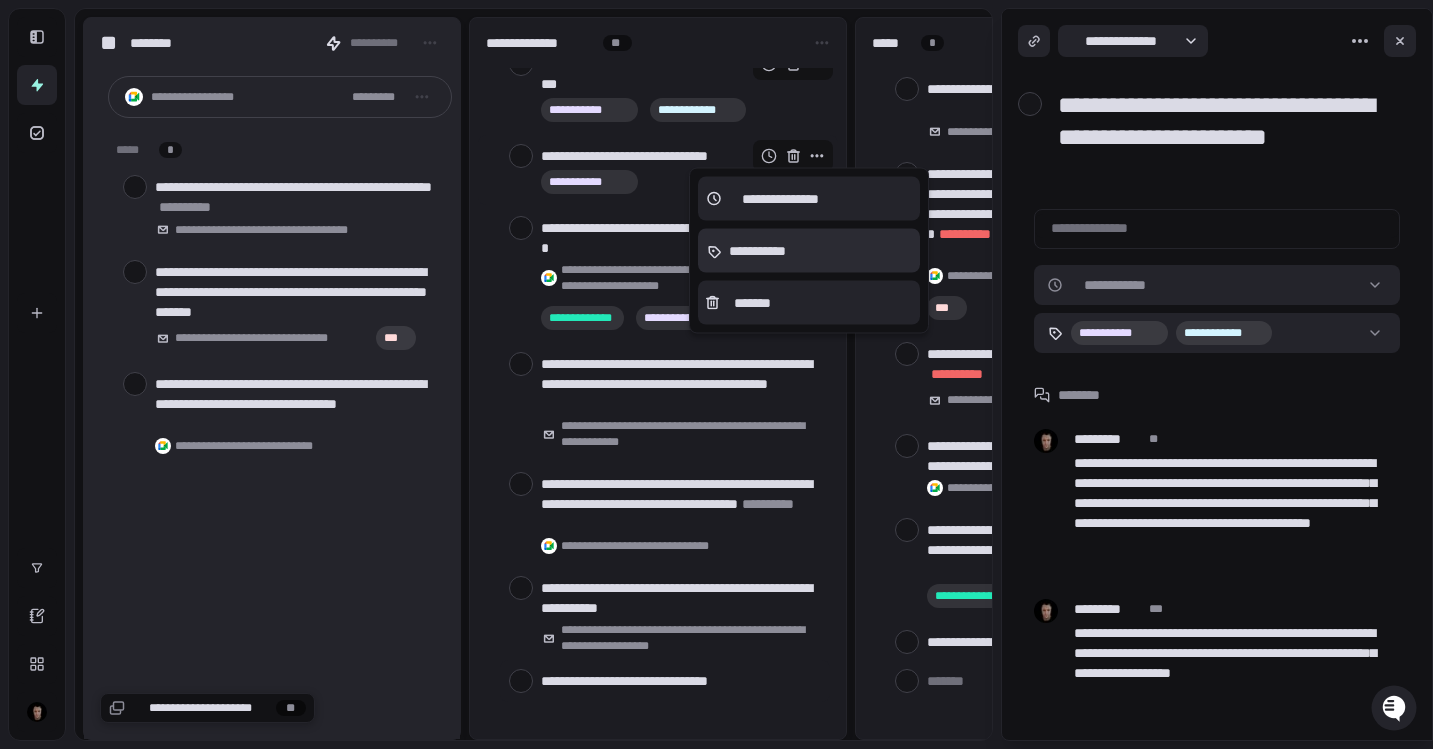 click on "**********" at bounding box center [753, 251] 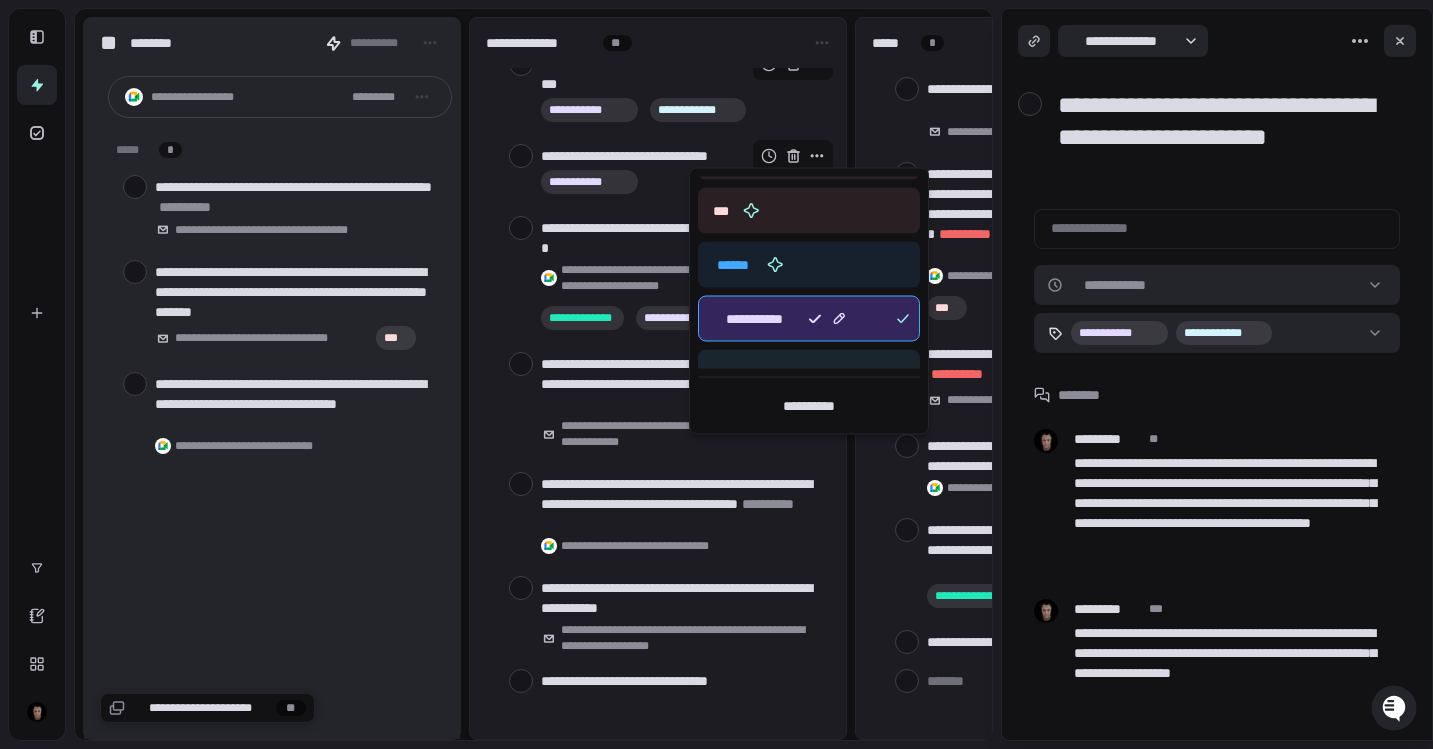 scroll, scrollTop: 610, scrollLeft: 0, axis: vertical 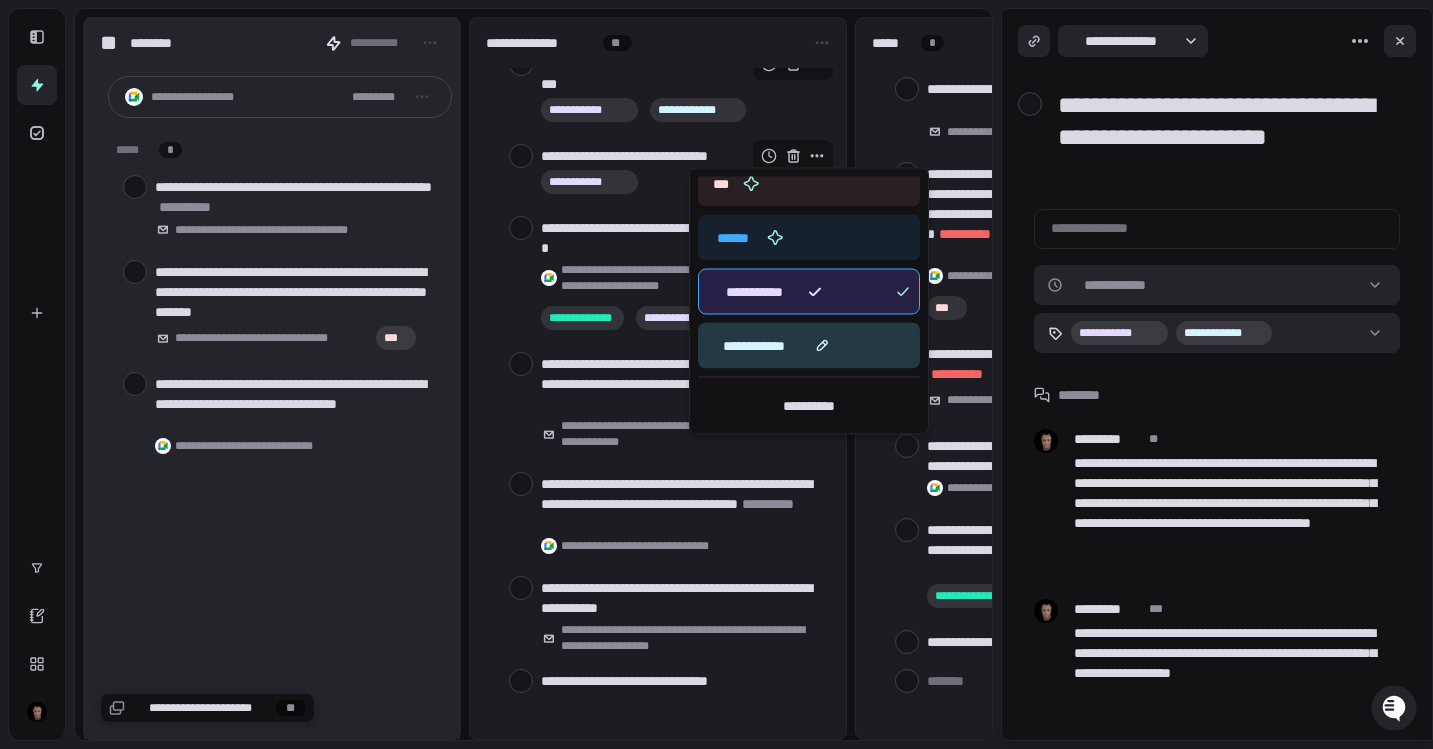 click on "**********" at bounding box center [809, 346] 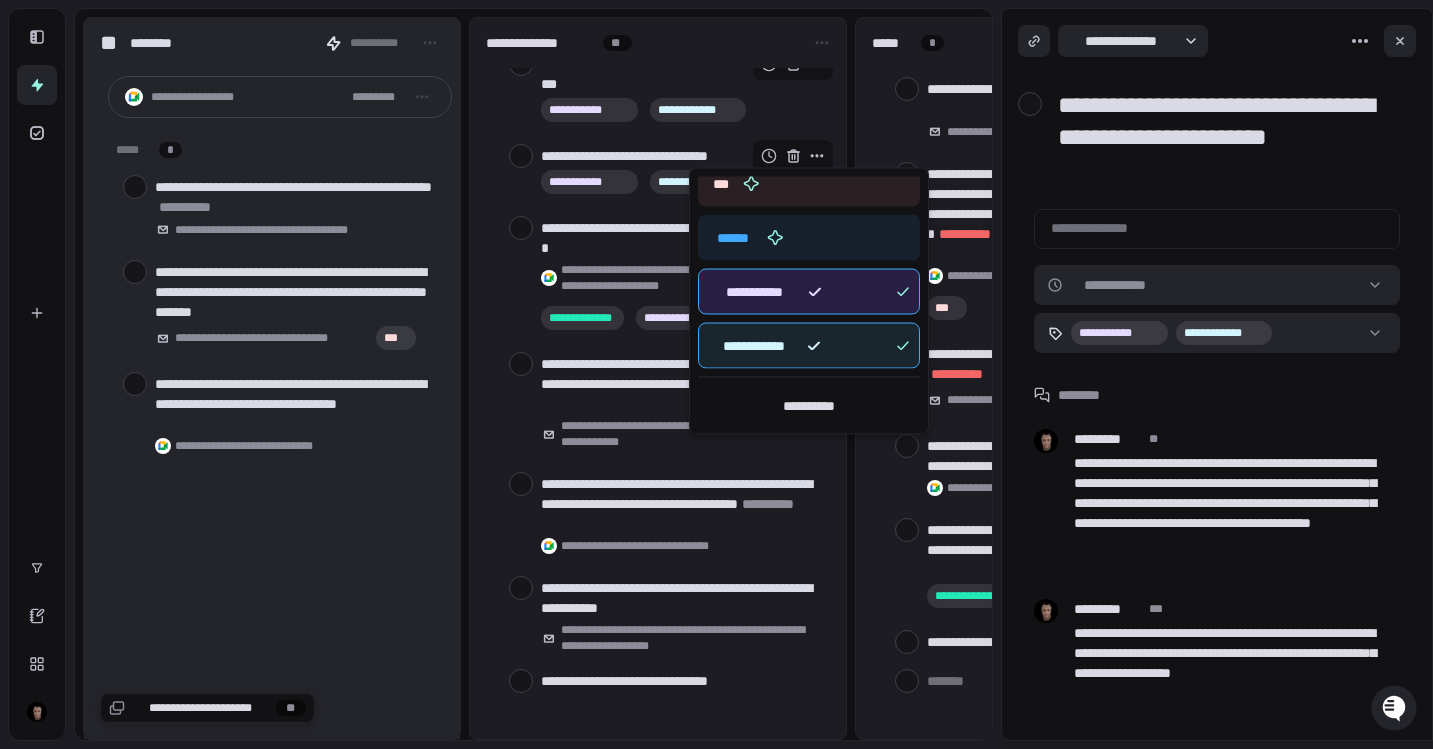 click at bounding box center (716, 374) 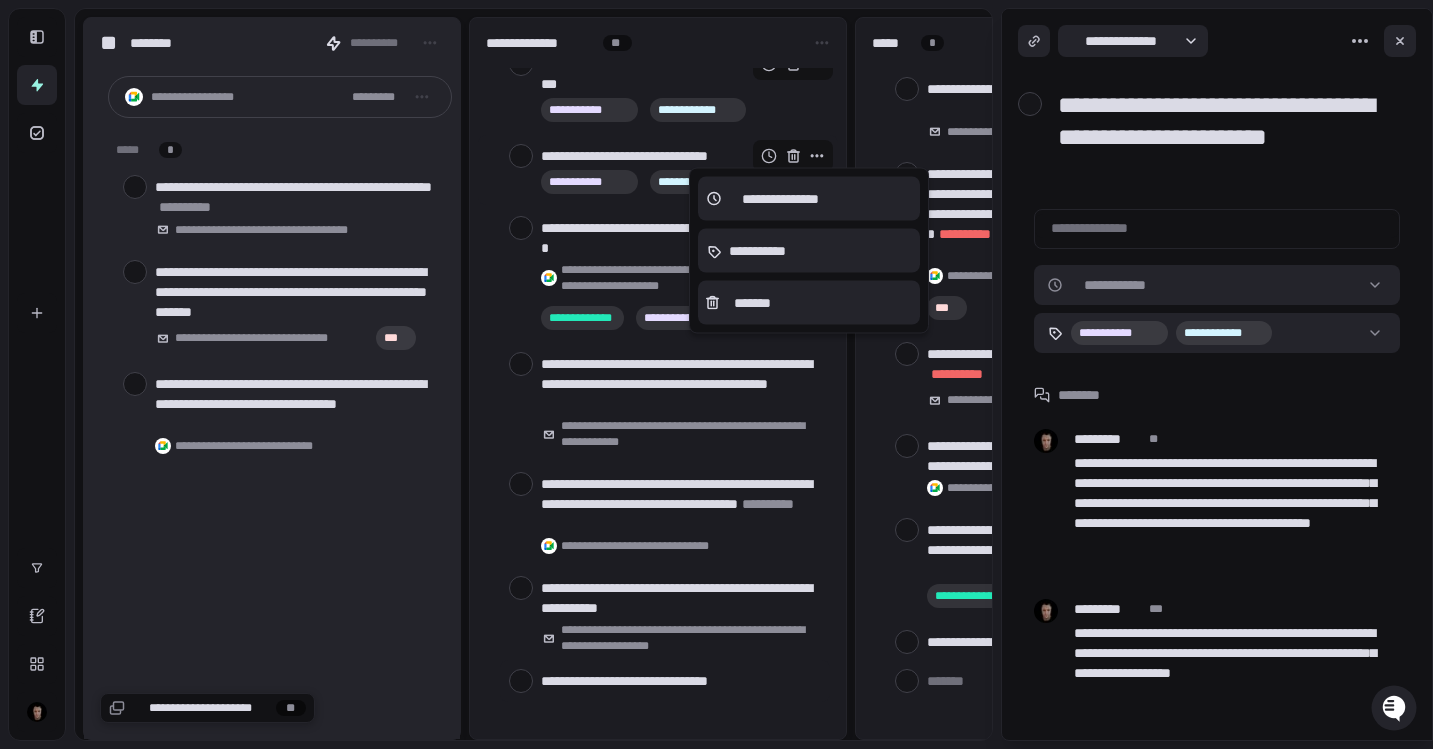 click at bounding box center [716, 374] 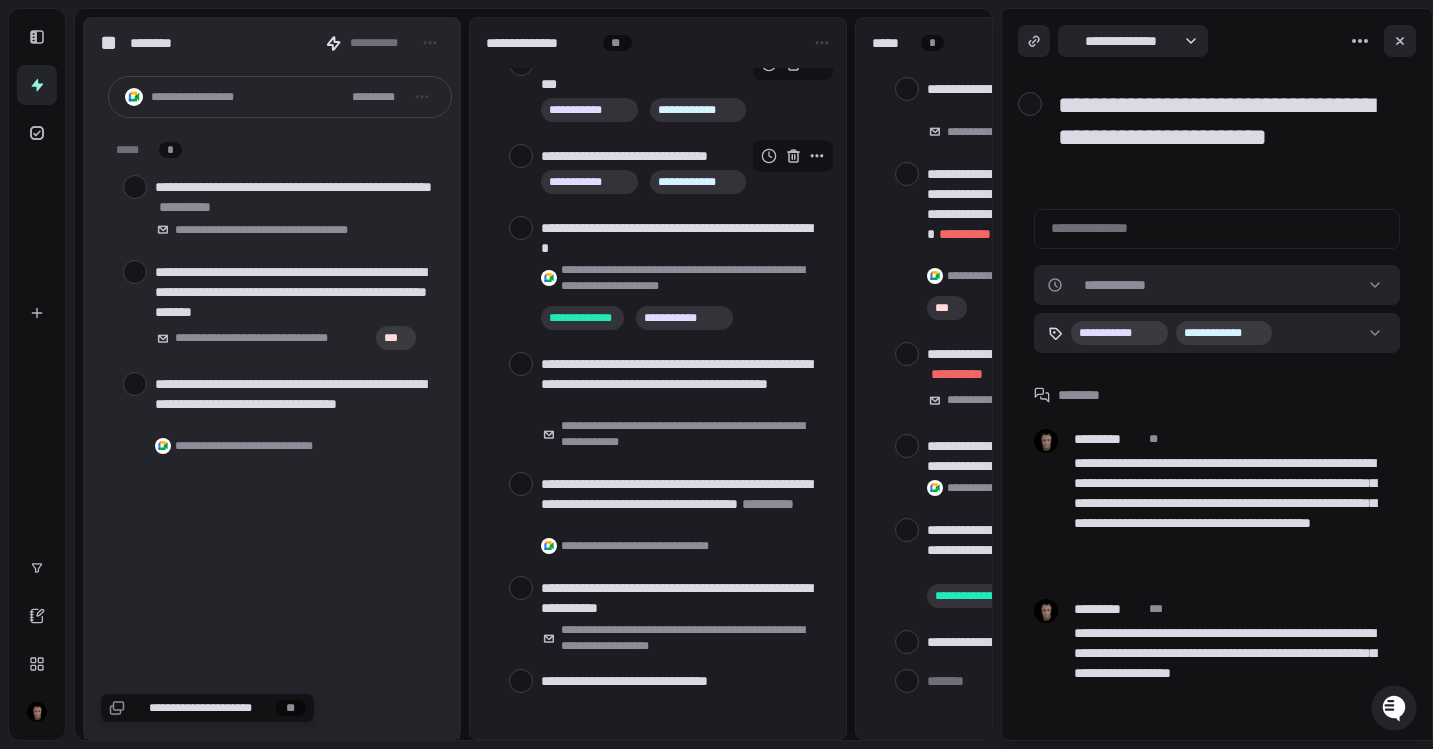 click at bounding box center [1400, 41] 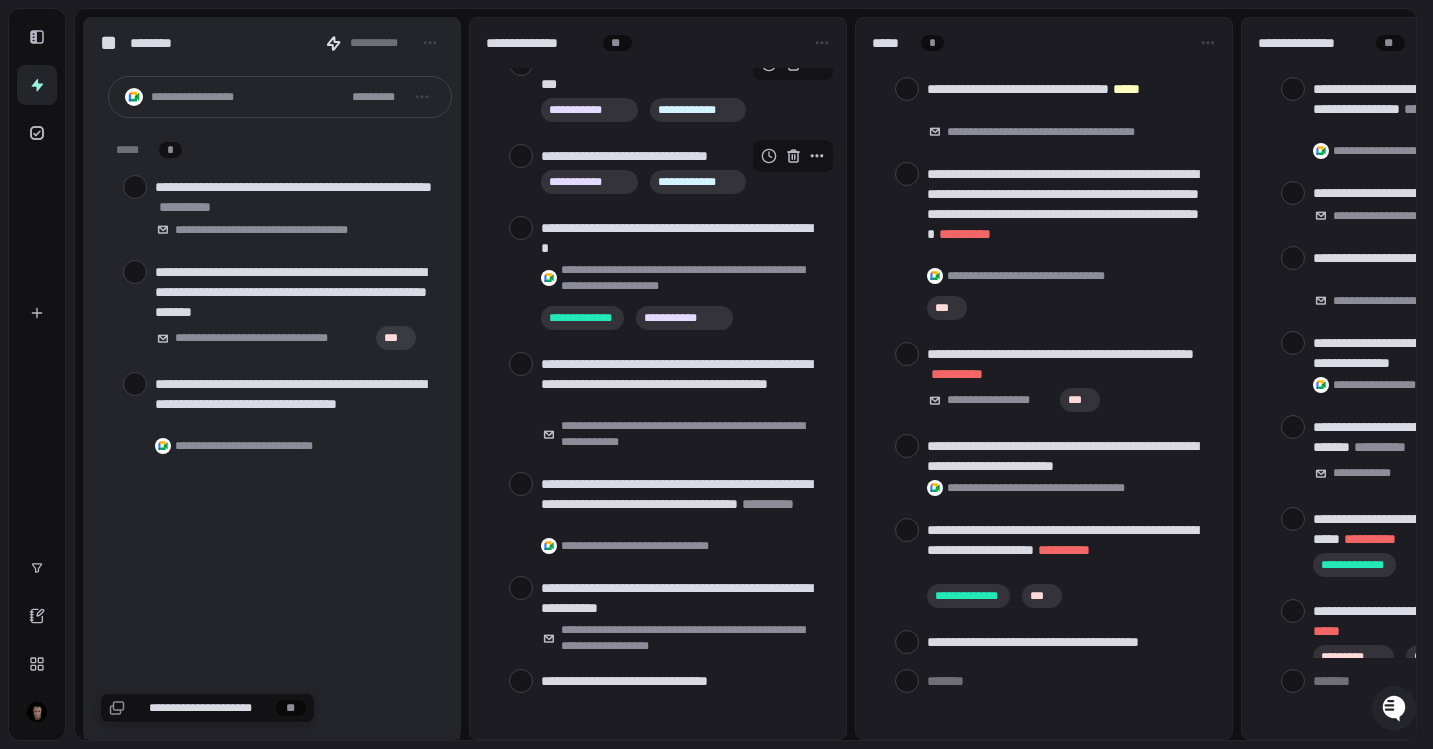 type on "*" 